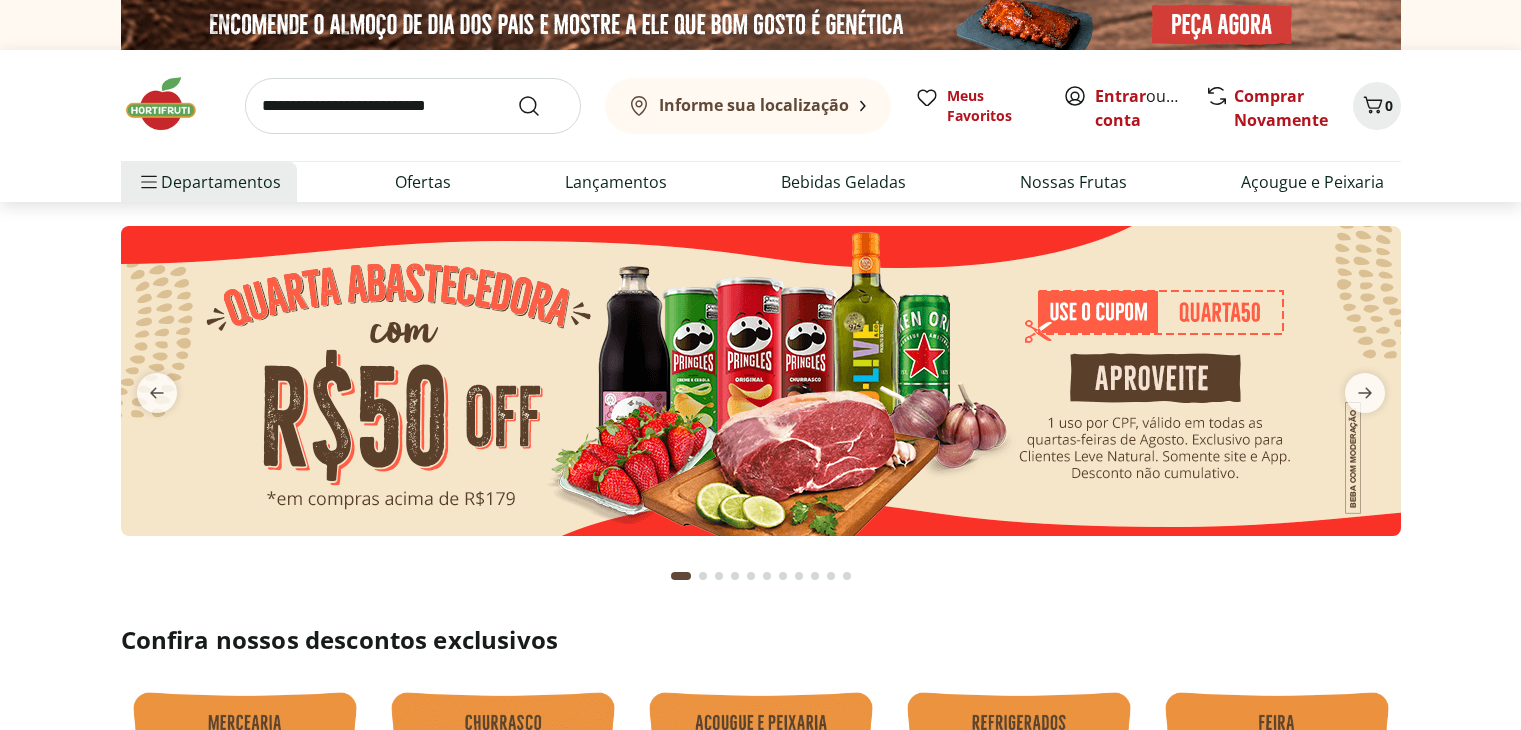 scroll, scrollTop: 0, scrollLeft: 0, axis: both 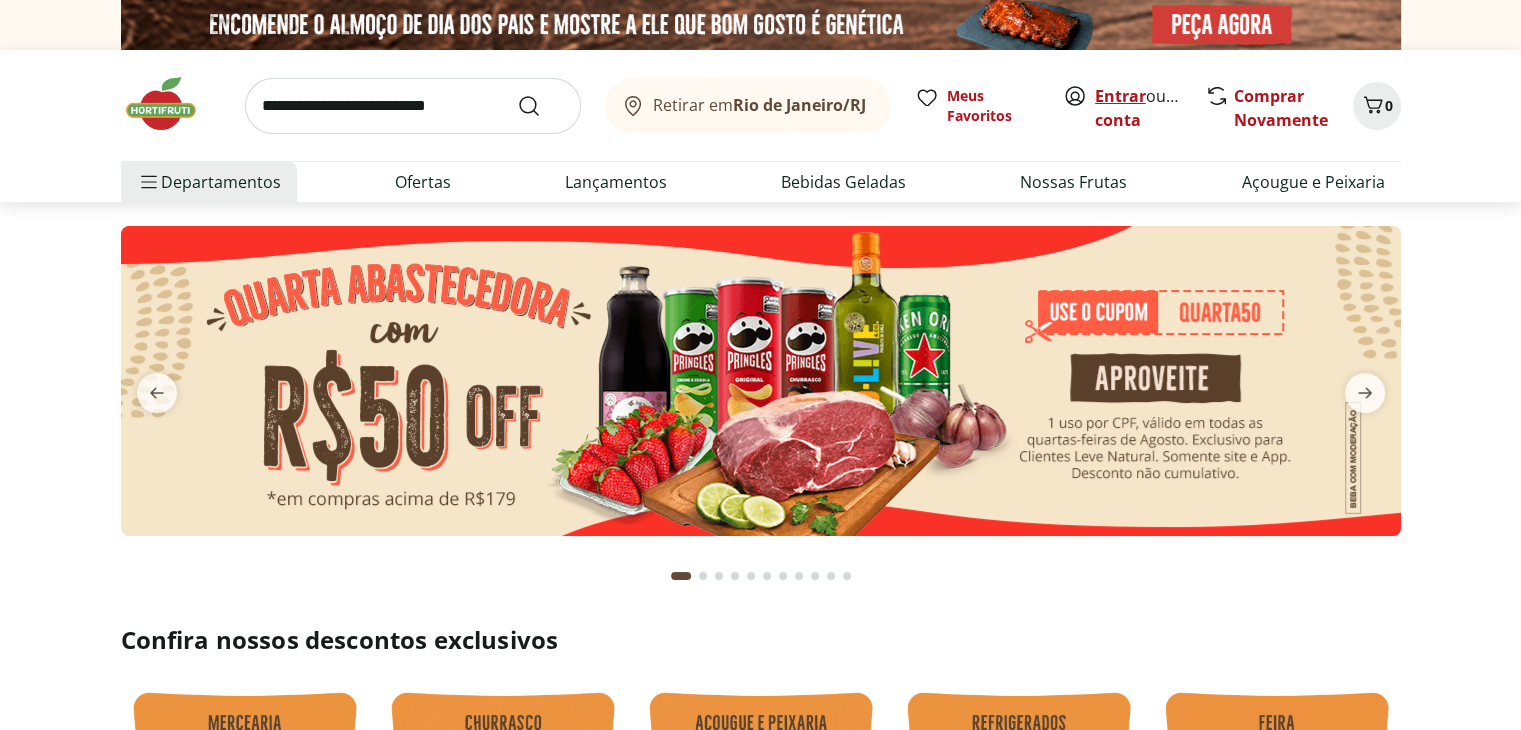 click on "Entrar" at bounding box center [1120, 96] 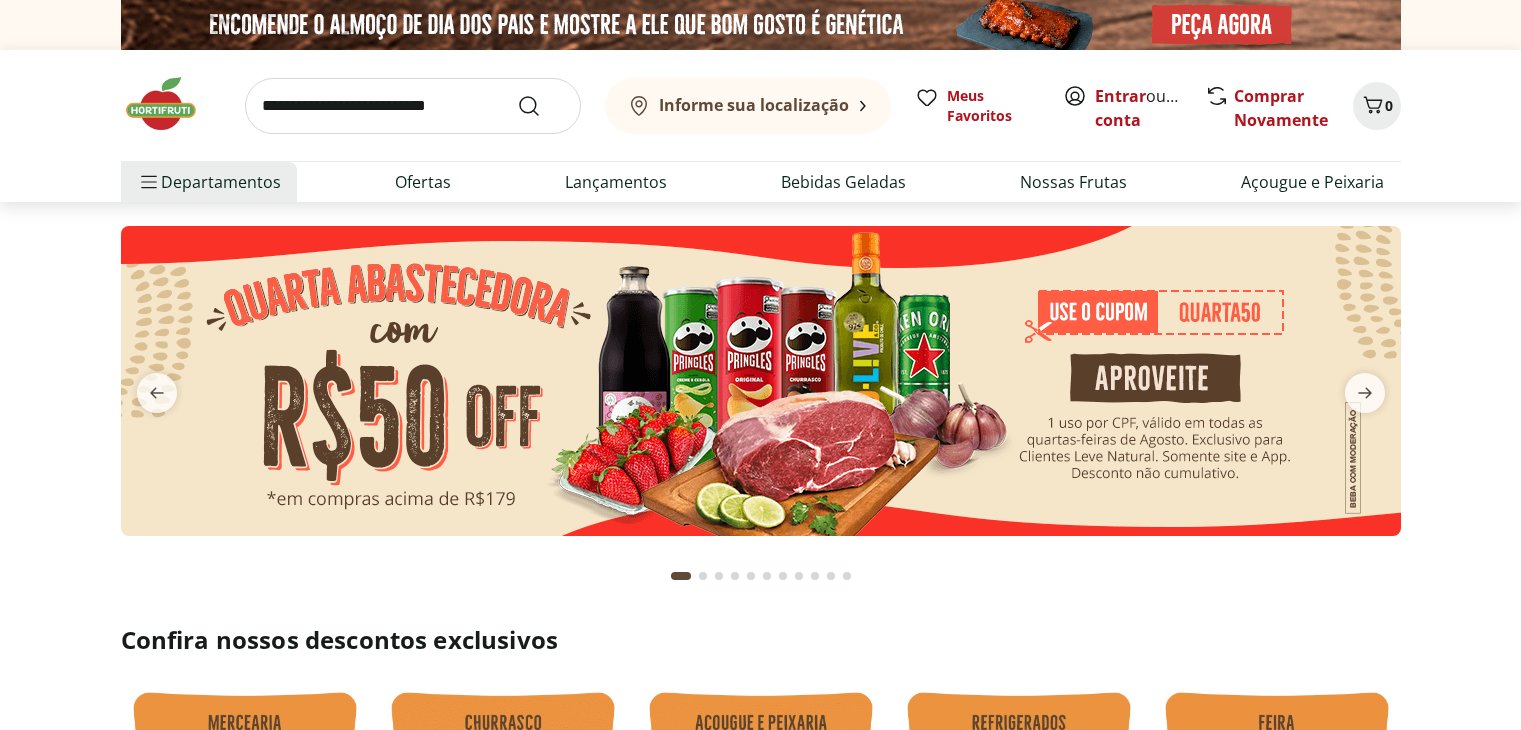 scroll, scrollTop: 0, scrollLeft: 0, axis: both 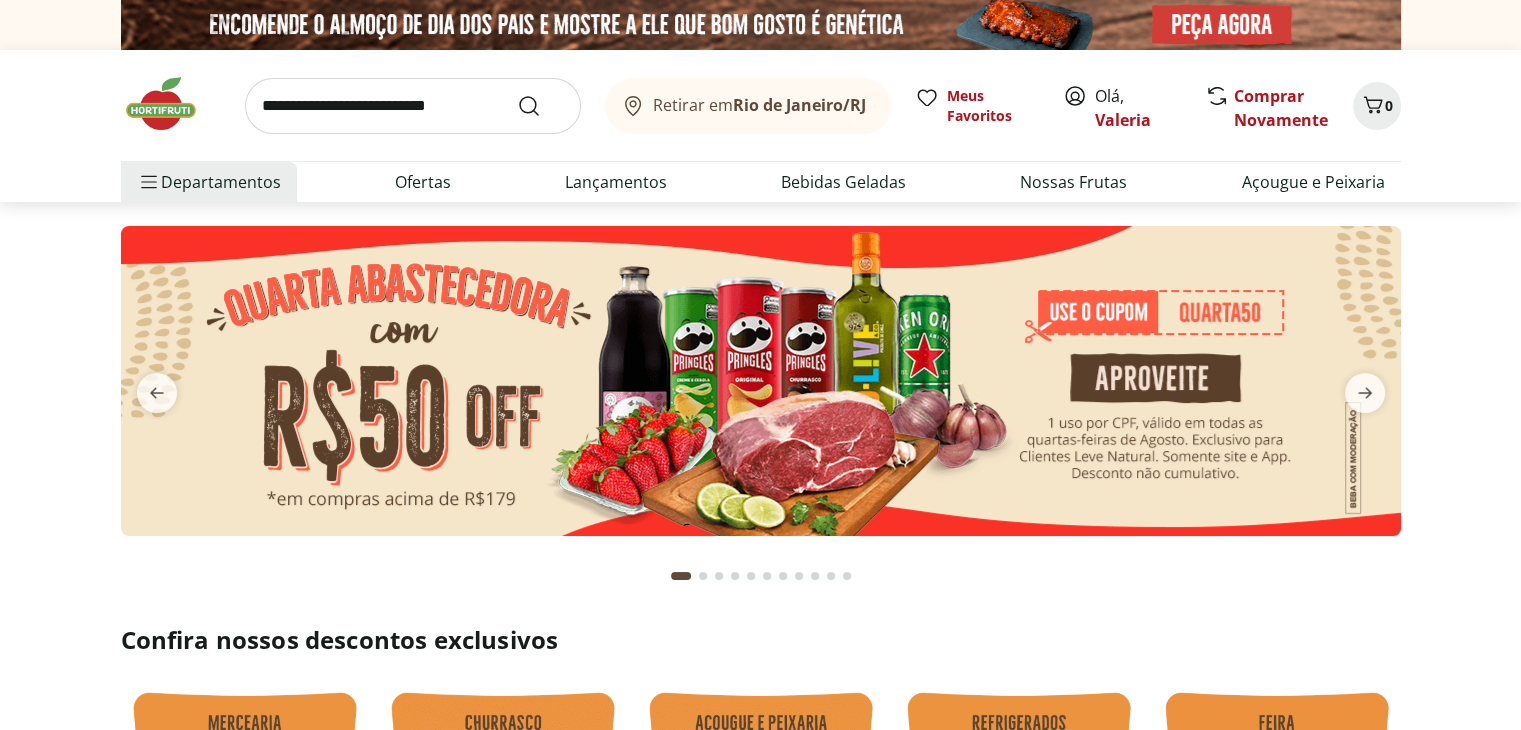 click at bounding box center [413, 106] 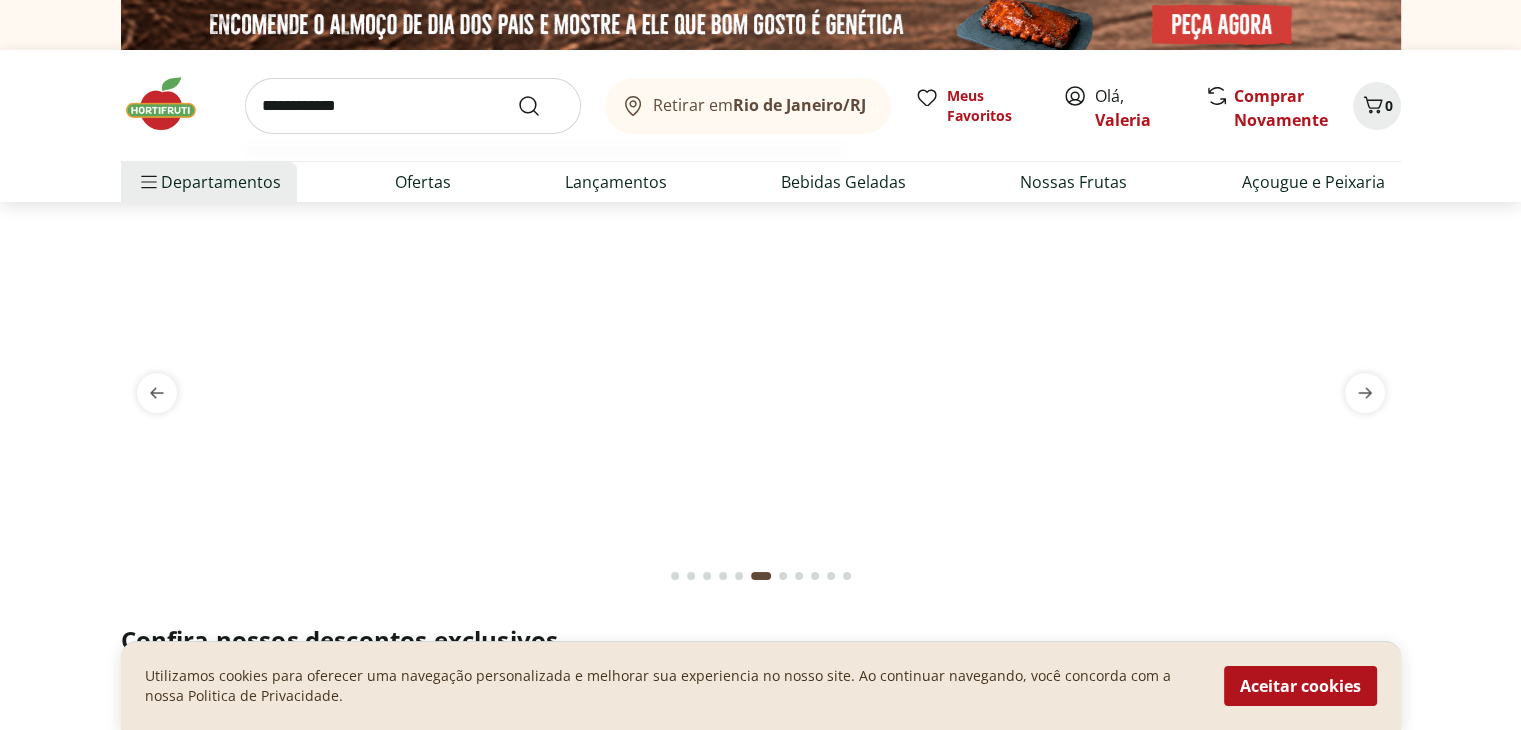 type on "**********" 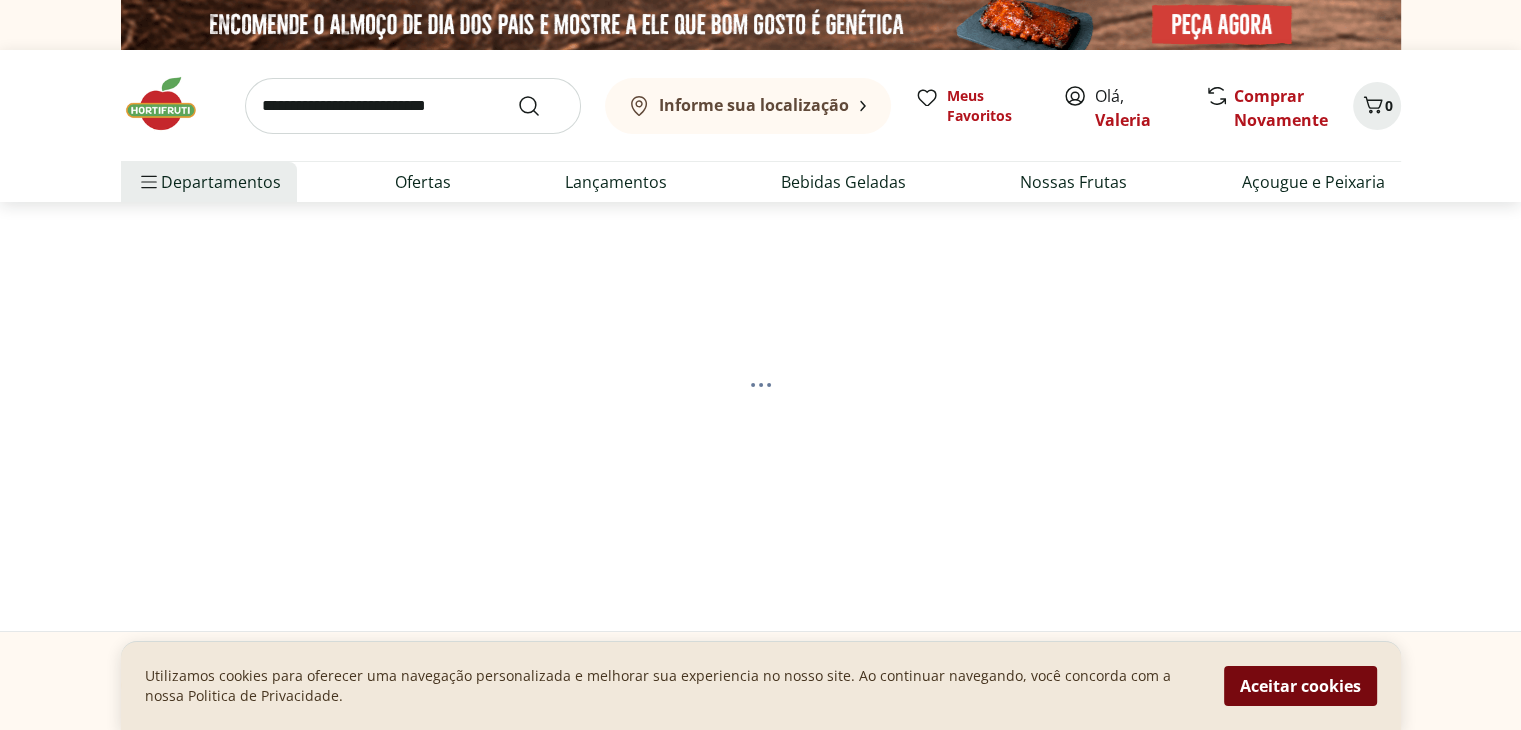 click on "Aceitar cookies" at bounding box center [1300, 686] 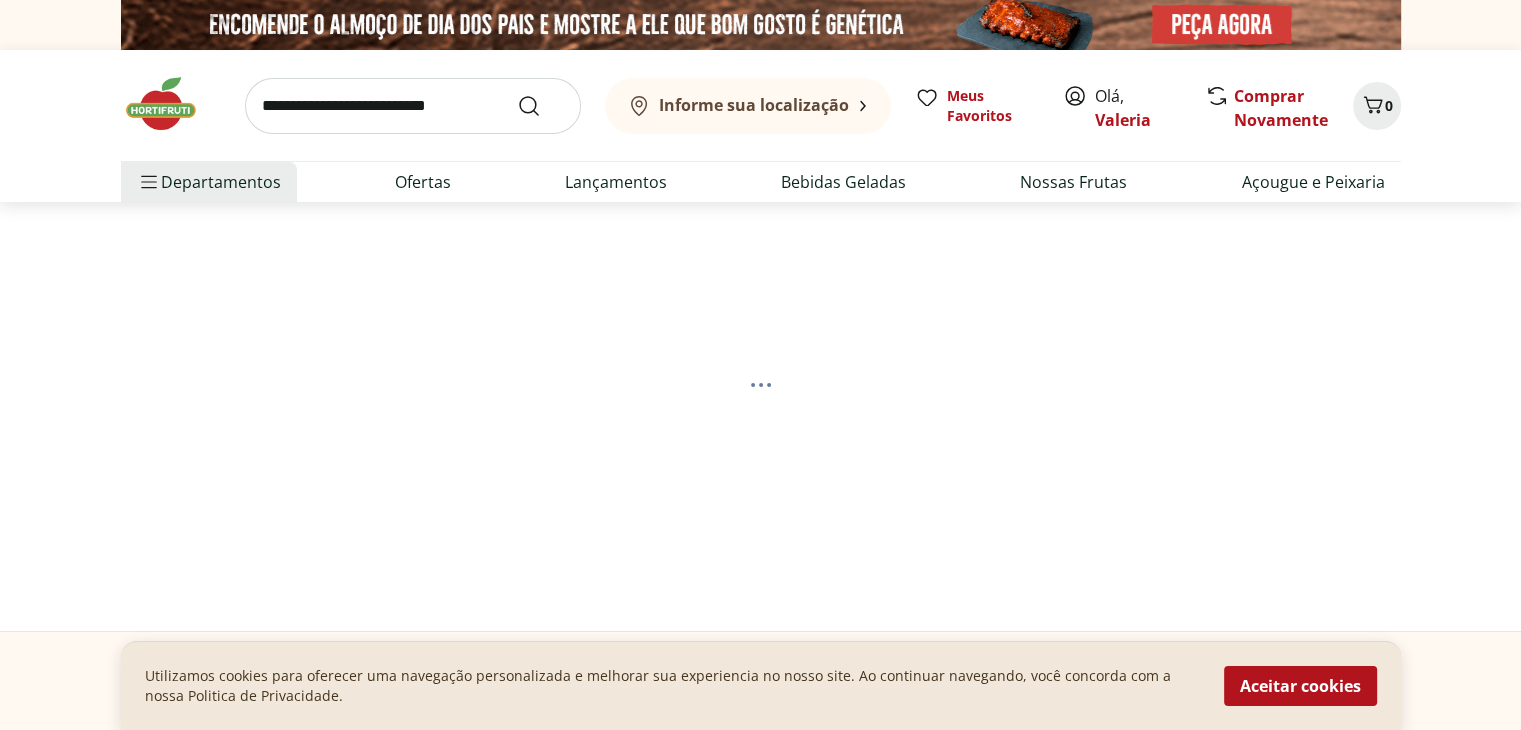 click on "Receba Ofertas e Promoções!" at bounding box center (1270, 694) 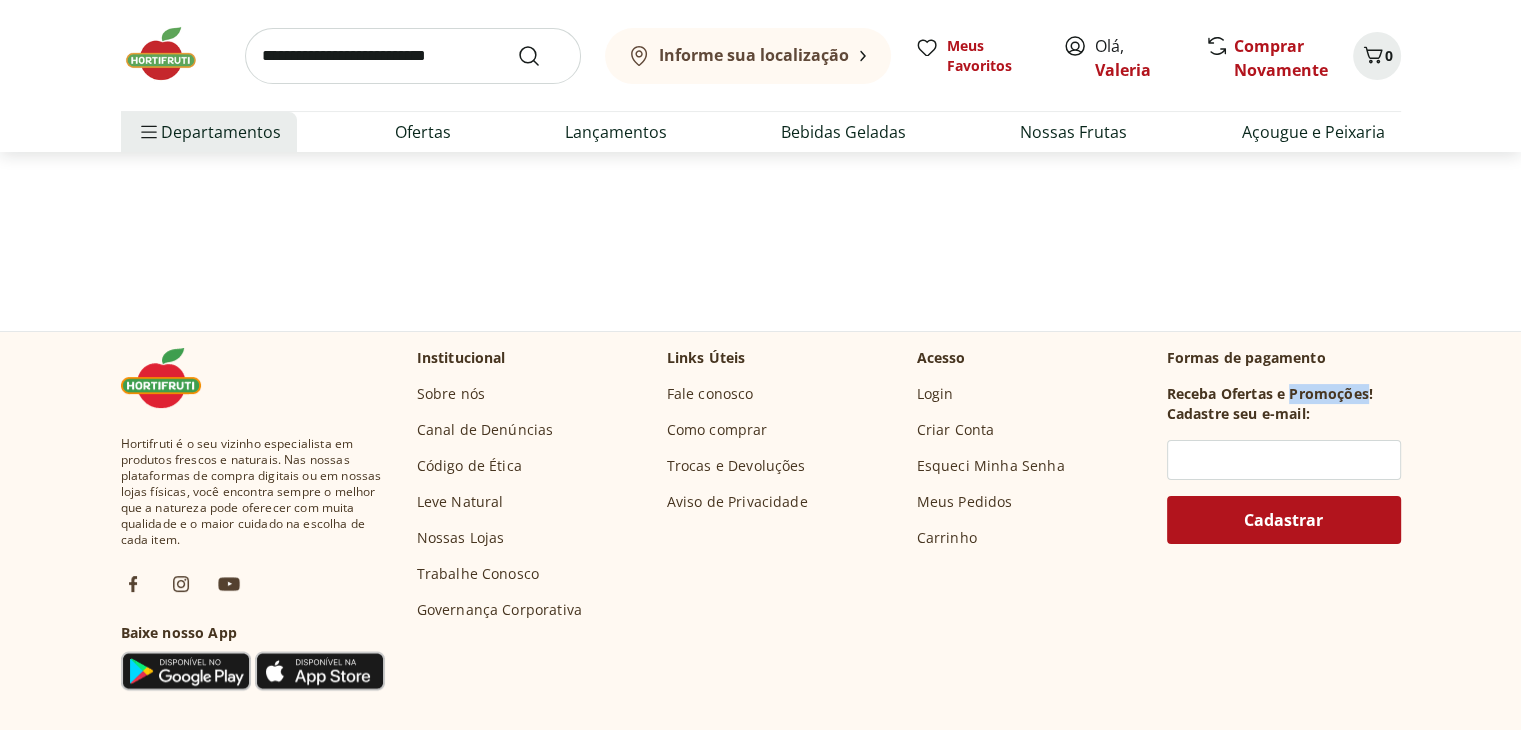 scroll, scrollTop: 0, scrollLeft: 0, axis: both 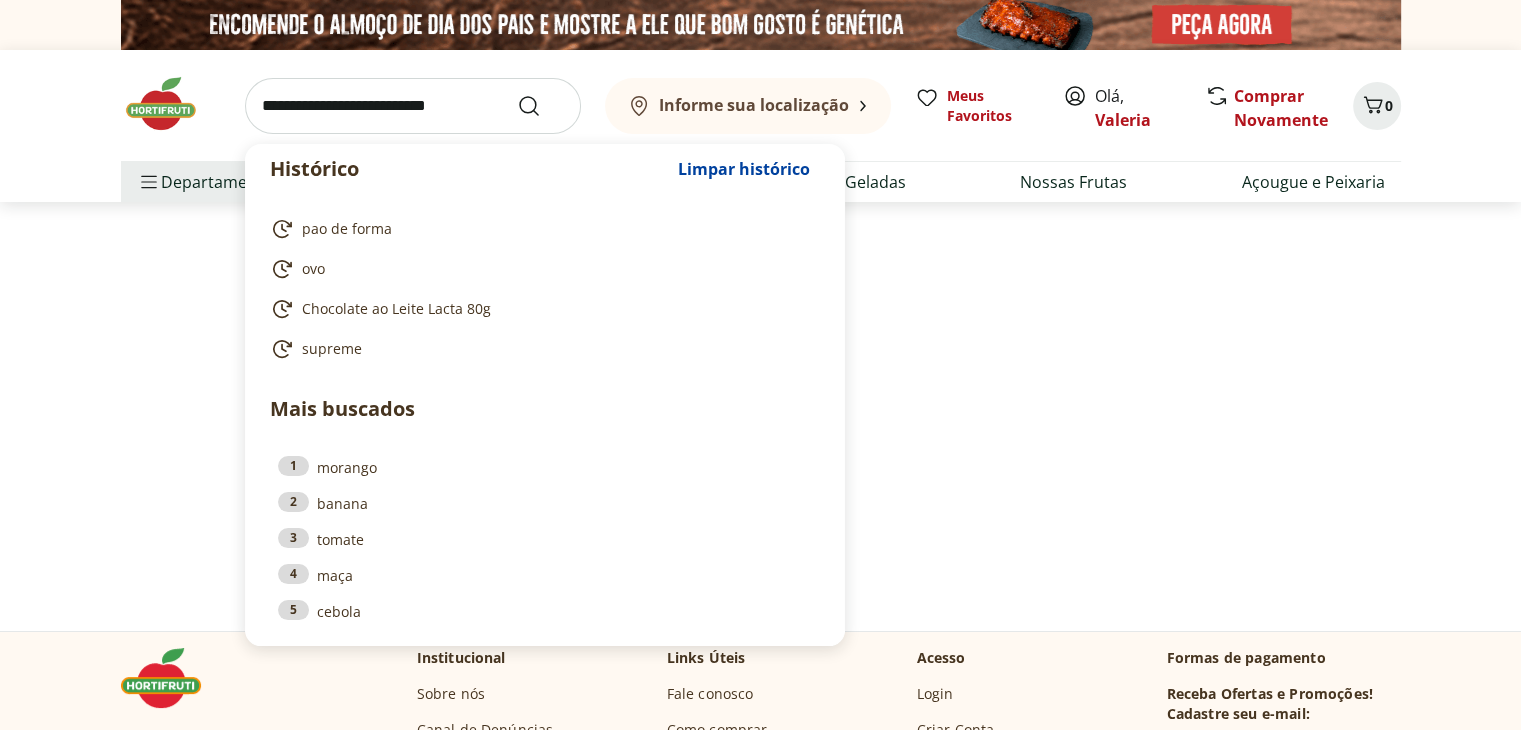 click at bounding box center (413, 106) 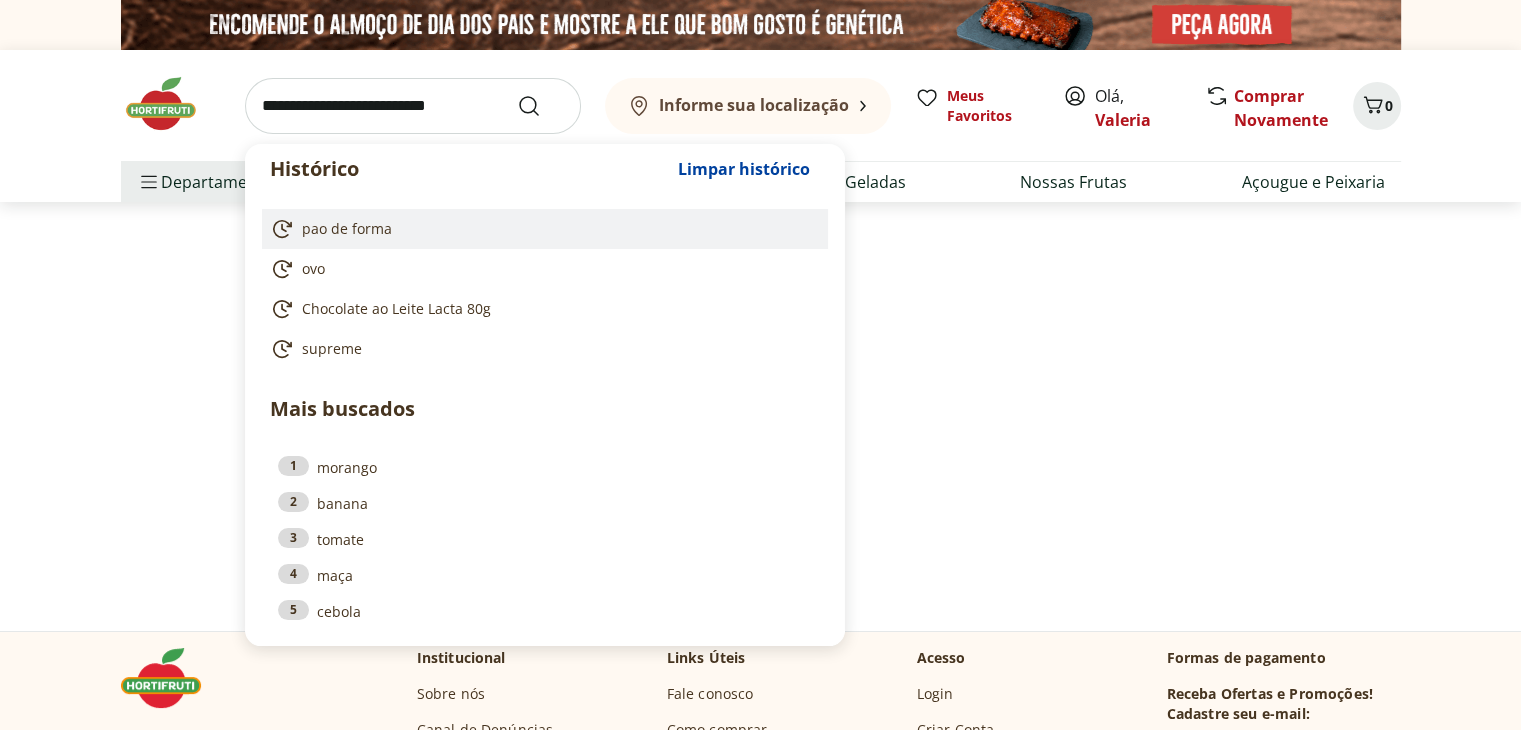 click on "pao de forma" at bounding box center (347, 229) 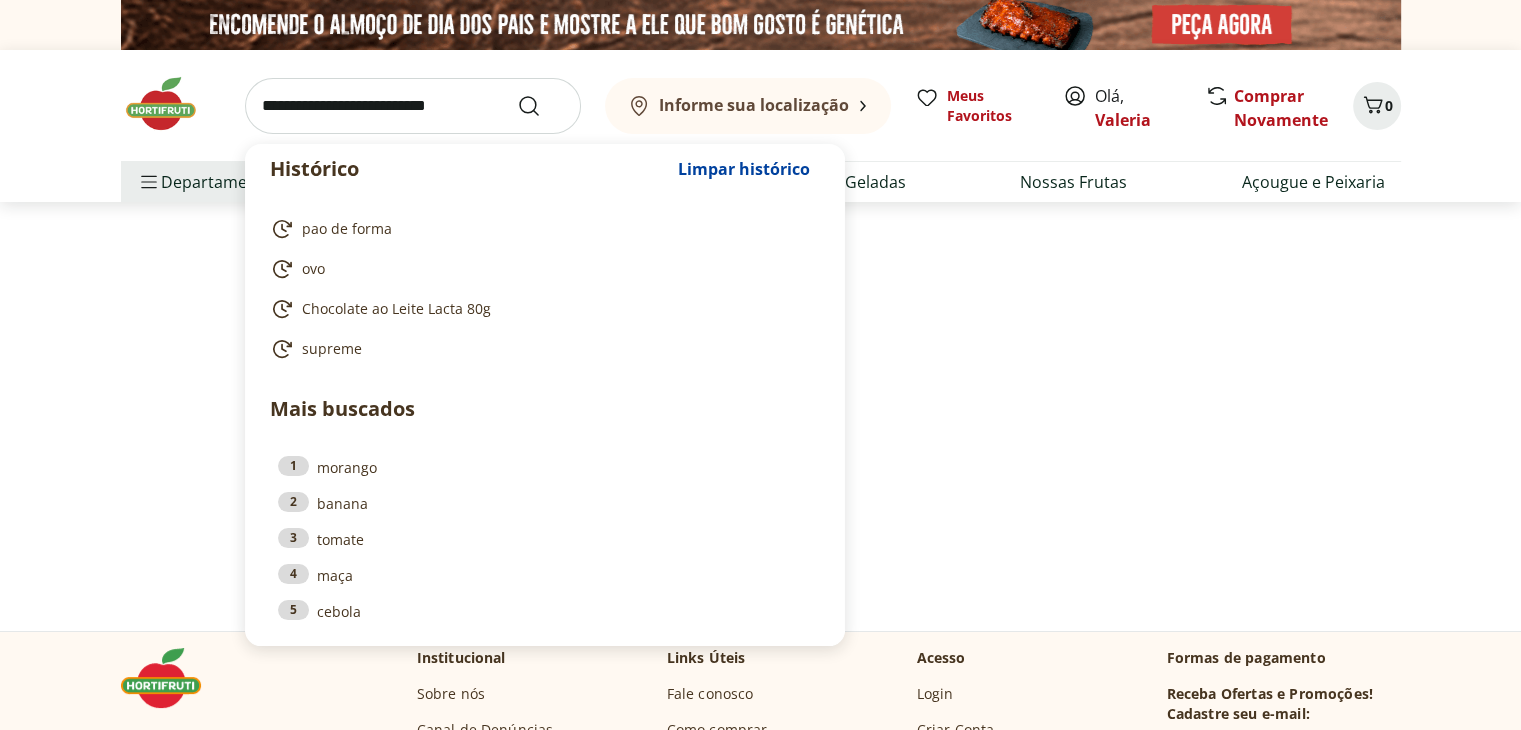 click at bounding box center (761, 384) 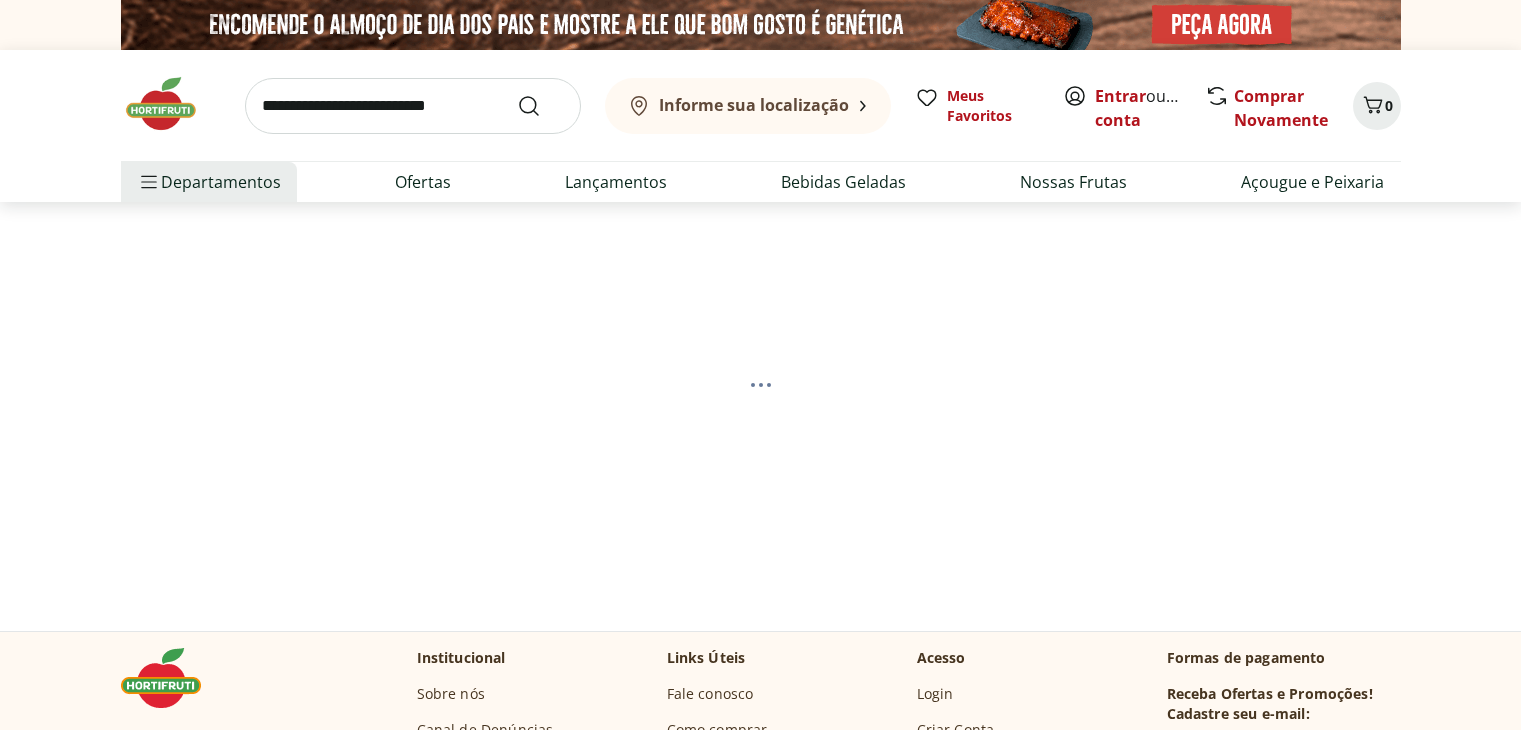scroll, scrollTop: 0, scrollLeft: 0, axis: both 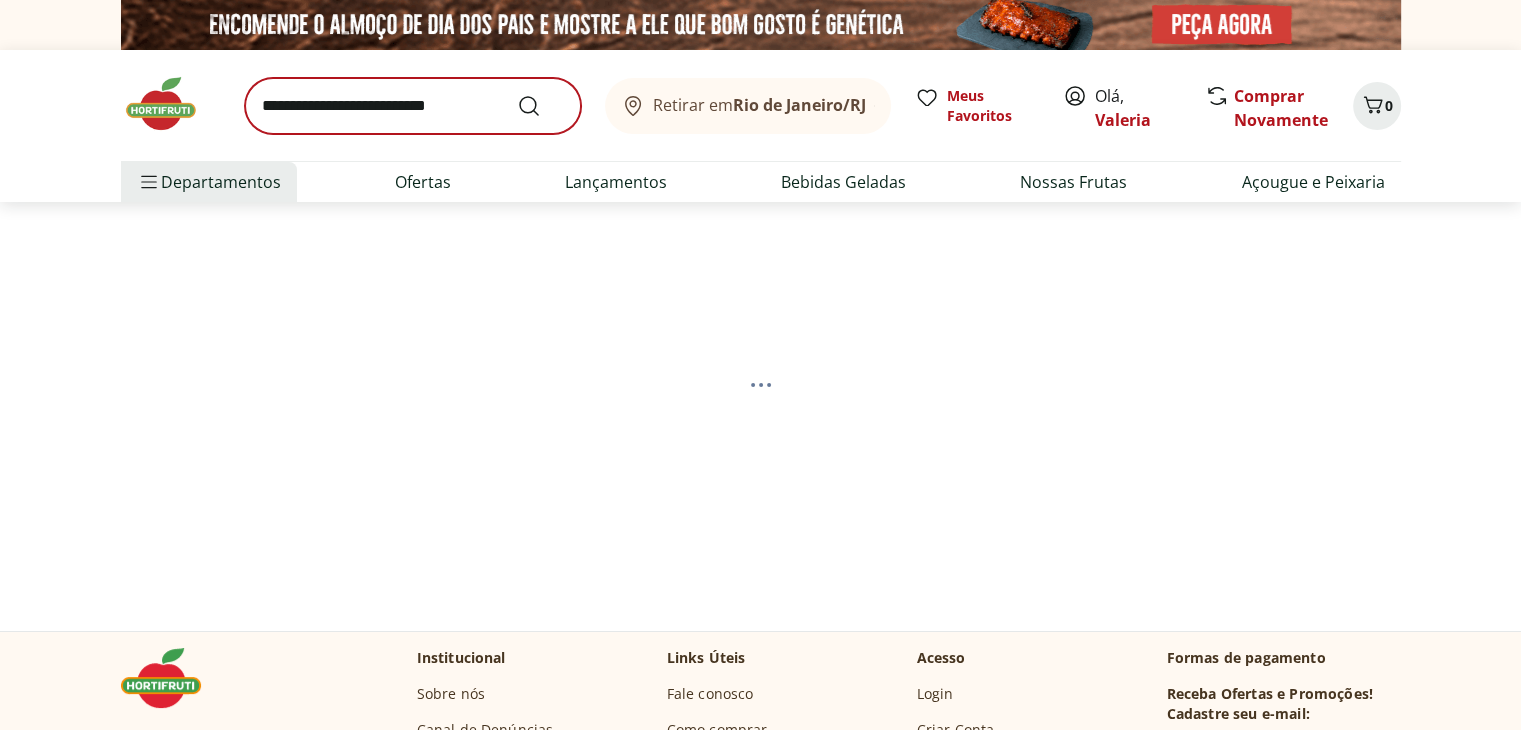 select on "**********" 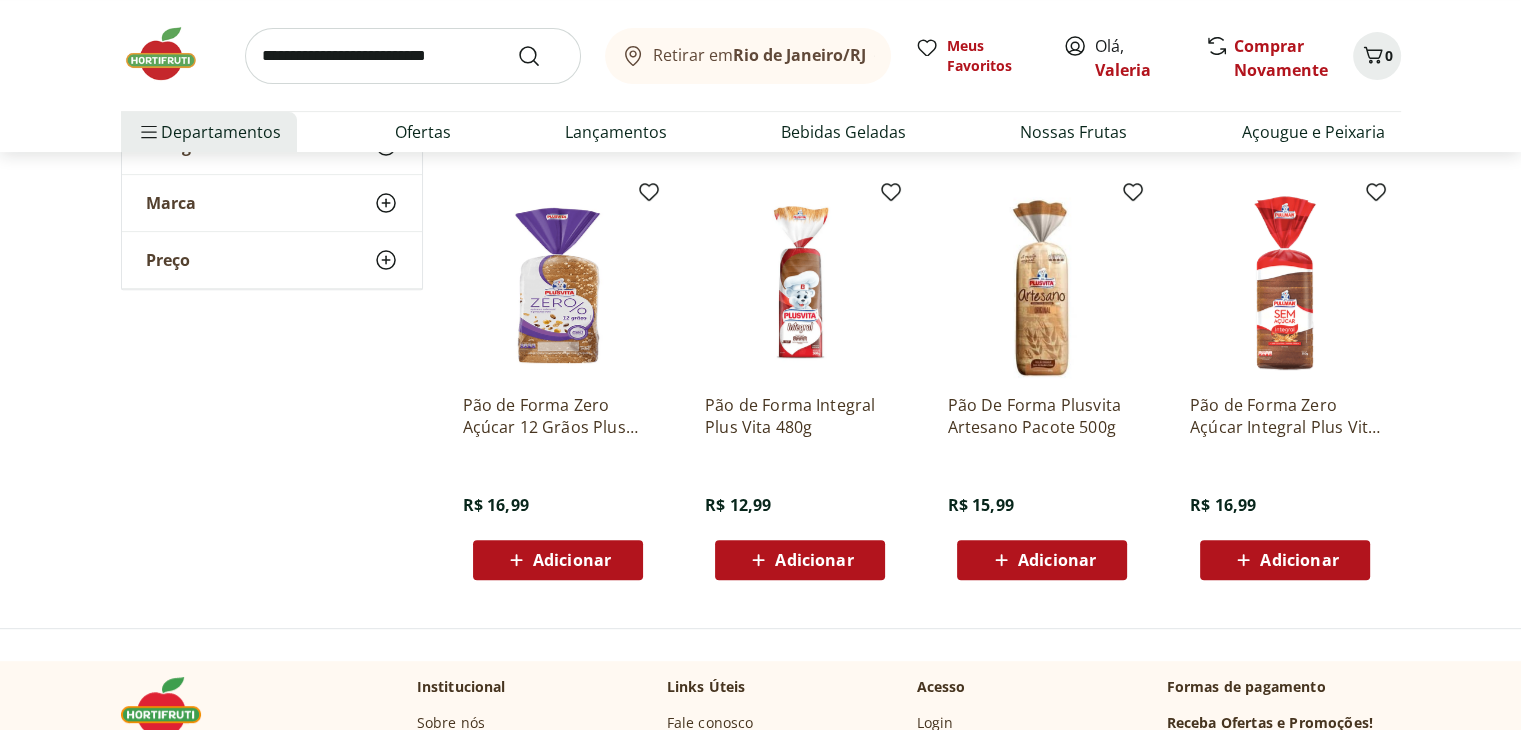 scroll, scrollTop: 475, scrollLeft: 0, axis: vertical 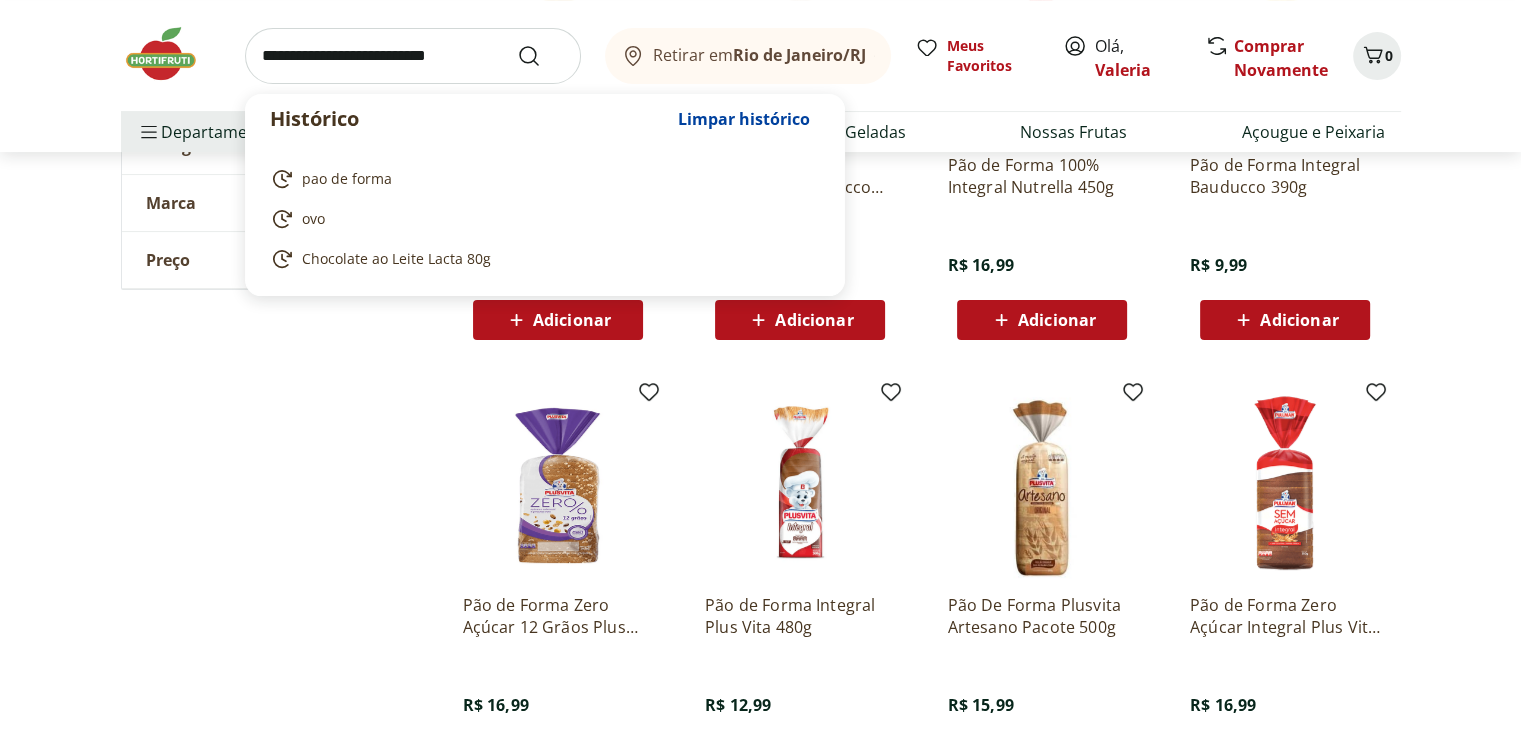 click at bounding box center [413, 56] 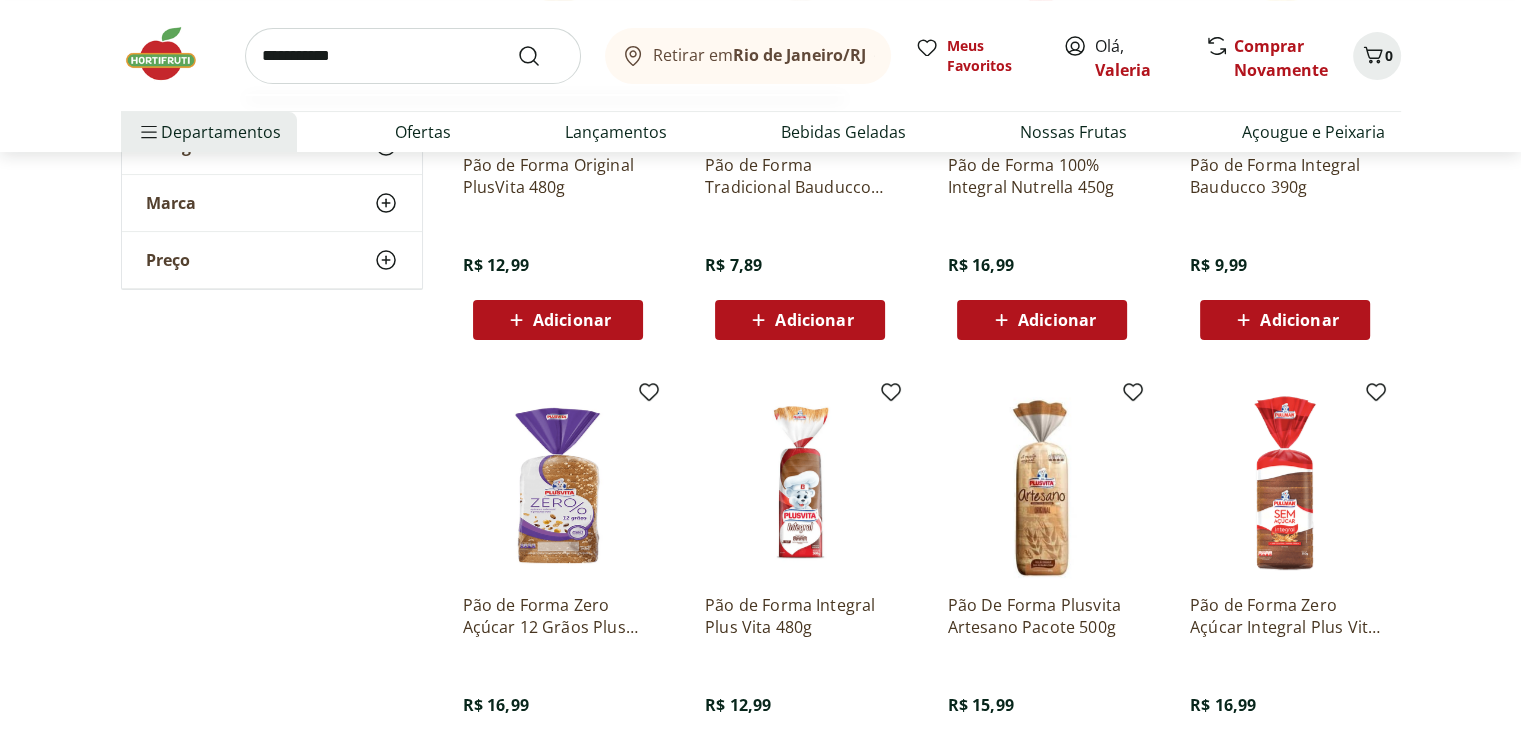 type on "**********" 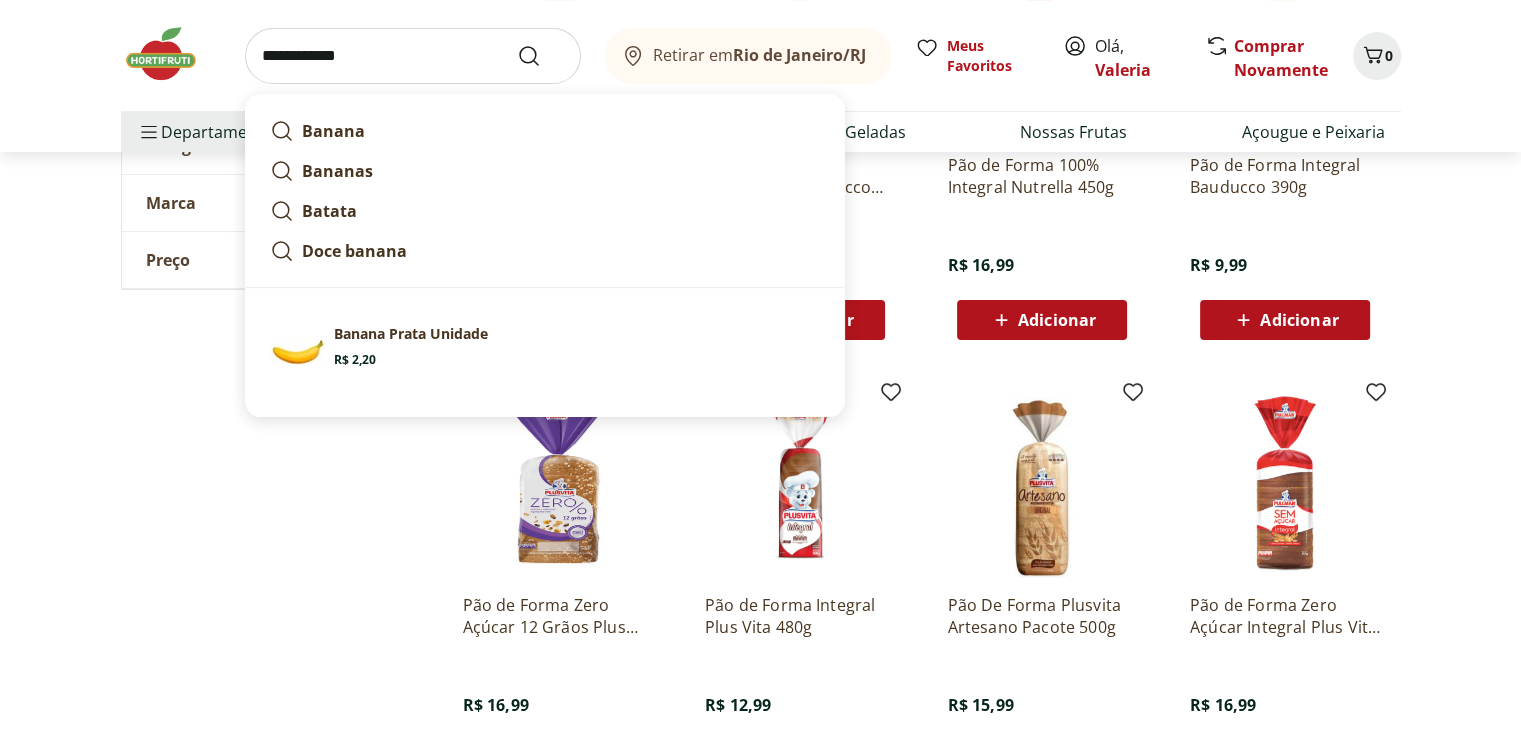 click at bounding box center [541, 56] 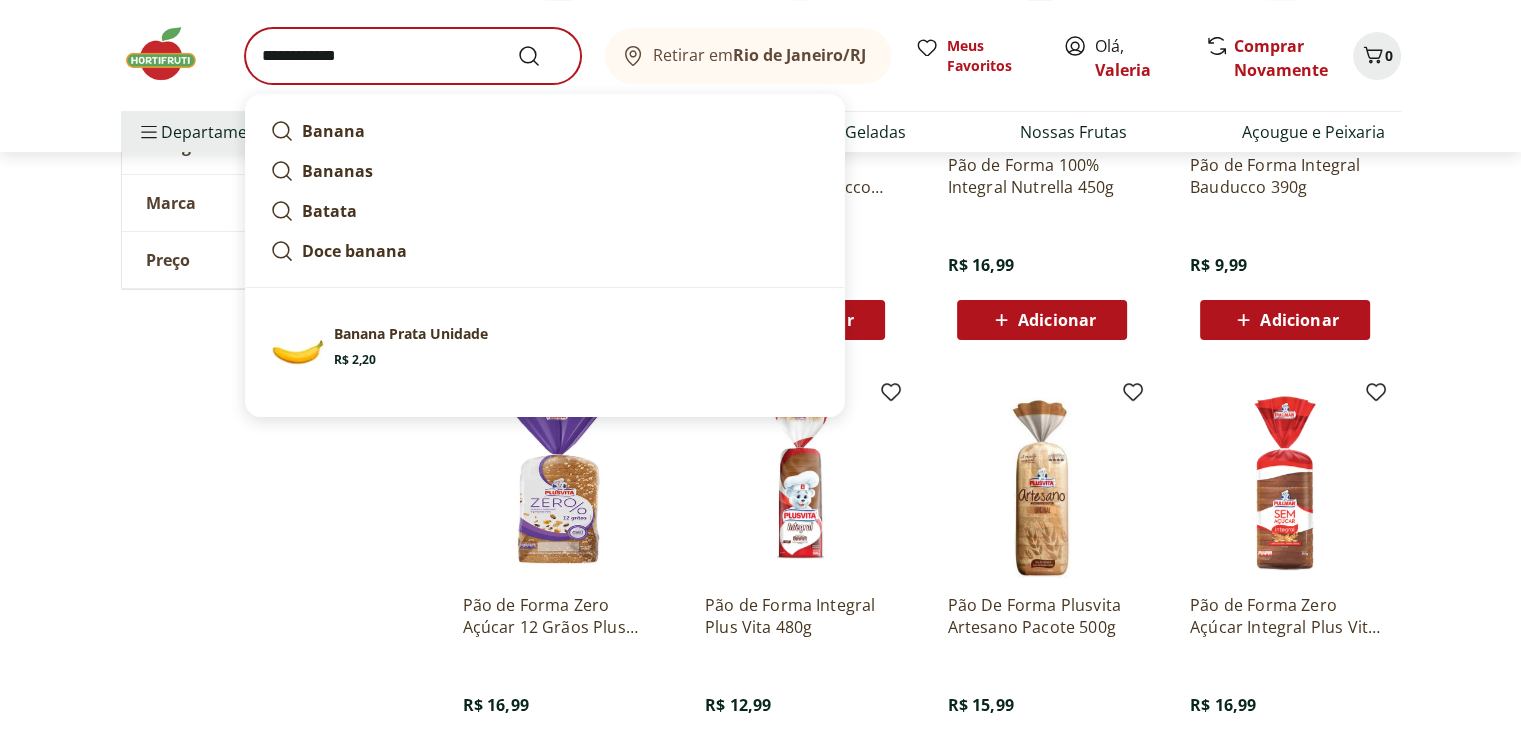 scroll, scrollTop: 0, scrollLeft: 0, axis: both 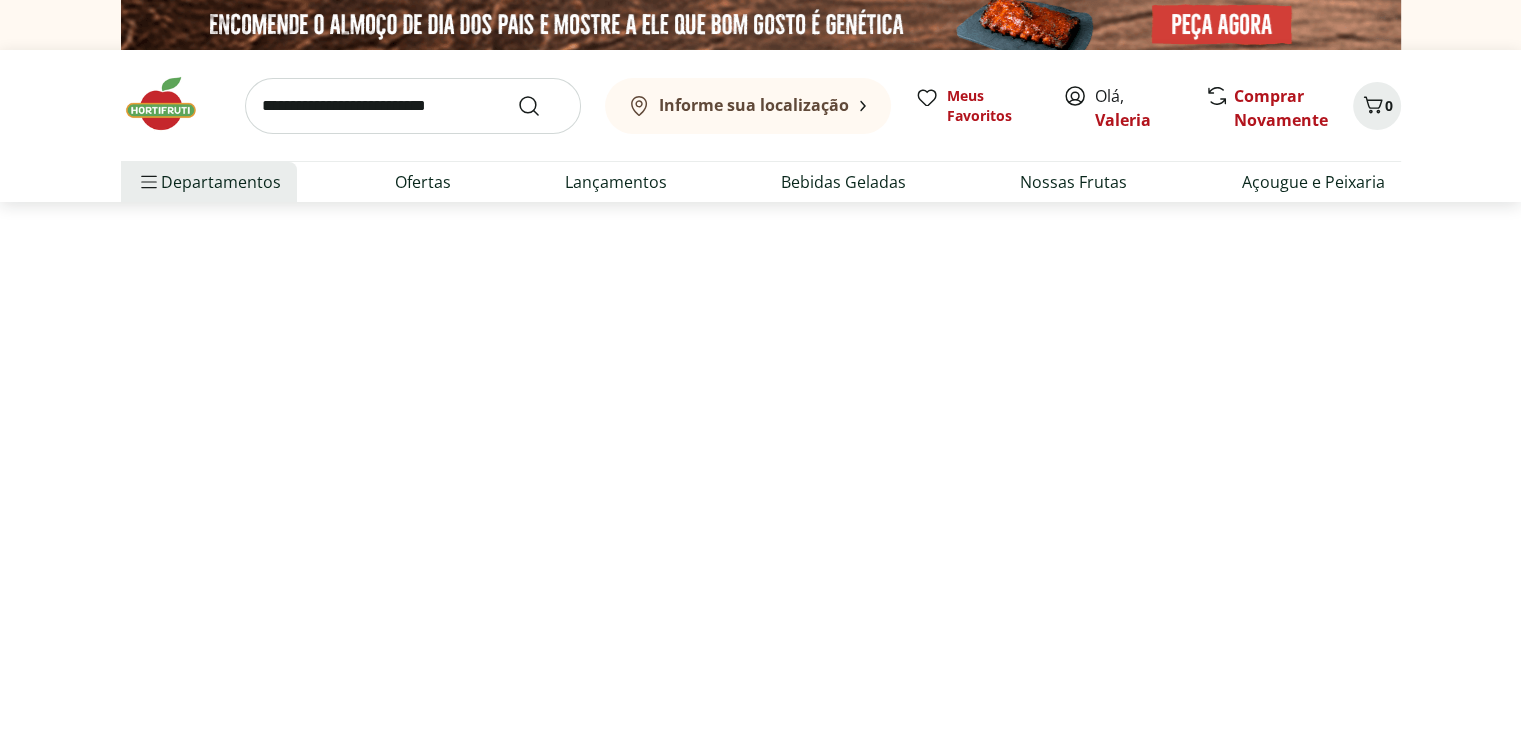 select on "**********" 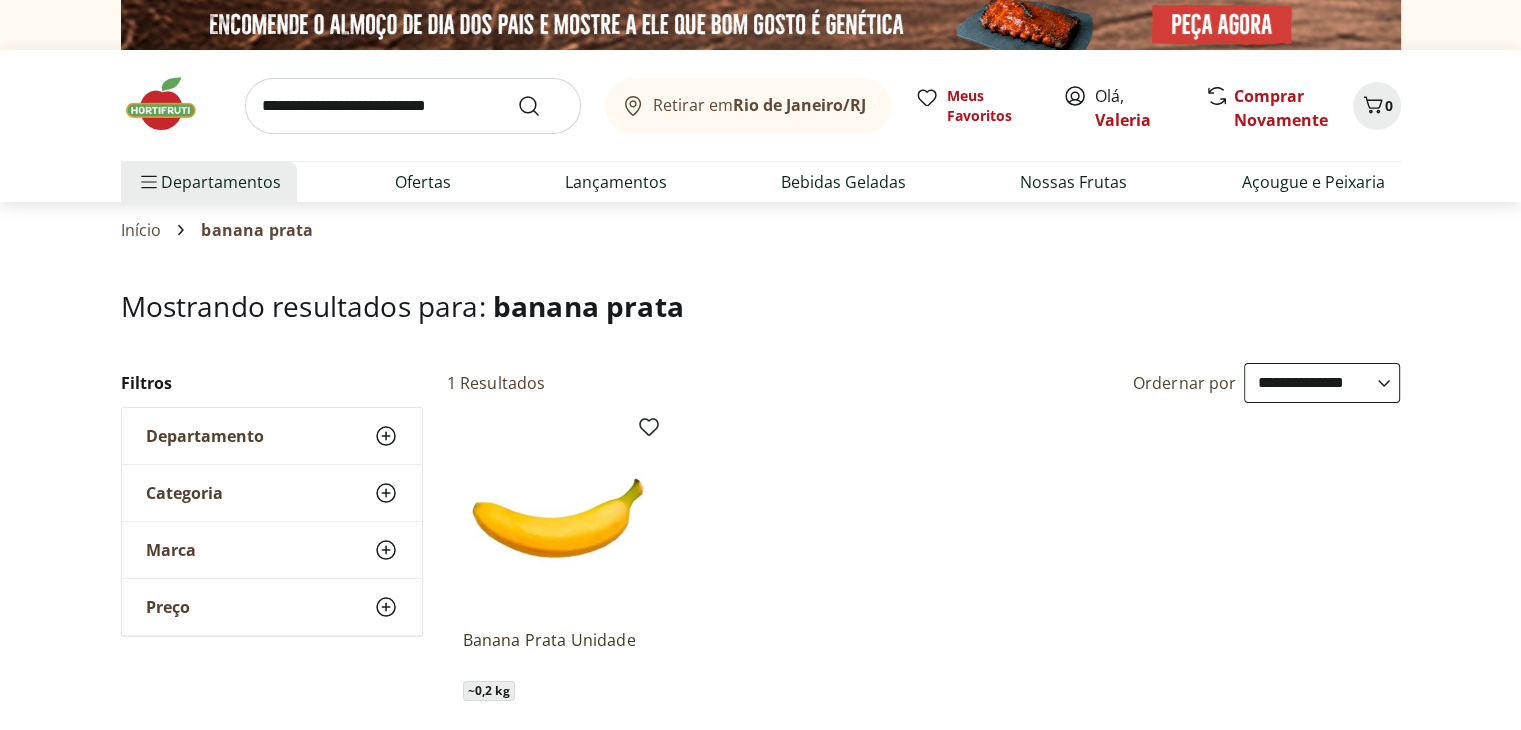 scroll, scrollTop: 300, scrollLeft: 0, axis: vertical 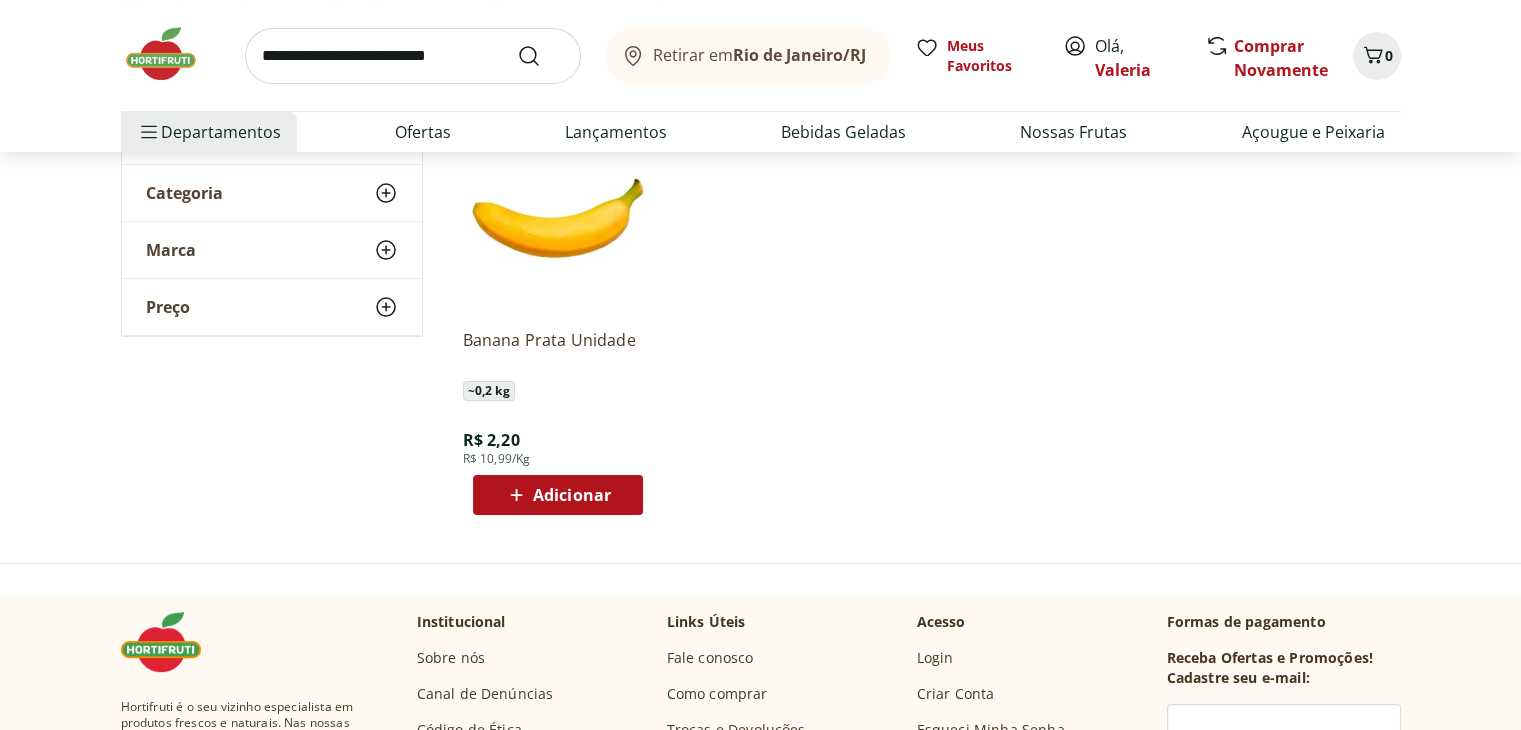 click on "Adicionar" at bounding box center (572, 495) 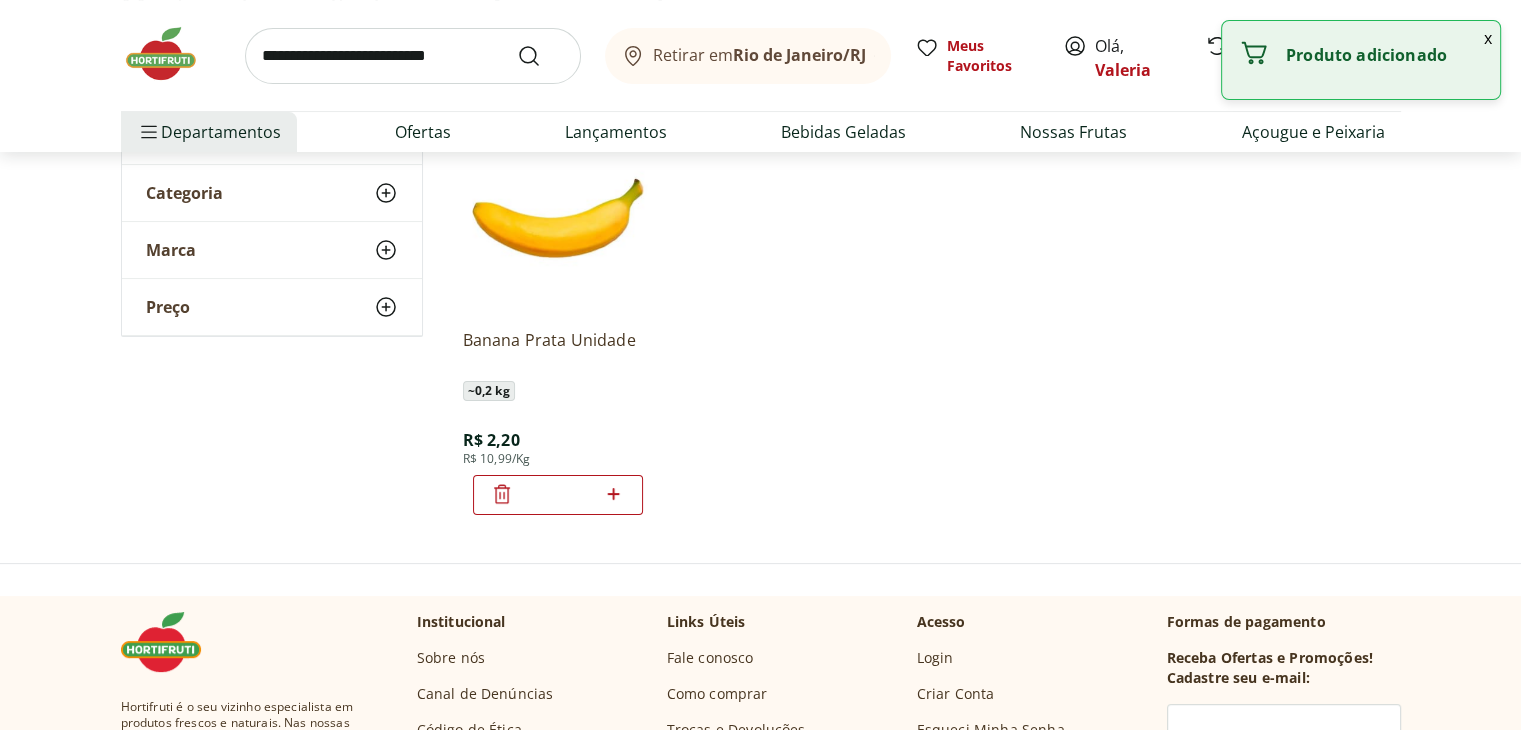 click 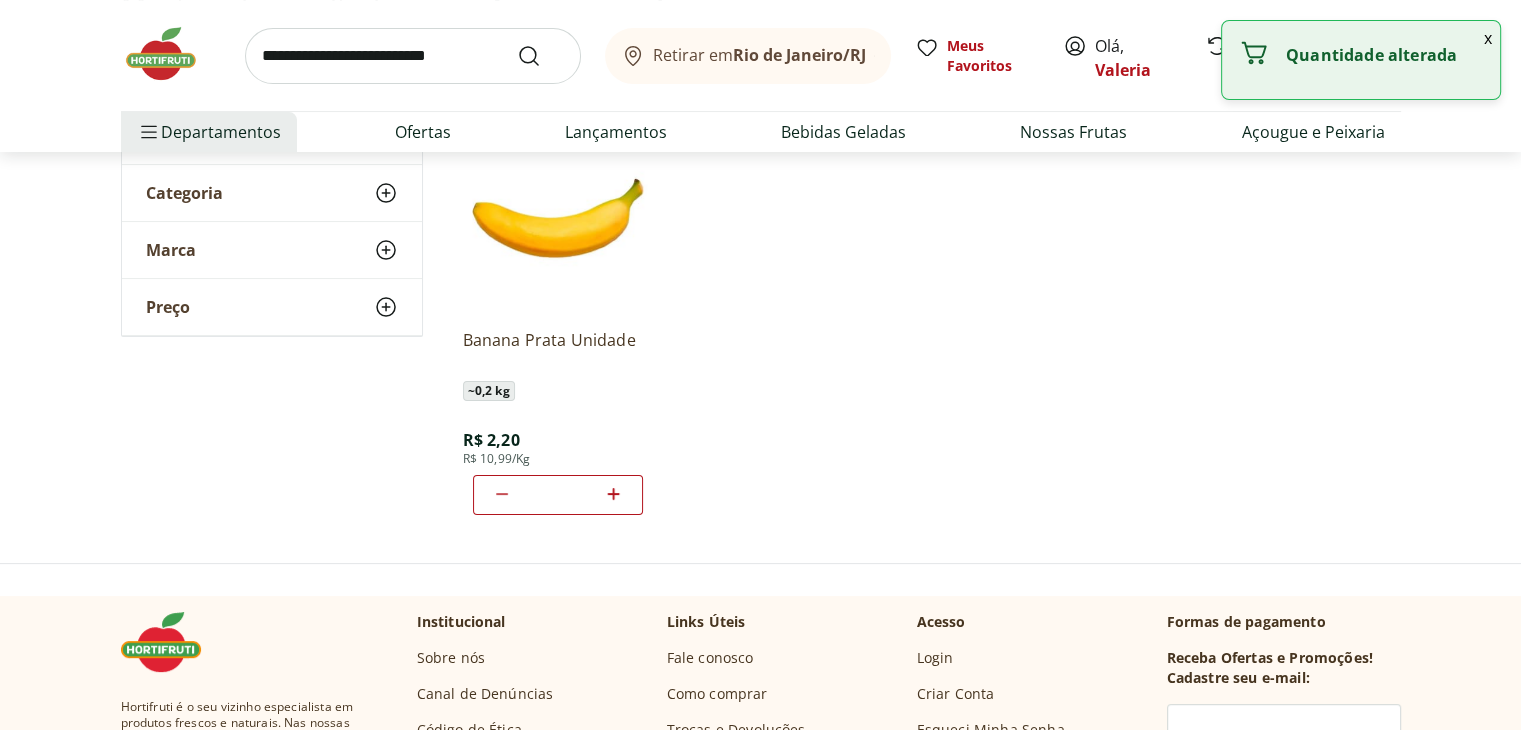 click 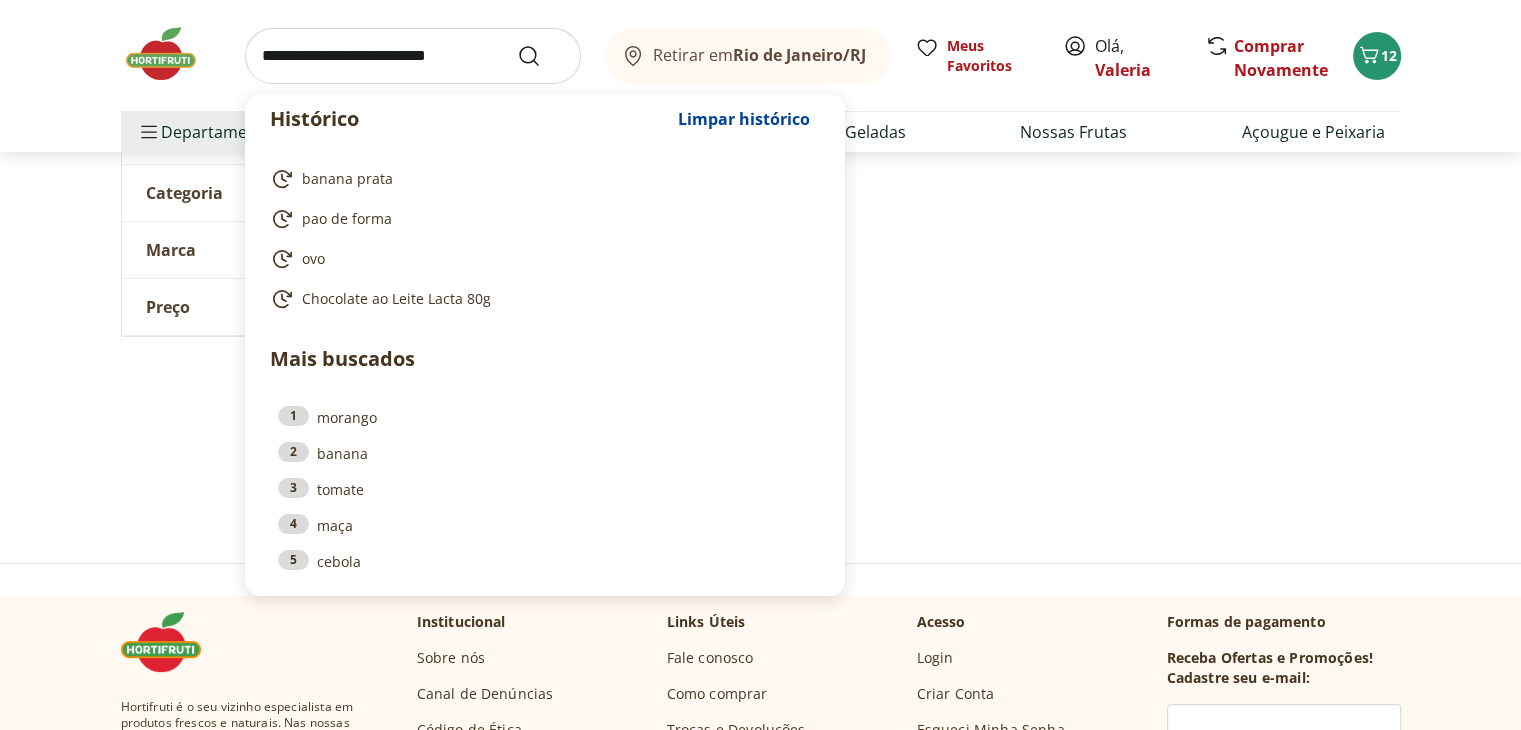 drag, startPoint x: 492, startPoint y: 44, endPoint x: 313, endPoint y: 25, distance: 180.00555 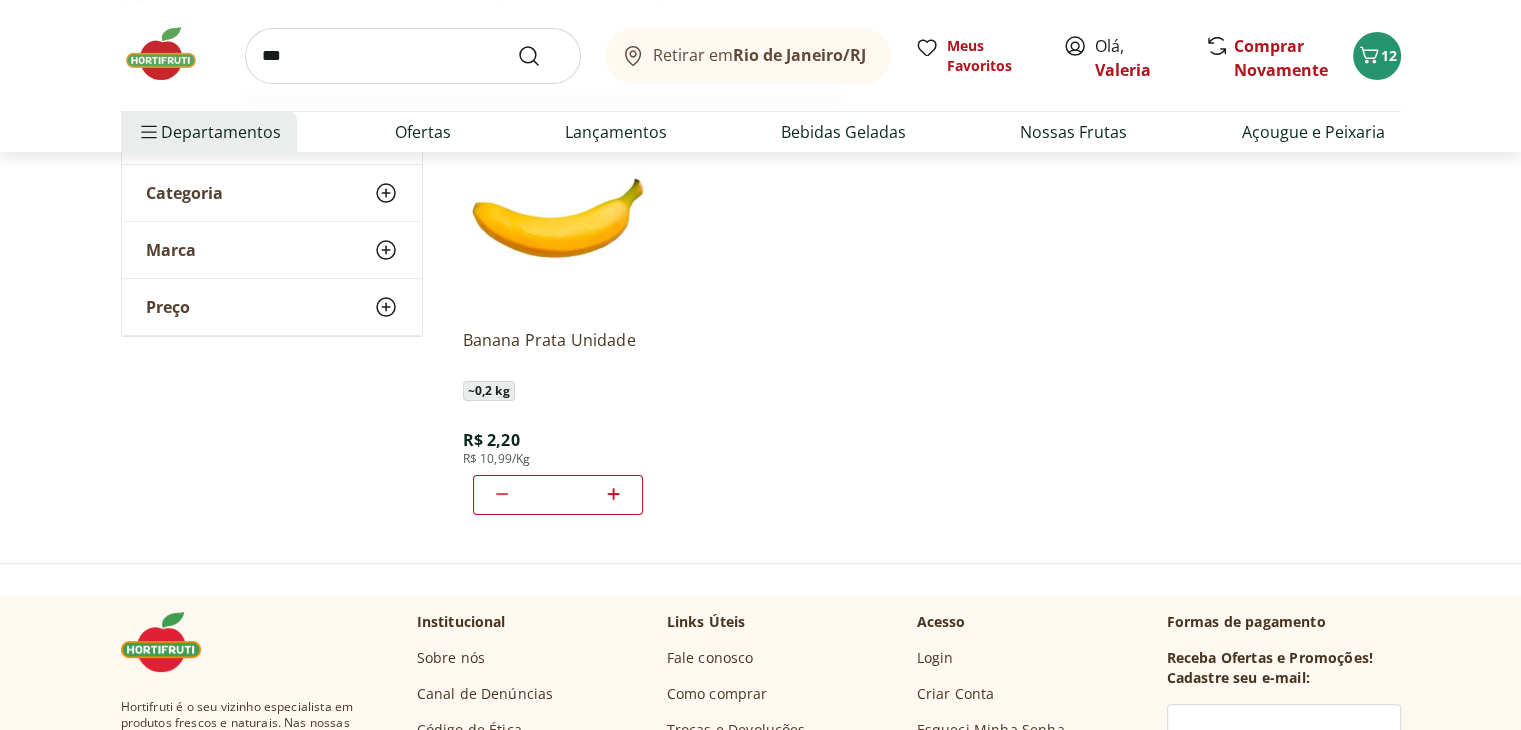 type on "***" 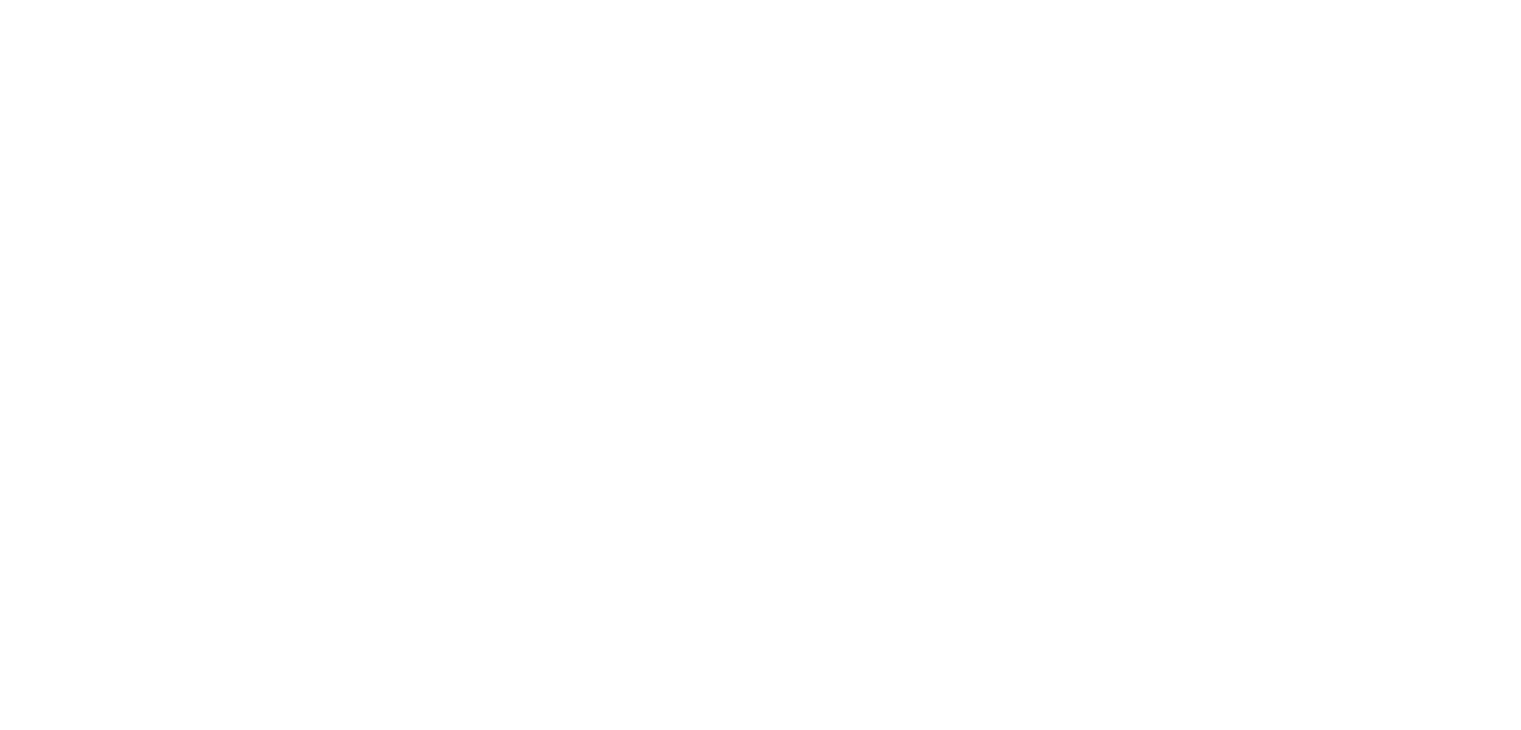 scroll, scrollTop: 0, scrollLeft: 0, axis: both 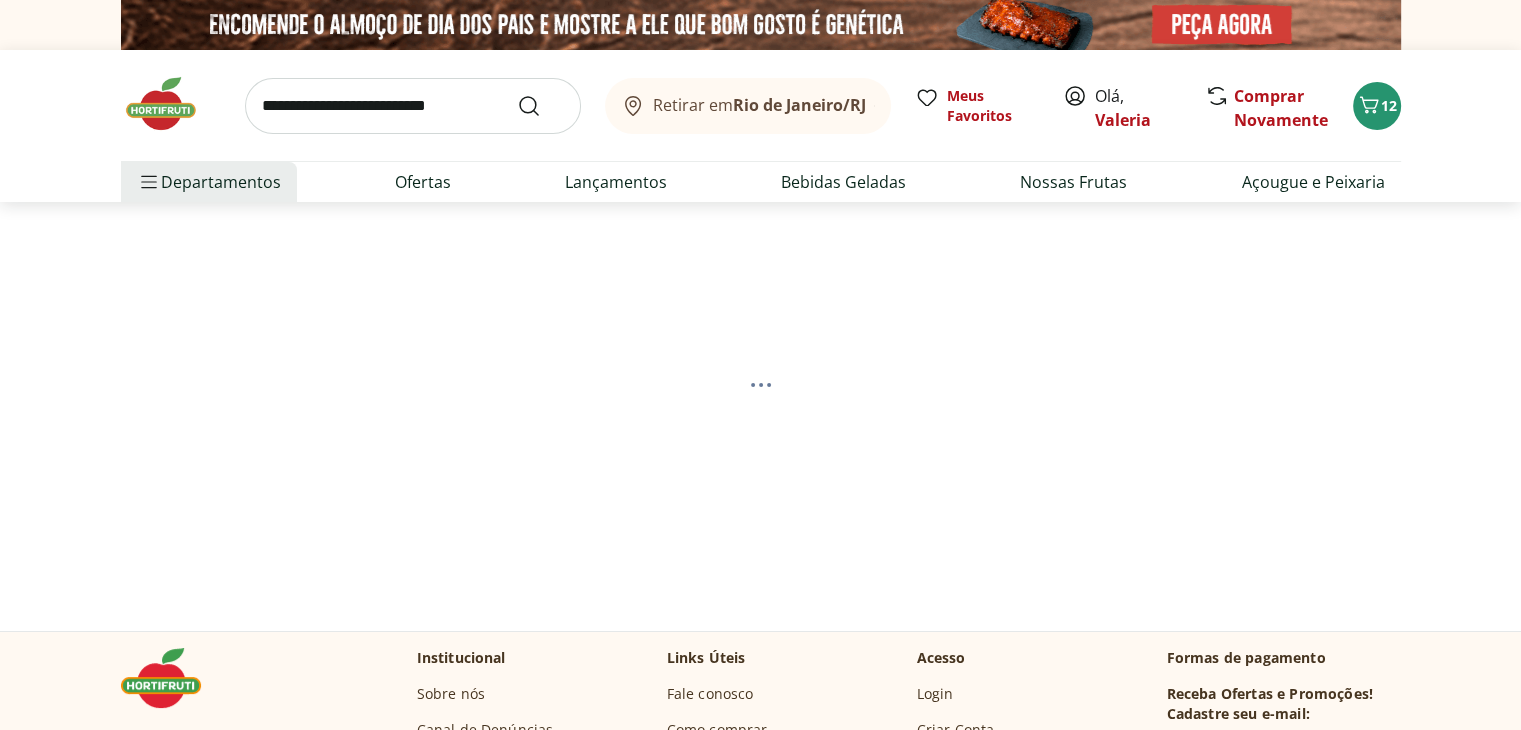 select on "**********" 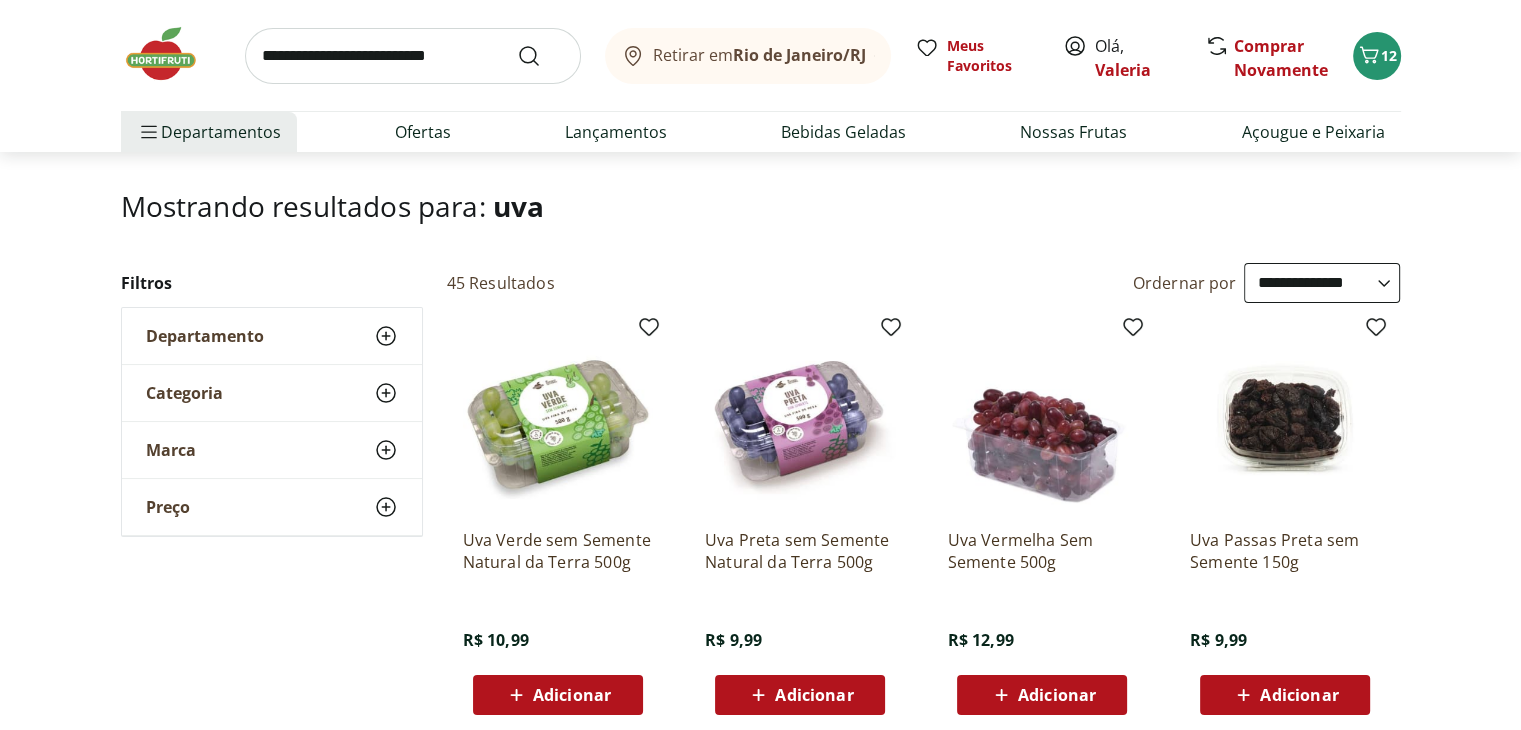 scroll, scrollTop: 200, scrollLeft: 0, axis: vertical 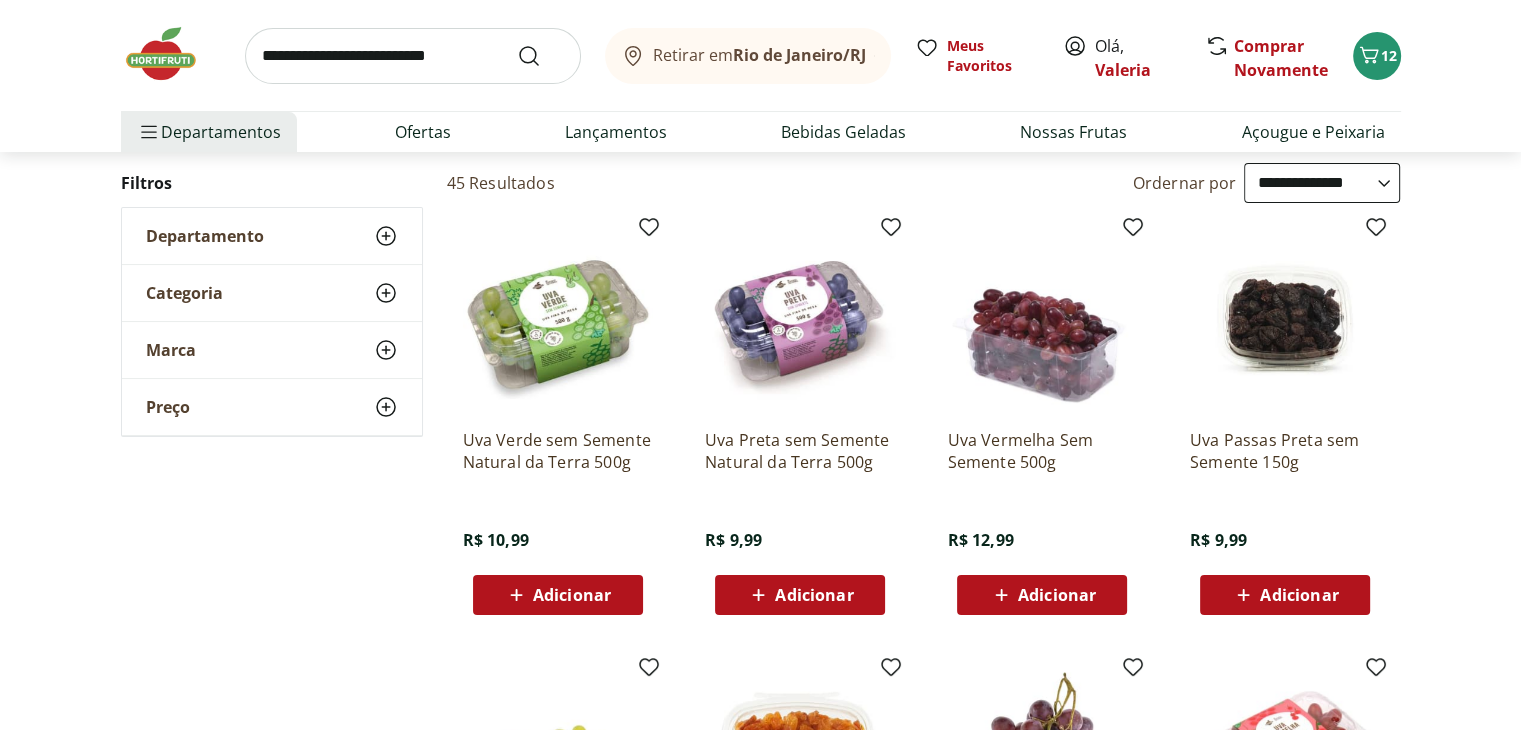 click on "Adicionar" at bounding box center [572, 595] 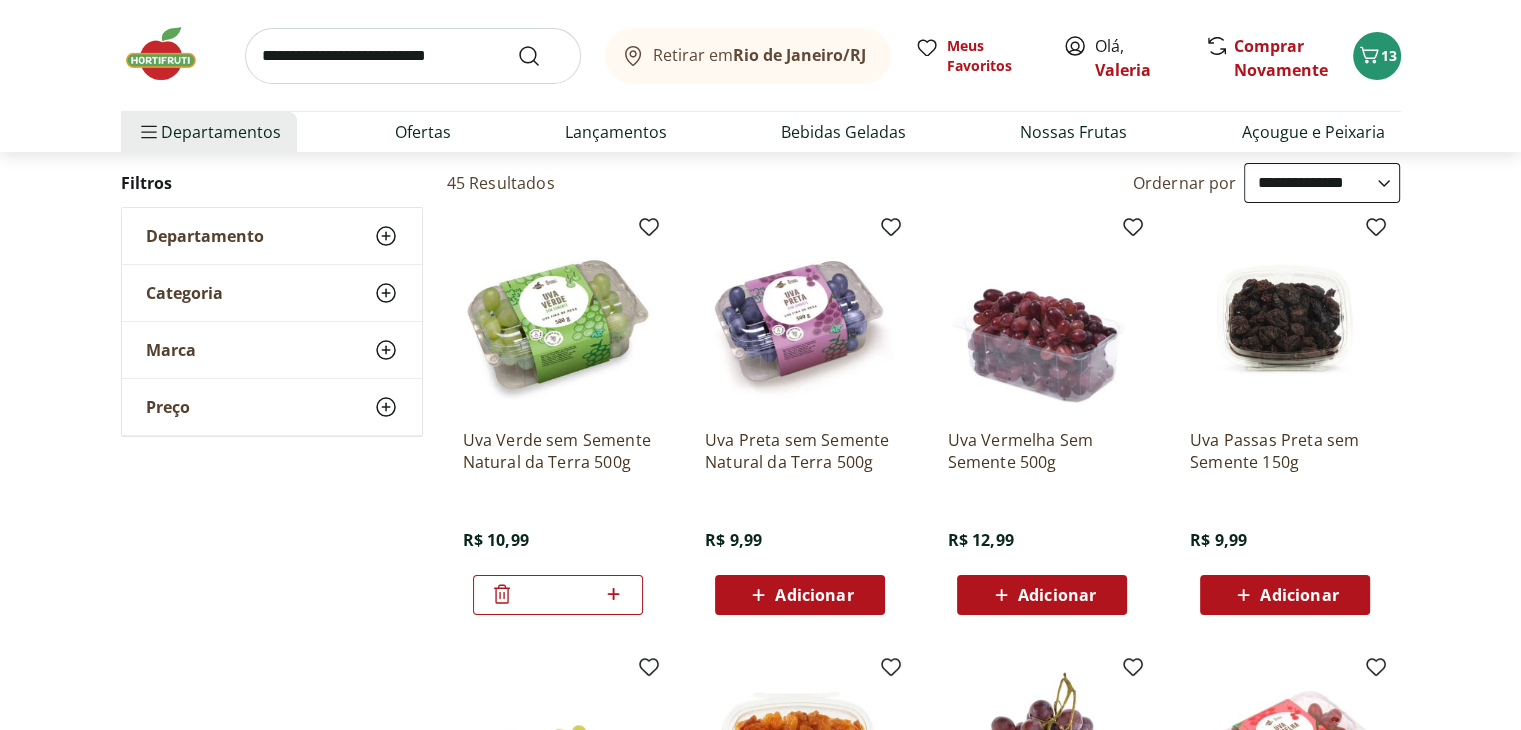 click at bounding box center [413, 56] 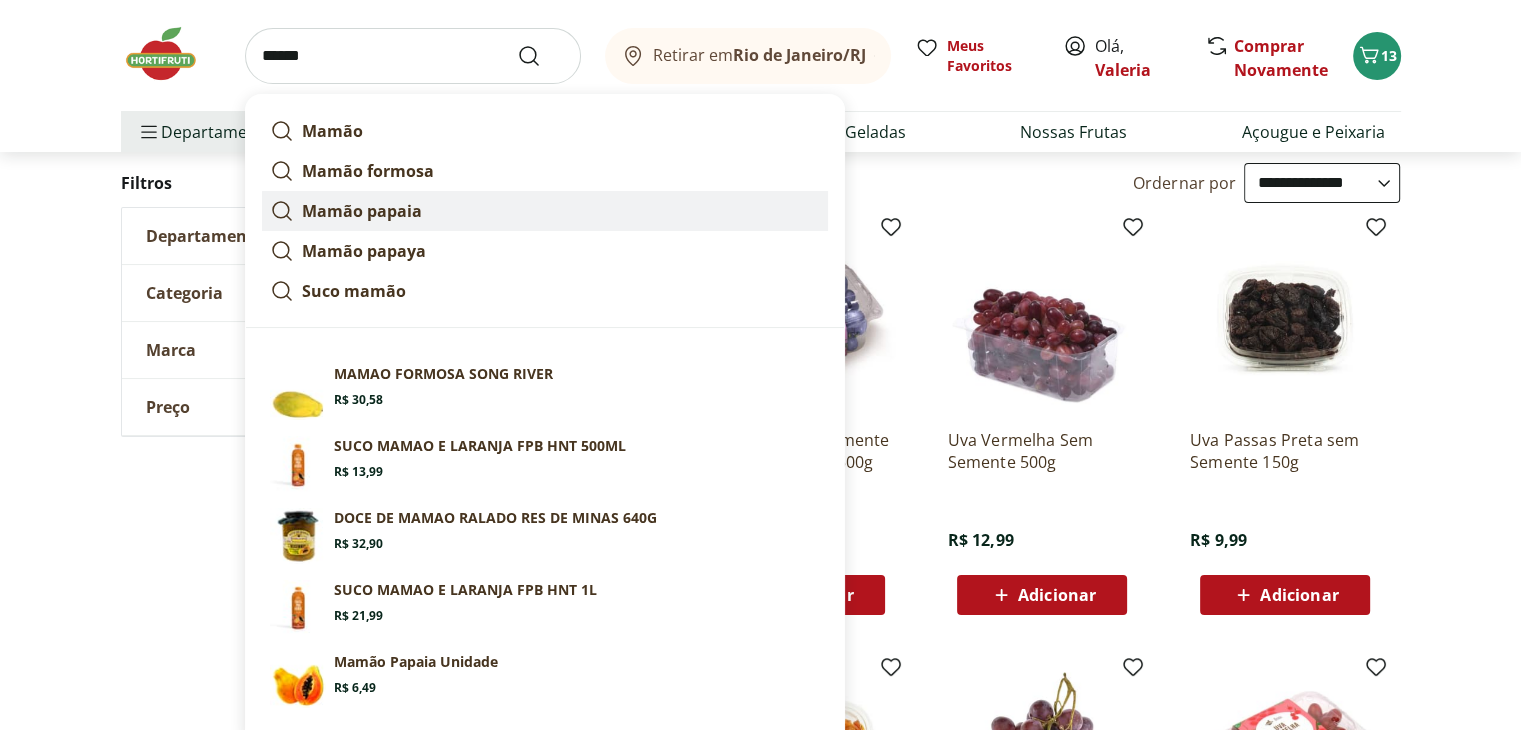 click on "Mamão papaia" at bounding box center (362, 211) 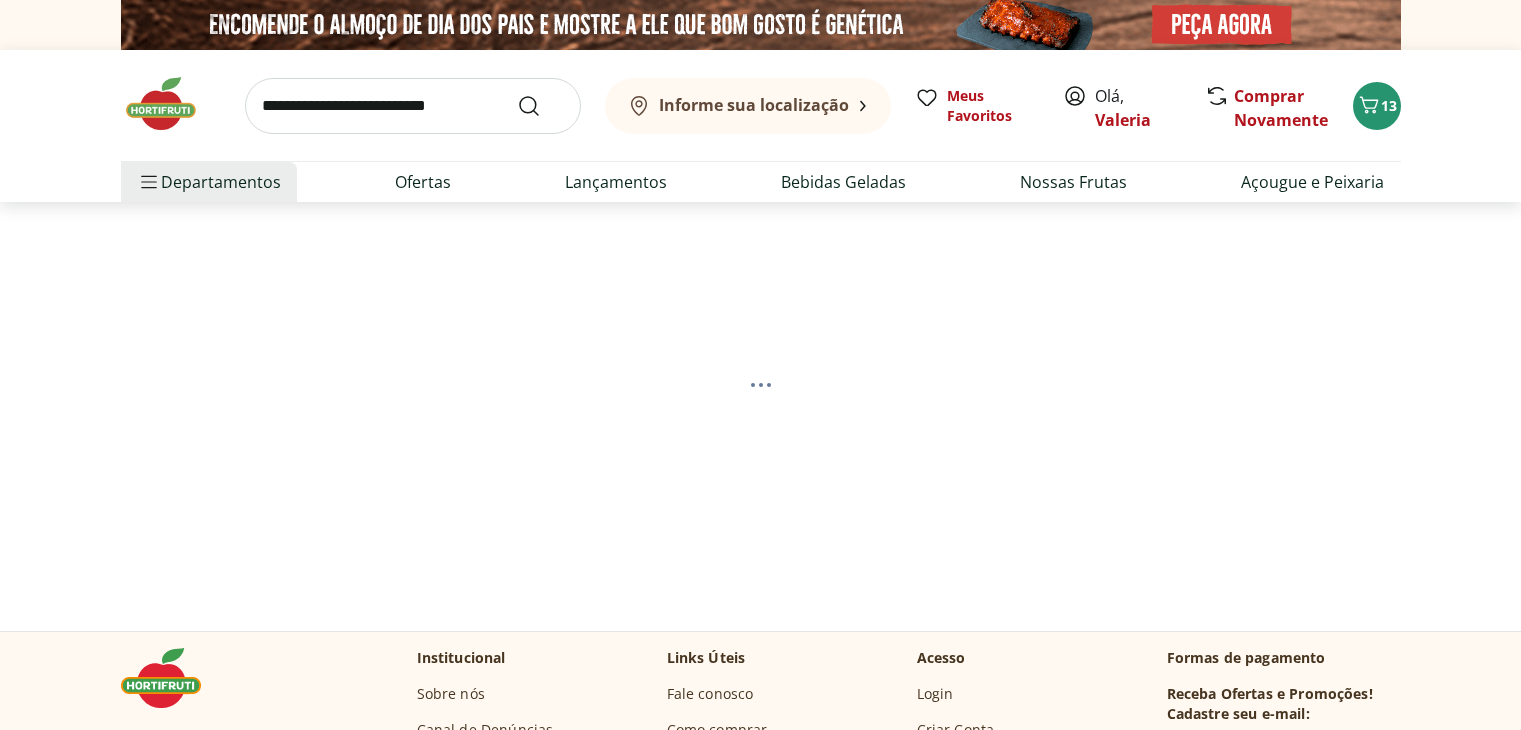 scroll, scrollTop: 0, scrollLeft: 0, axis: both 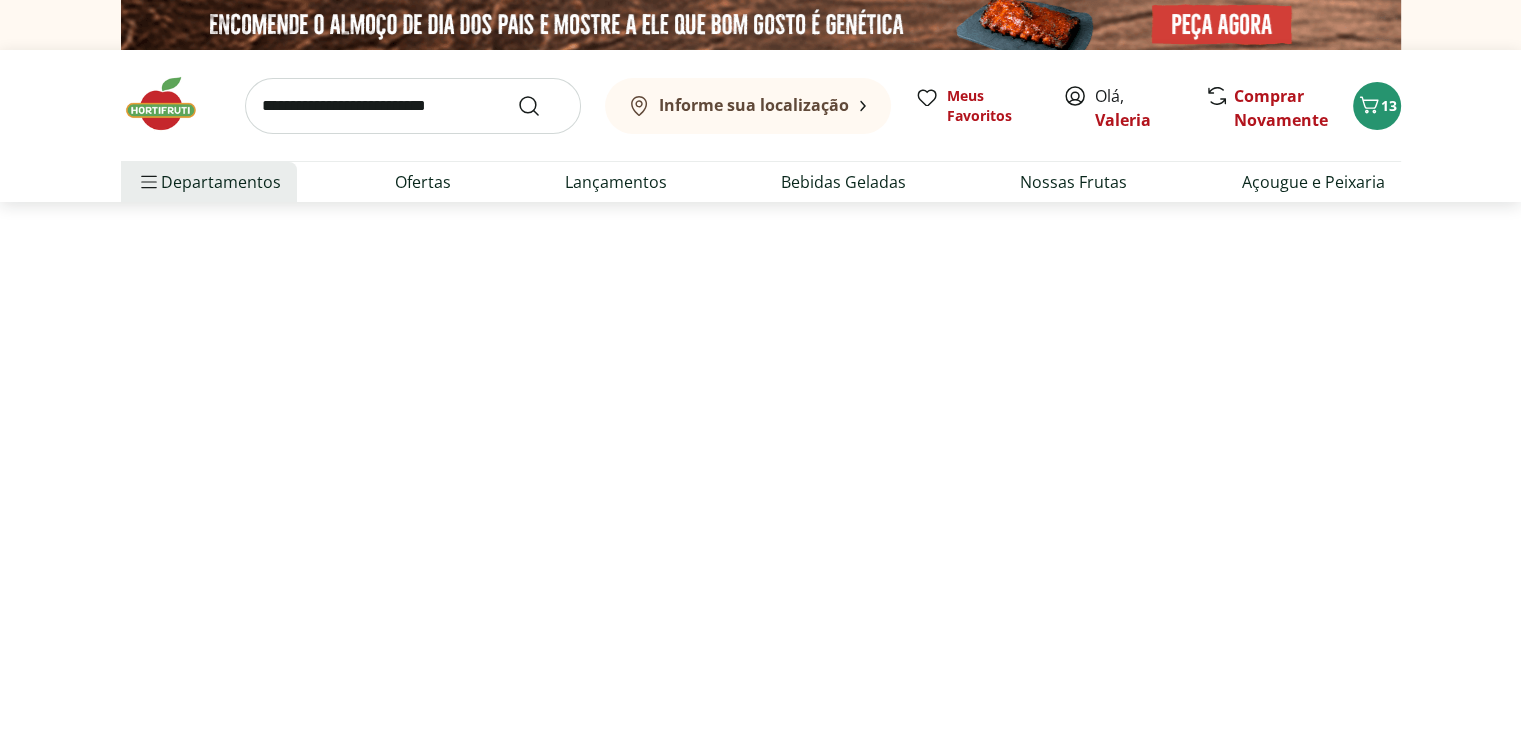 select on "**********" 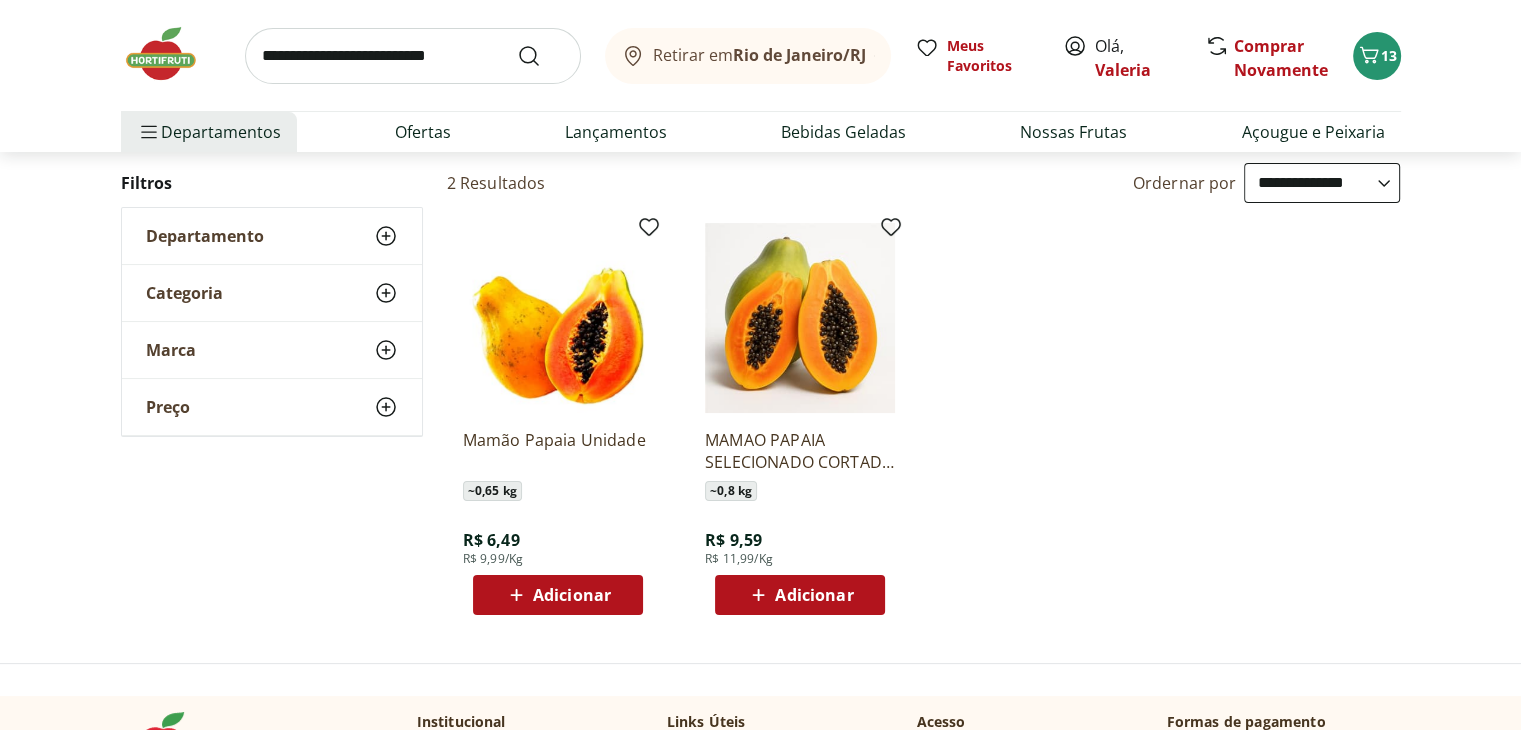 scroll, scrollTop: 300, scrollLeft: 0, axis: vertical 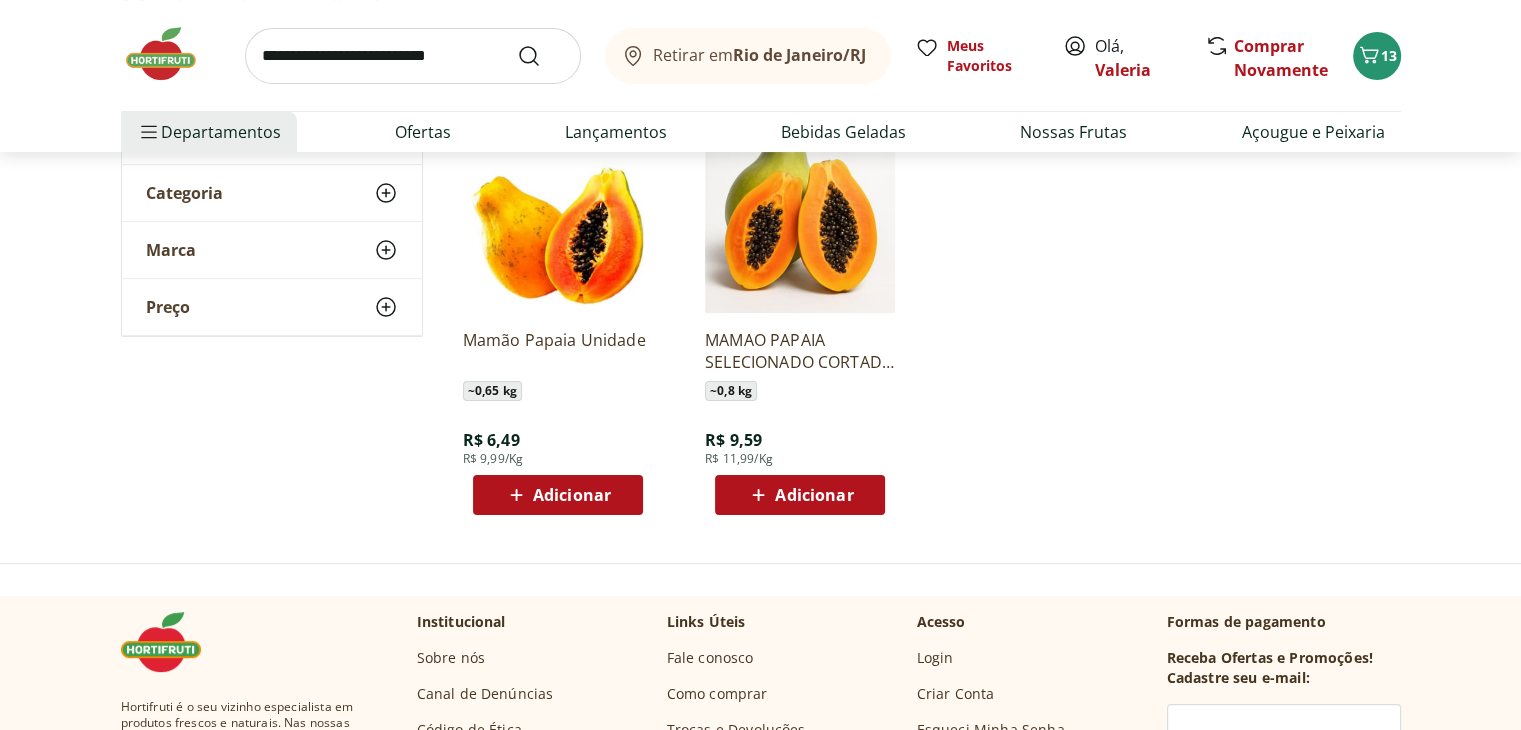 click on "Adicionar" at bounding box center (572, 495) 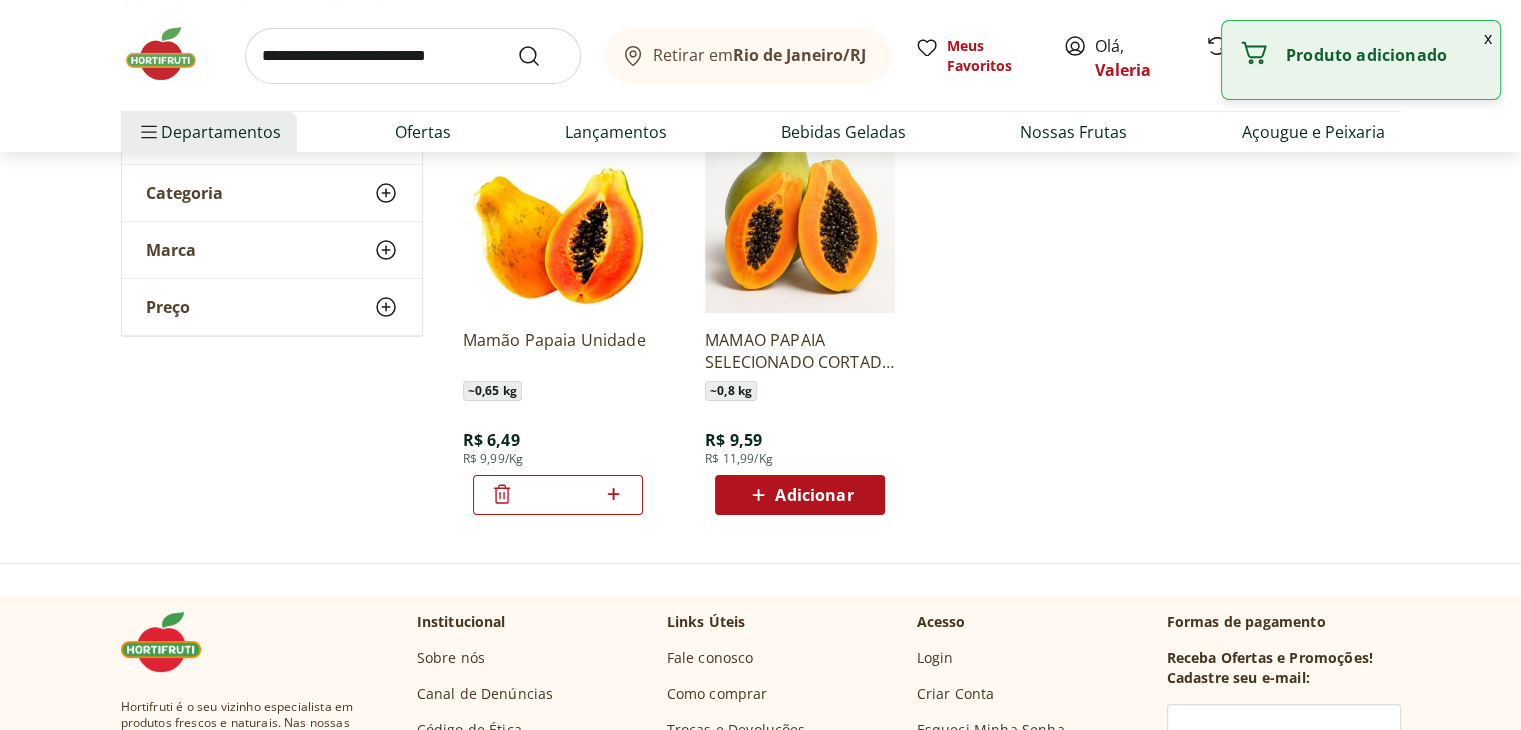 click 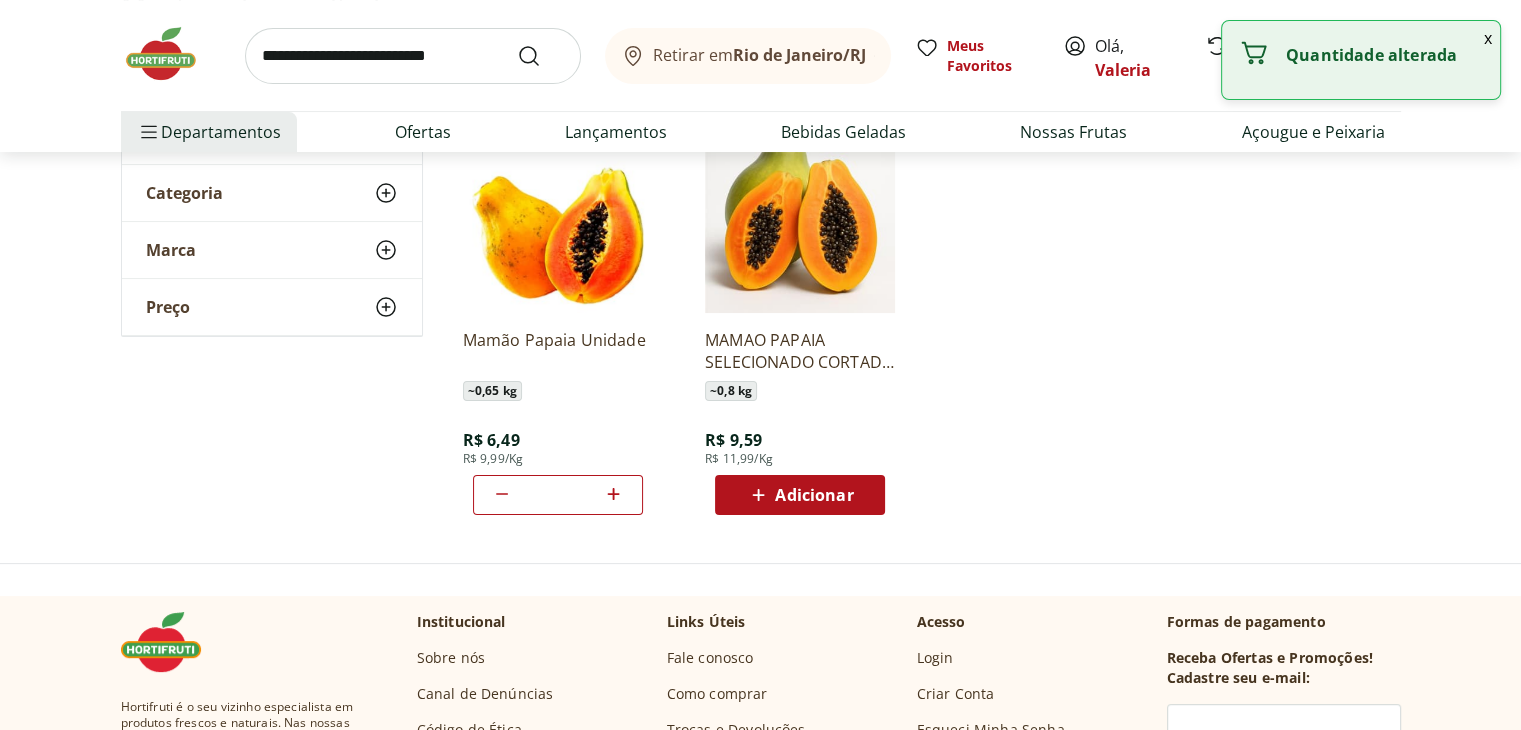 click 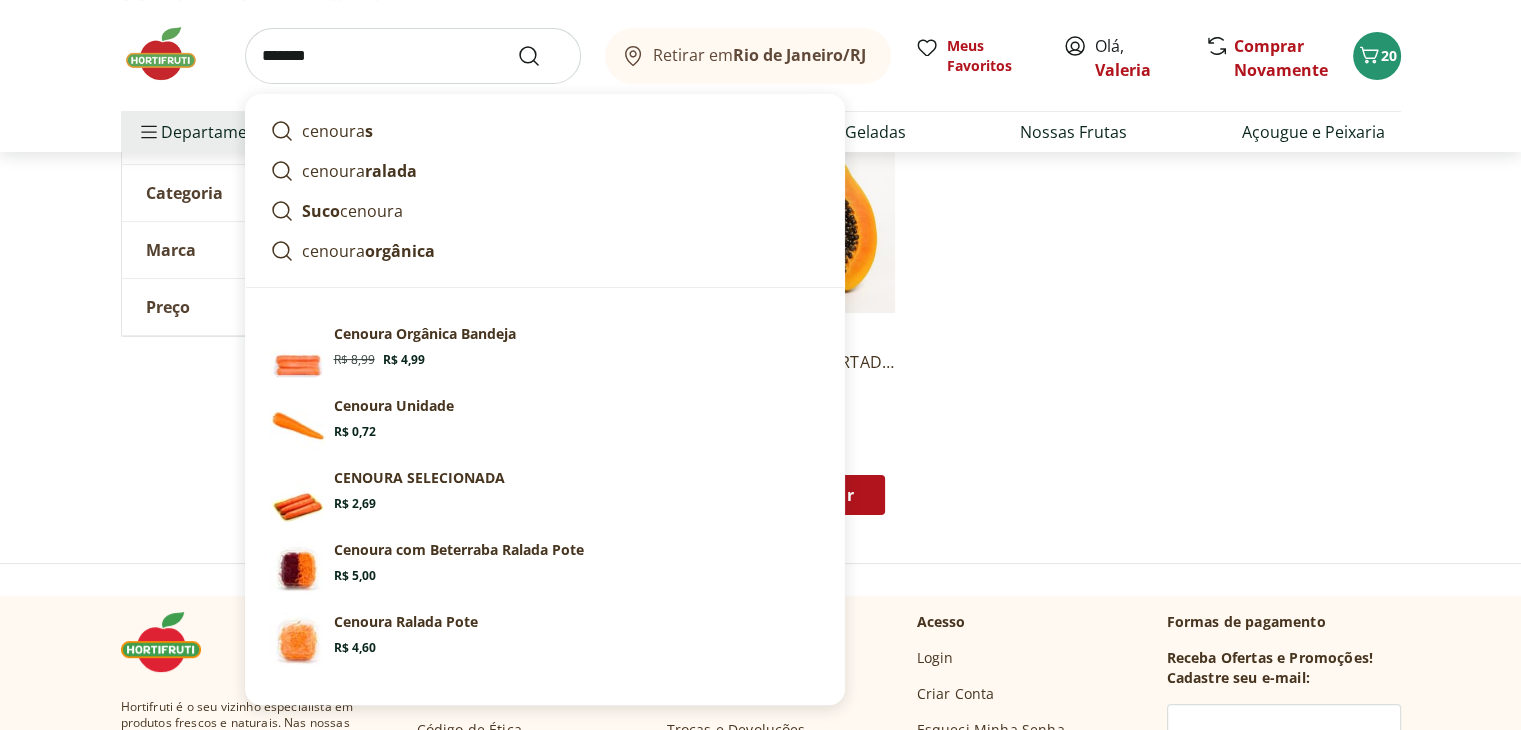 type on "*******" 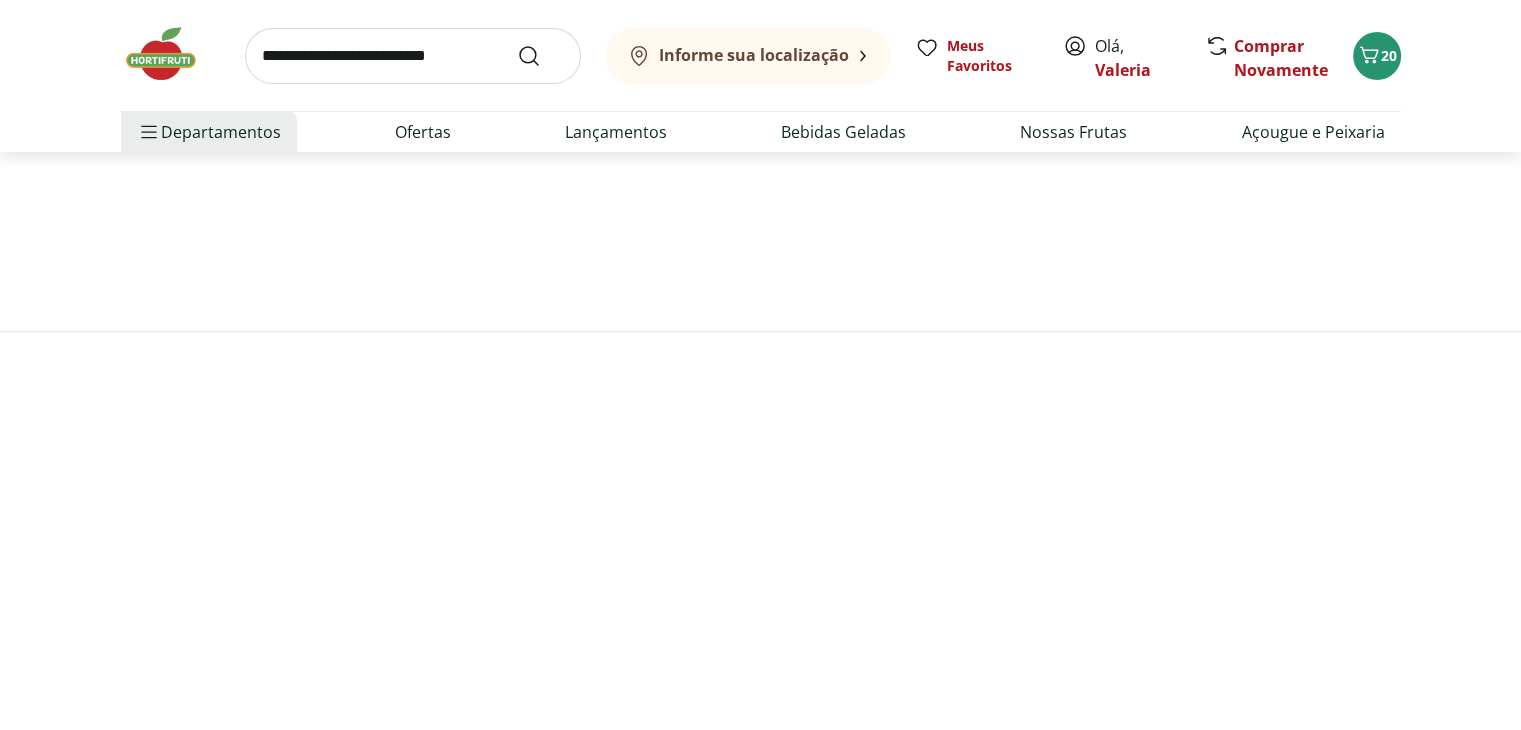 scroll, scrollTop: 0, scrollLeft: 0, axis: both 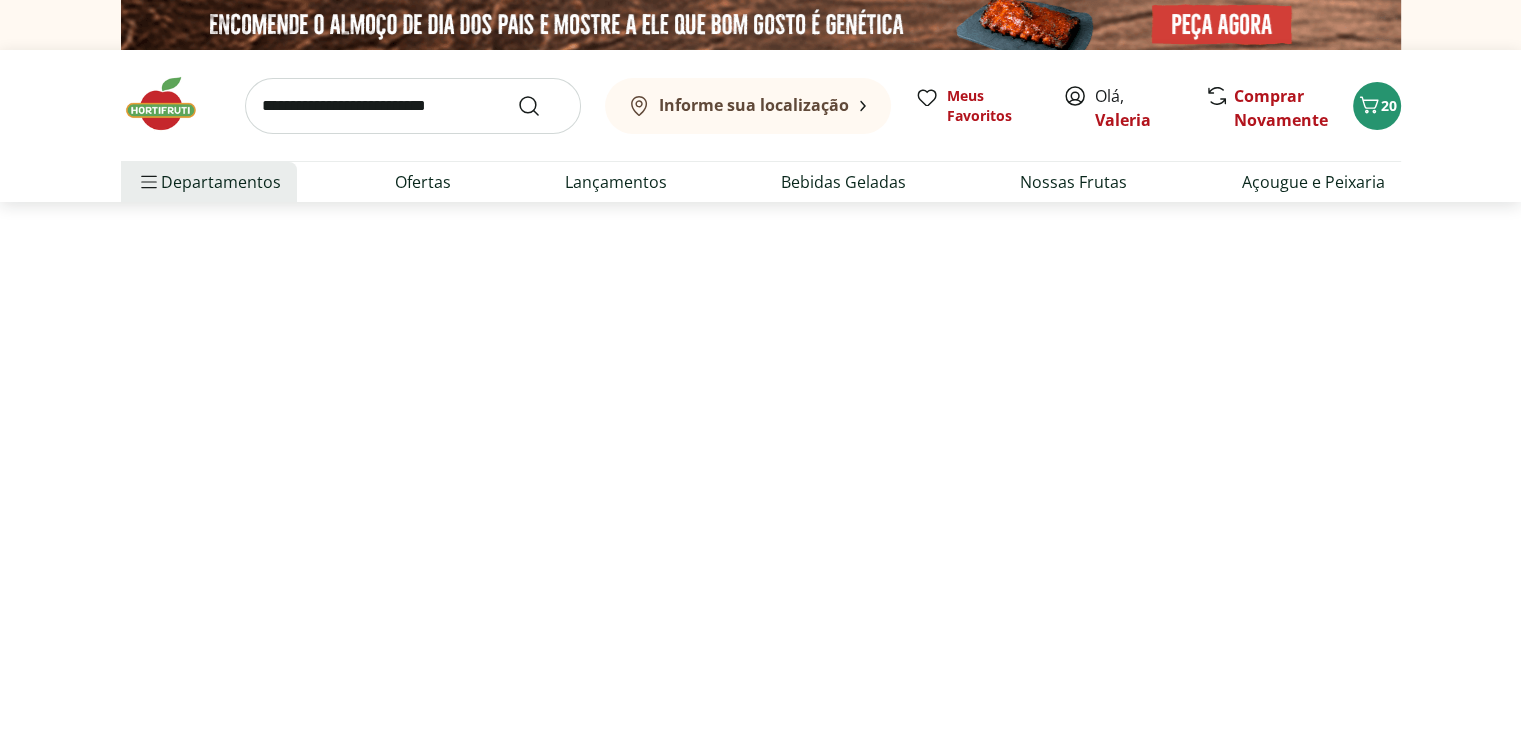 select on "**********" 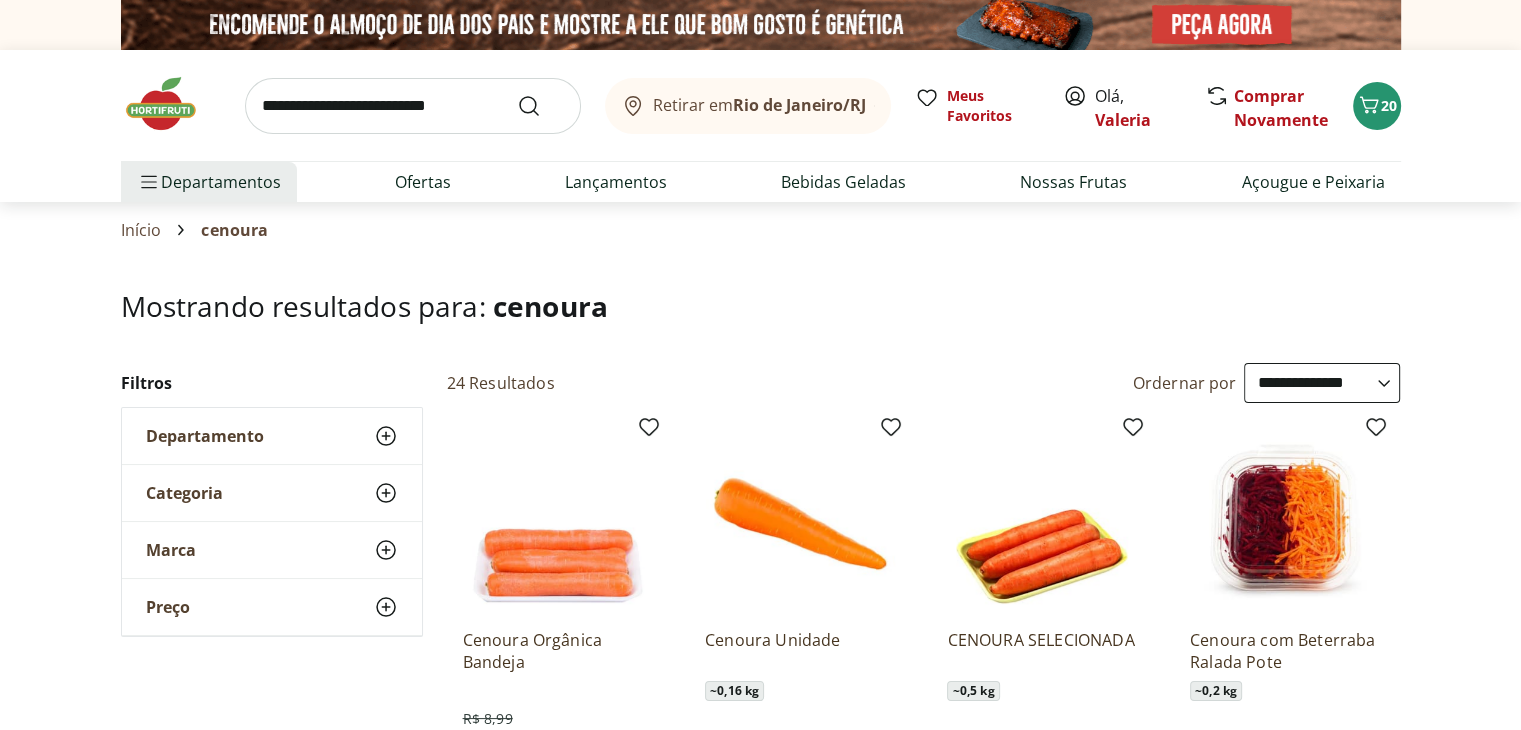 scroll, scrollTop: 300, scrollLeft: 0, axis: vertical 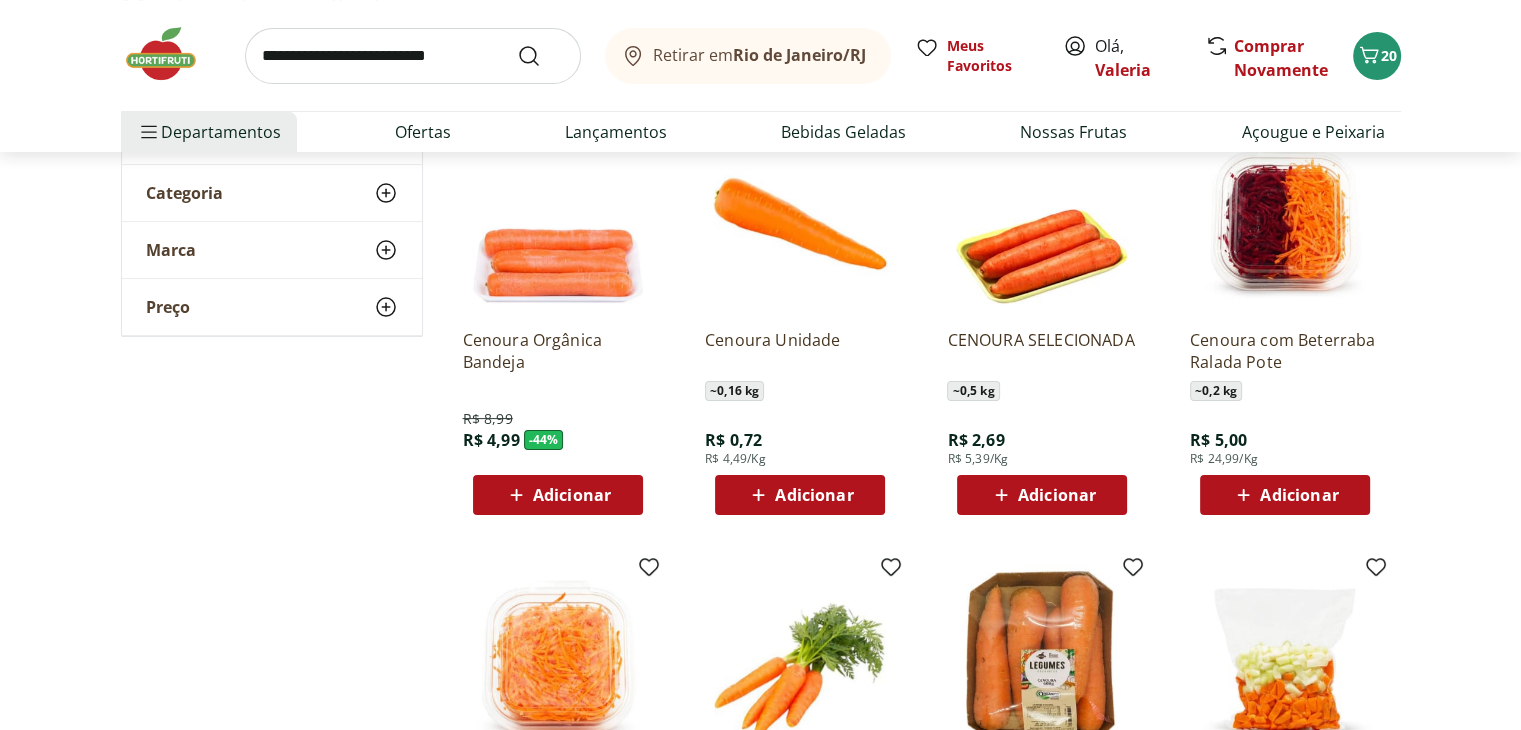 click on "Adicionar" at bounding box center (814, 495) 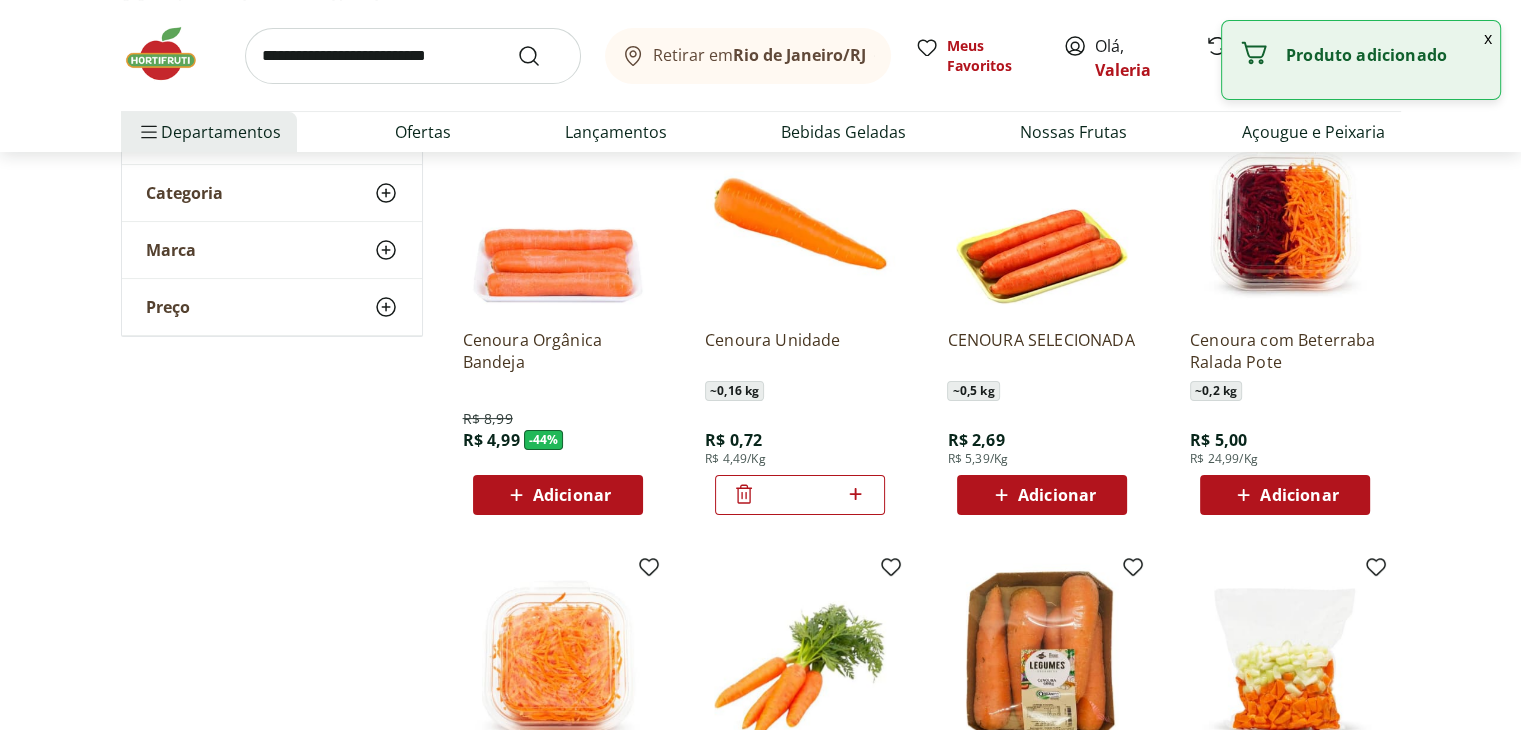 click 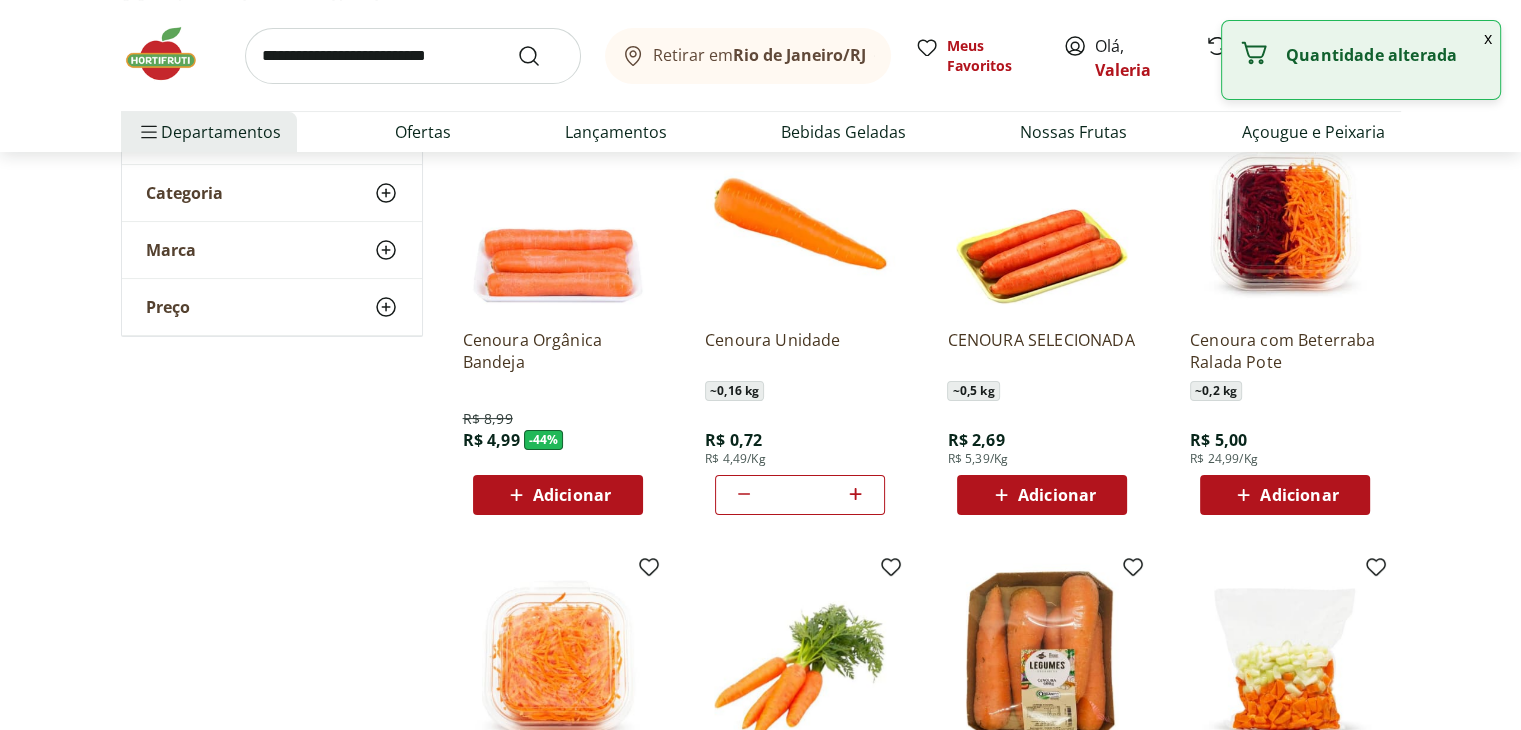 click 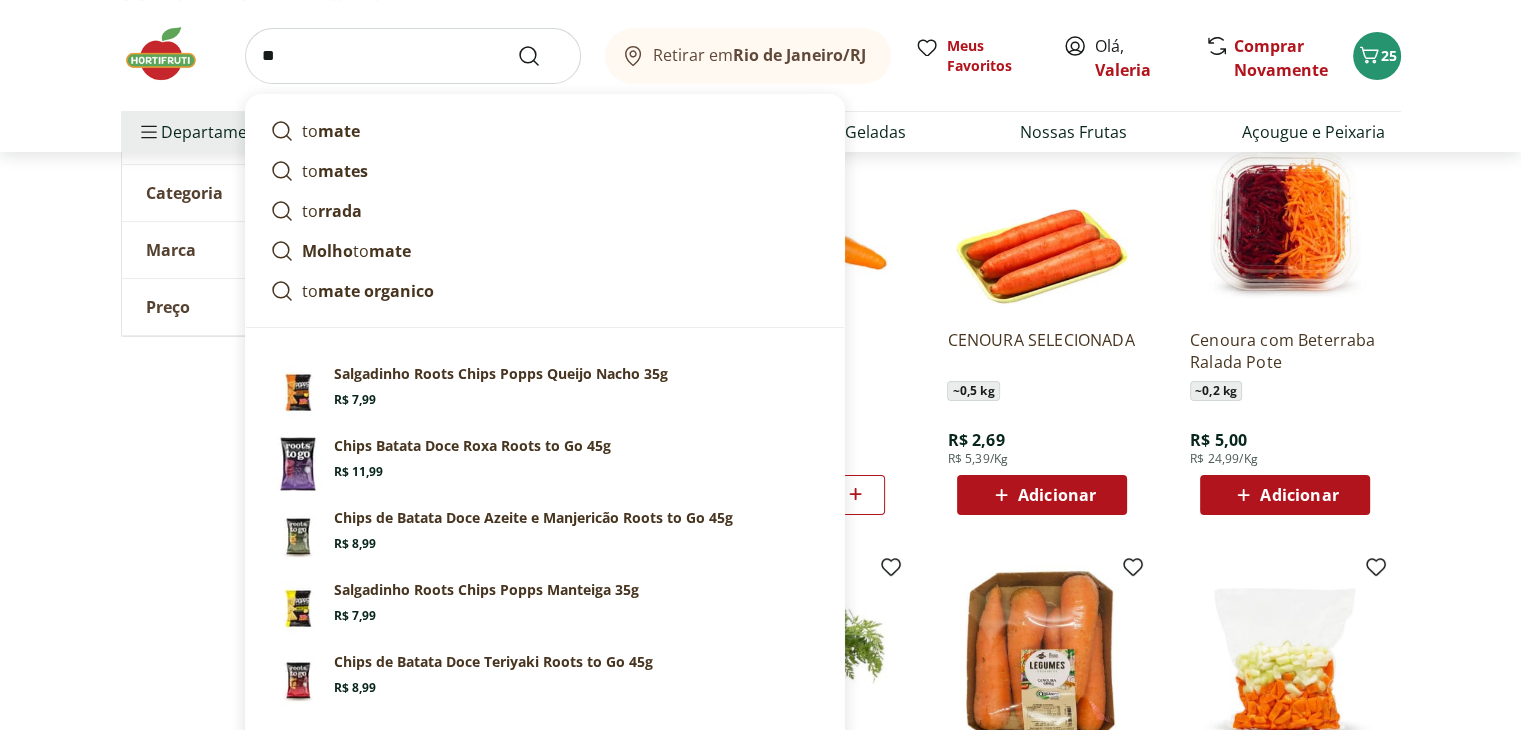 type on "*" 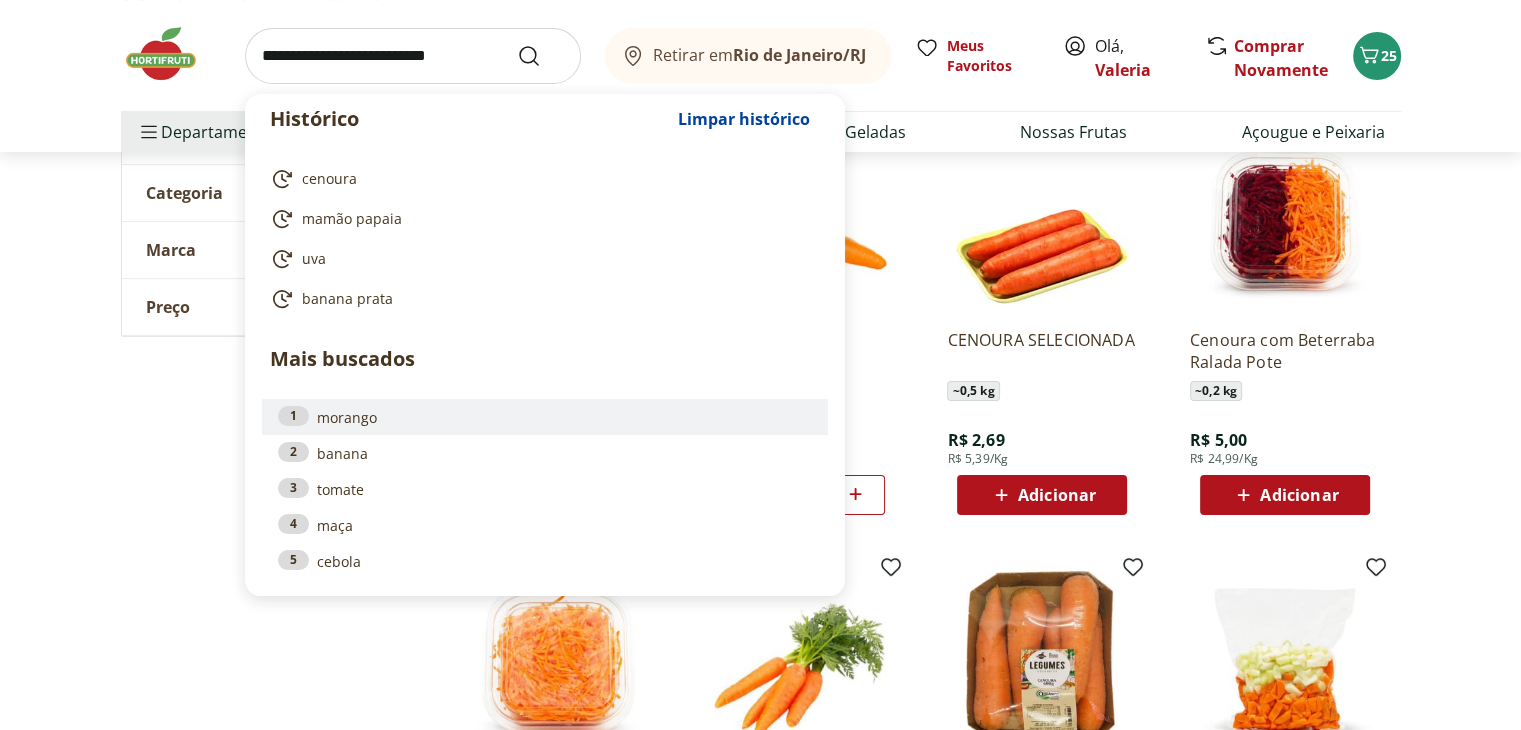 click on "1 morango" at bounding box center [545, 417] 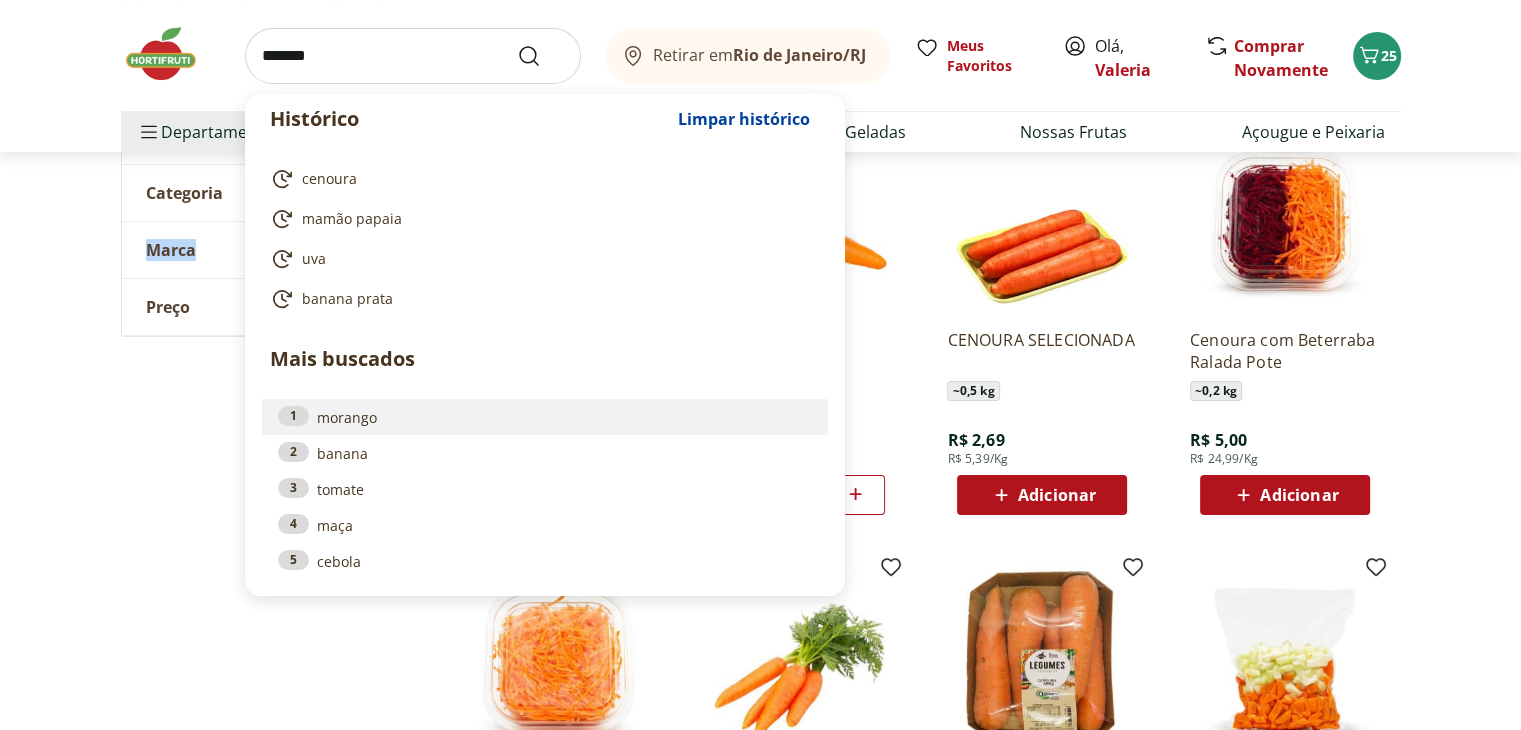 click on "**********" at bounding box center (761, 789) 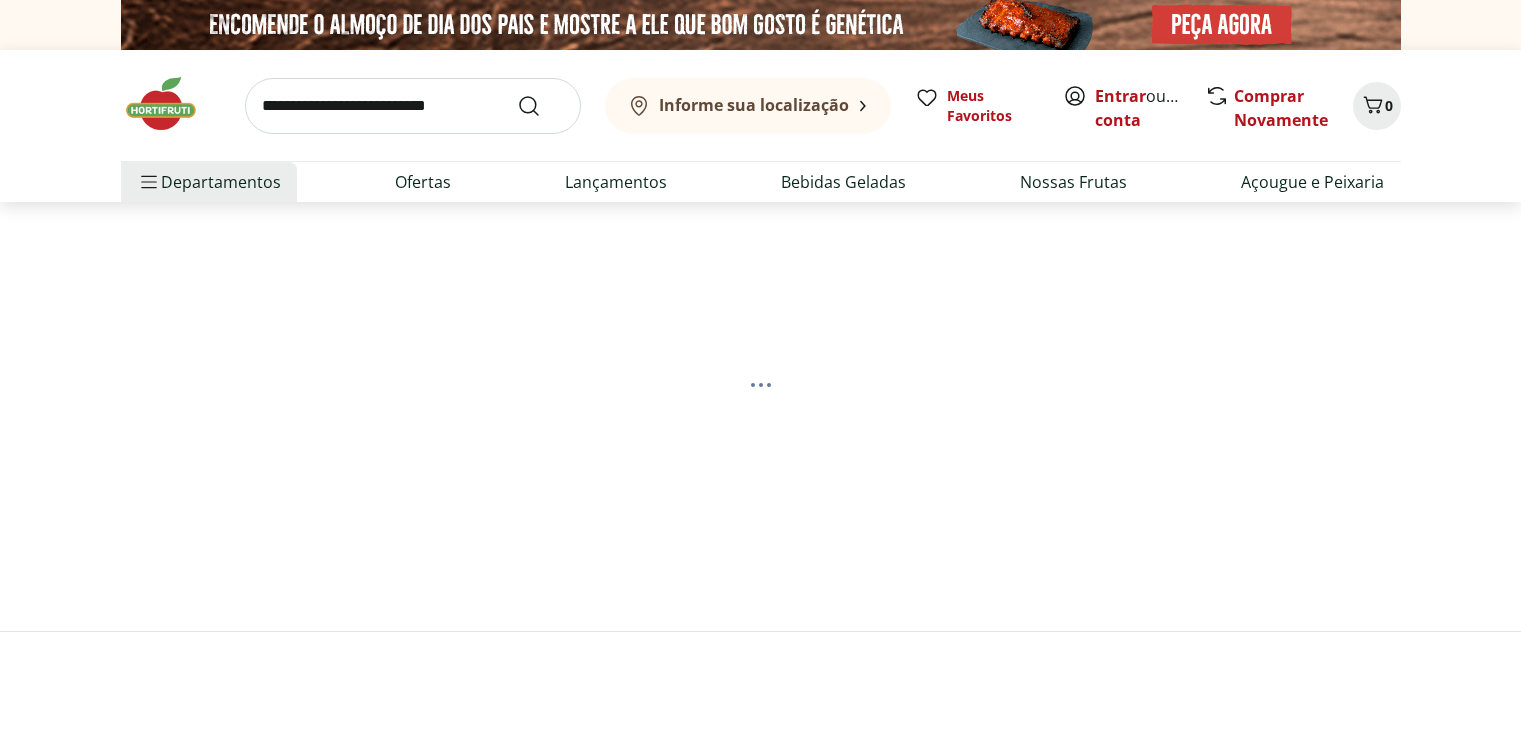 scroll, scrollTop: 0, scrollLeft: 0, axis: both 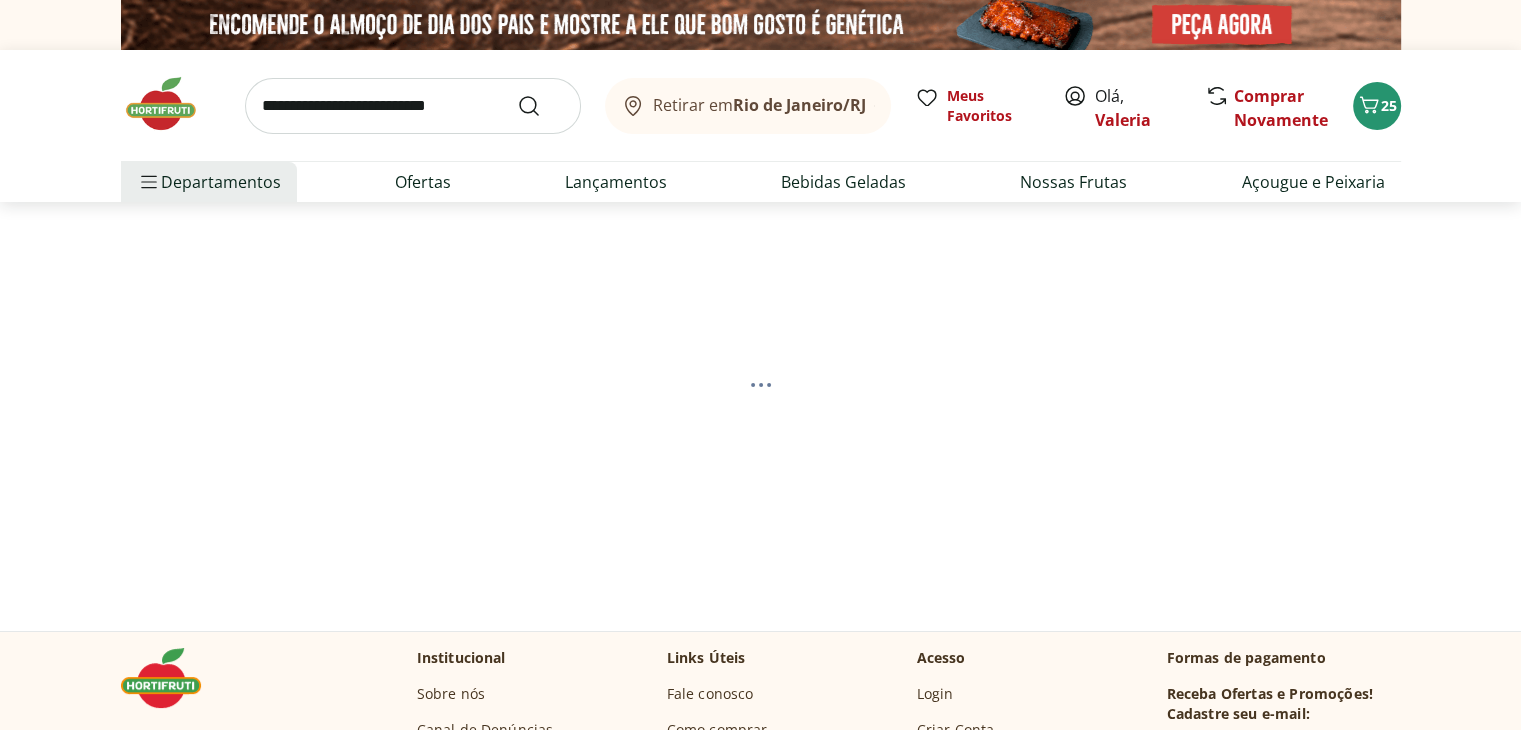 select on "**********" 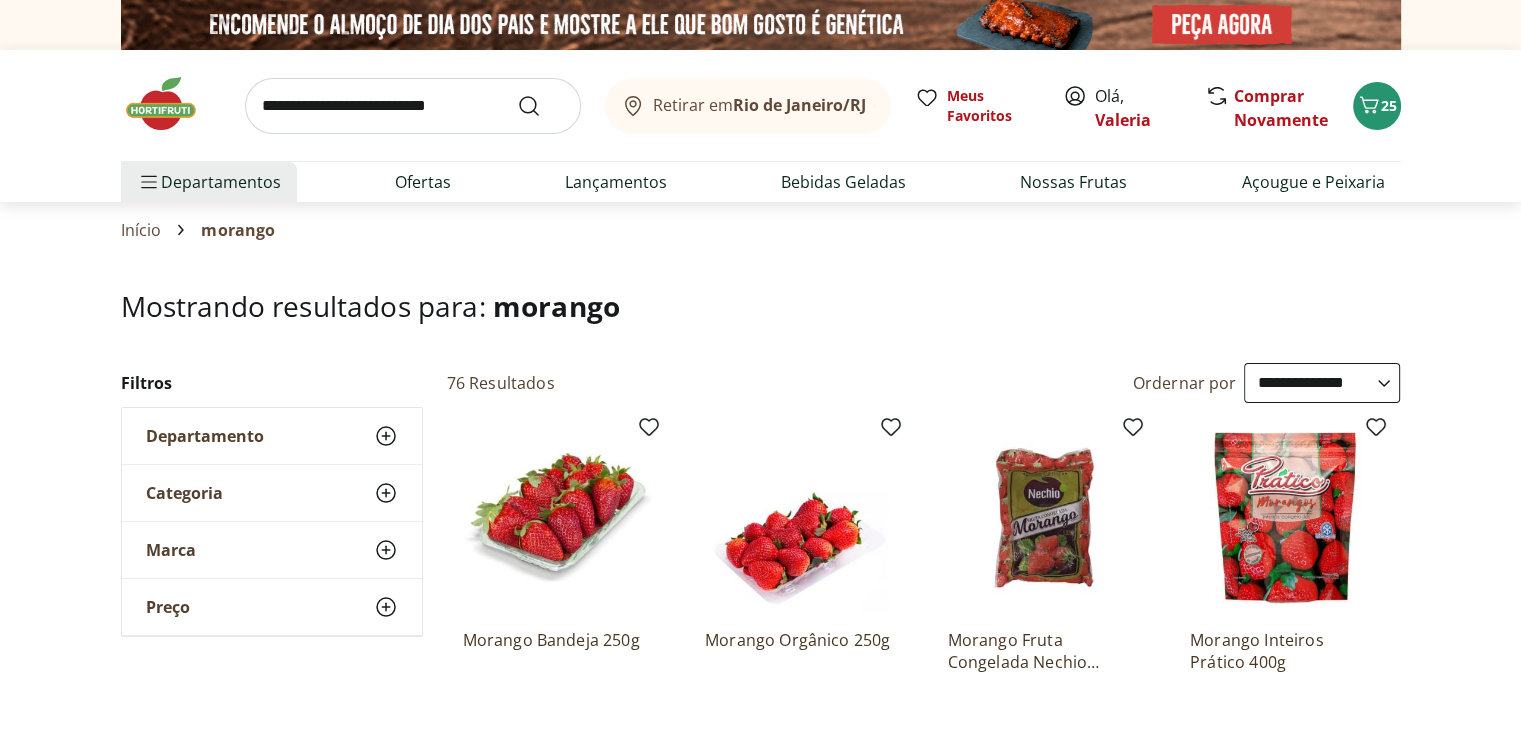 scroll, scrollTop: 100, scrollLeft: 0, axis: vertical 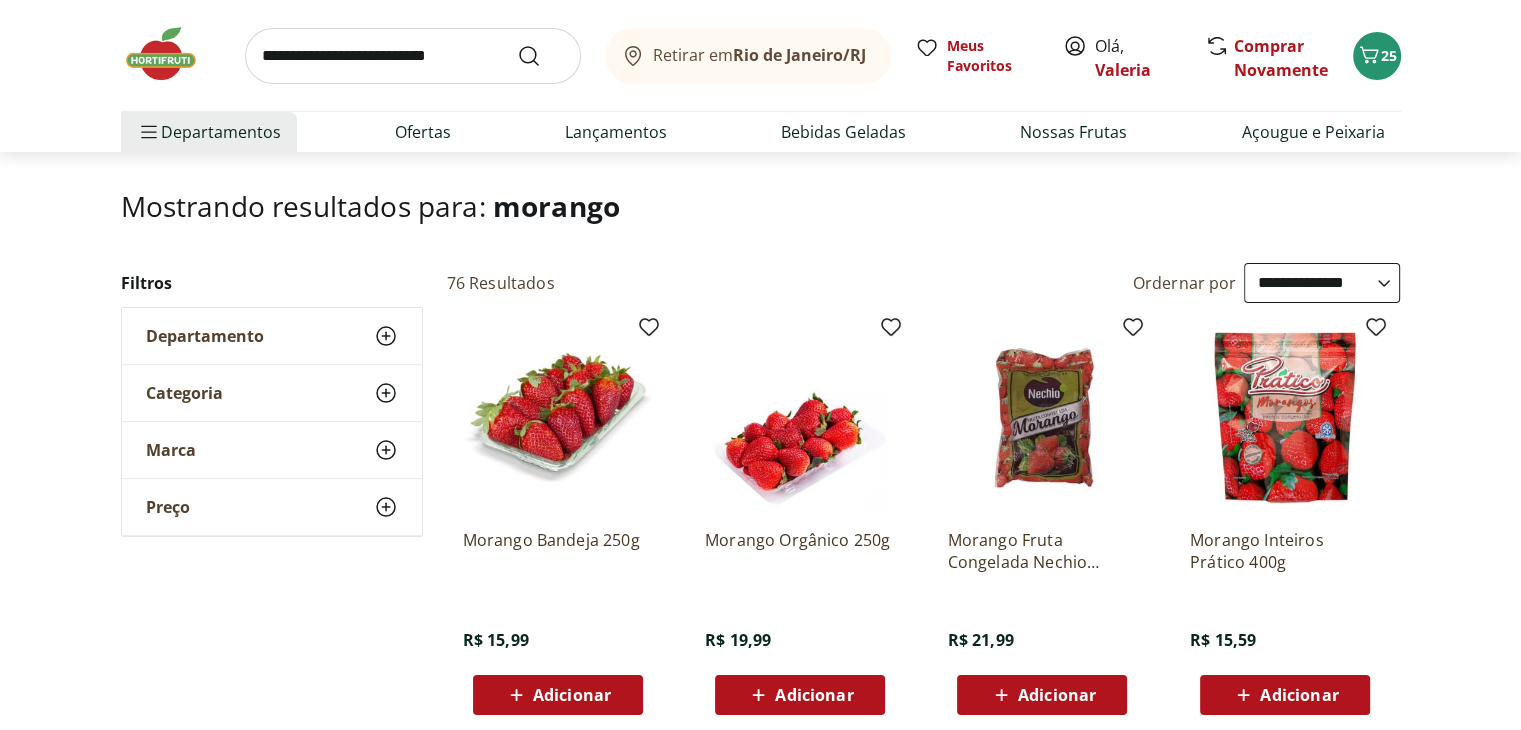 click on "Adicionar" at bounding box center [572, 695] 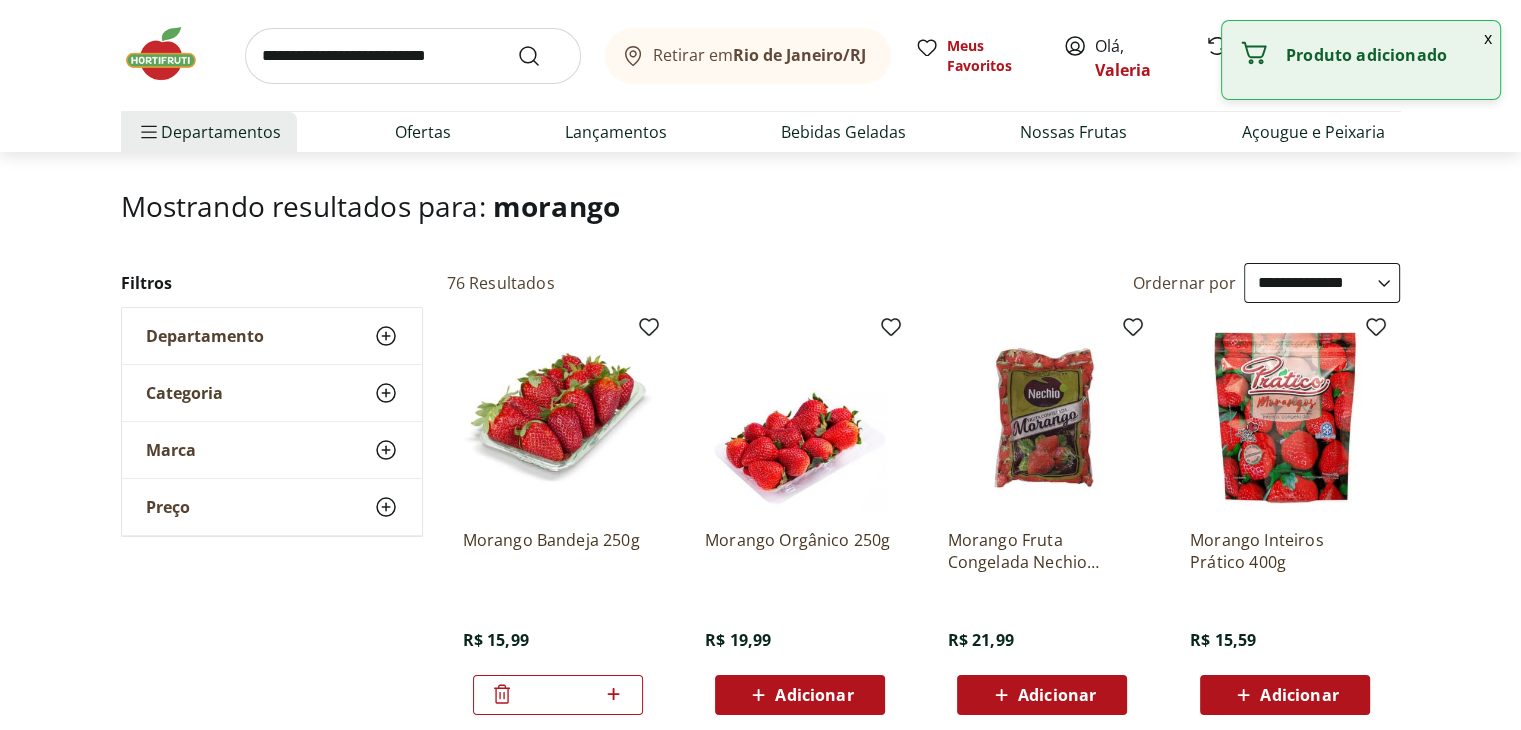 click at bounding box center (413, 56) 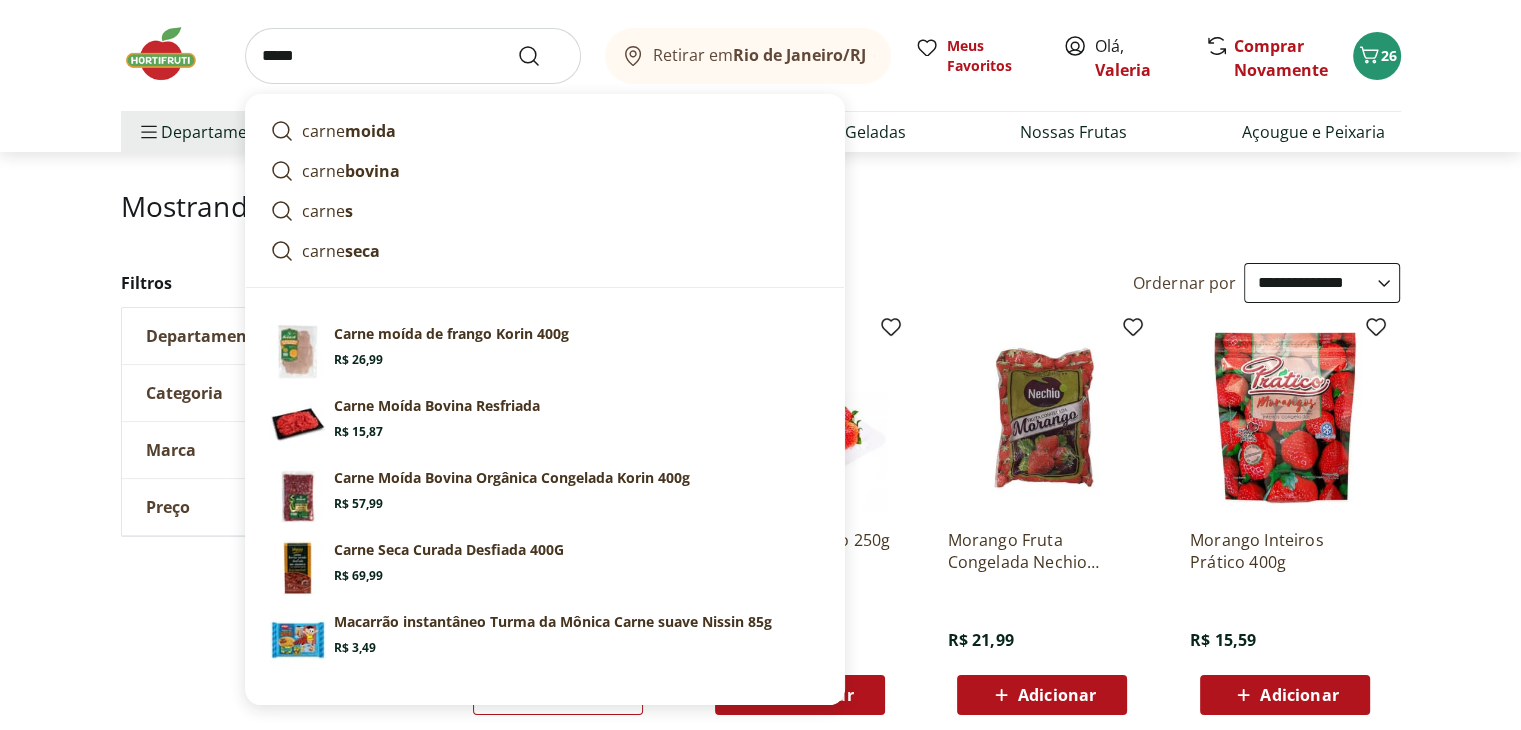 click on "*****" at bounding box center [413, 56] 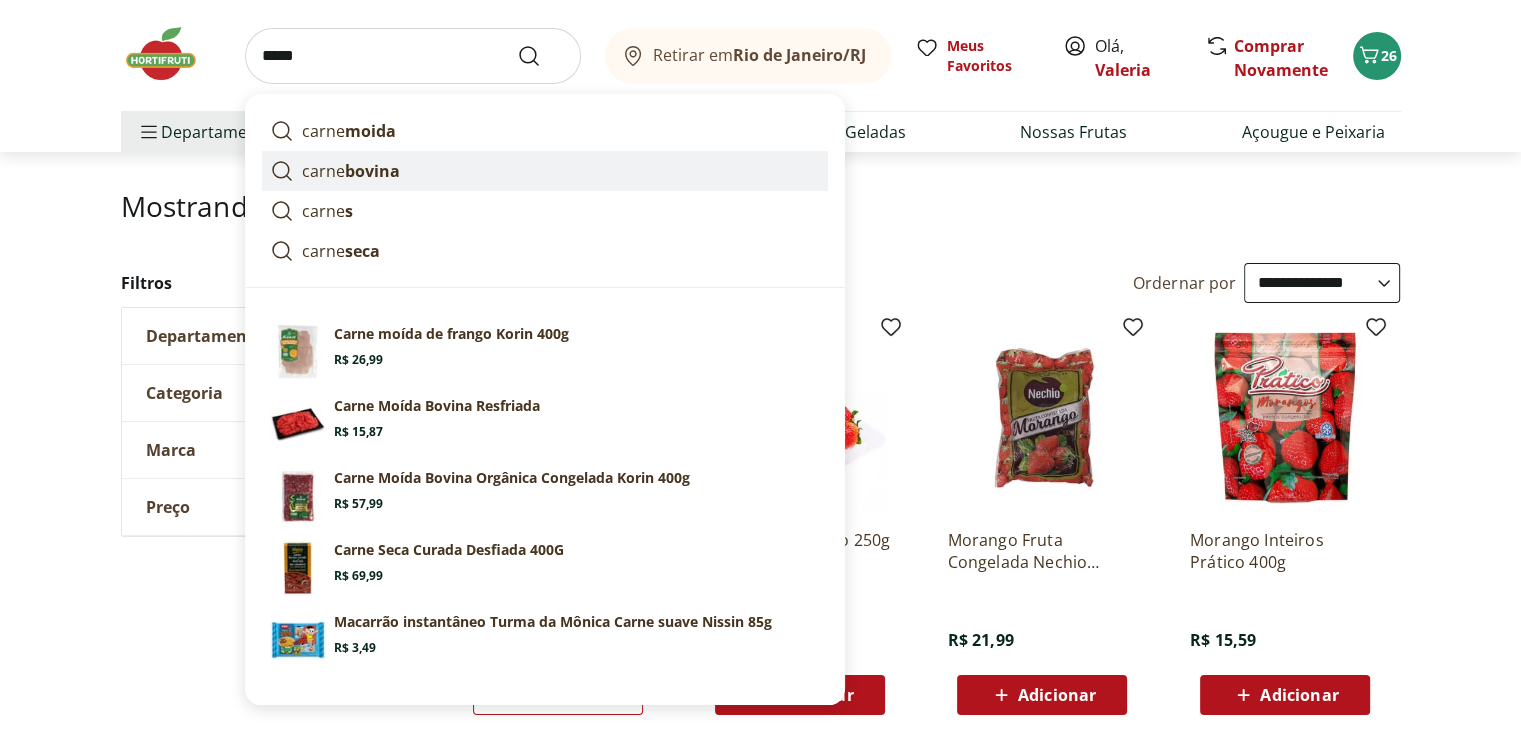 click on "bovina" at bounding box center [372, 171] 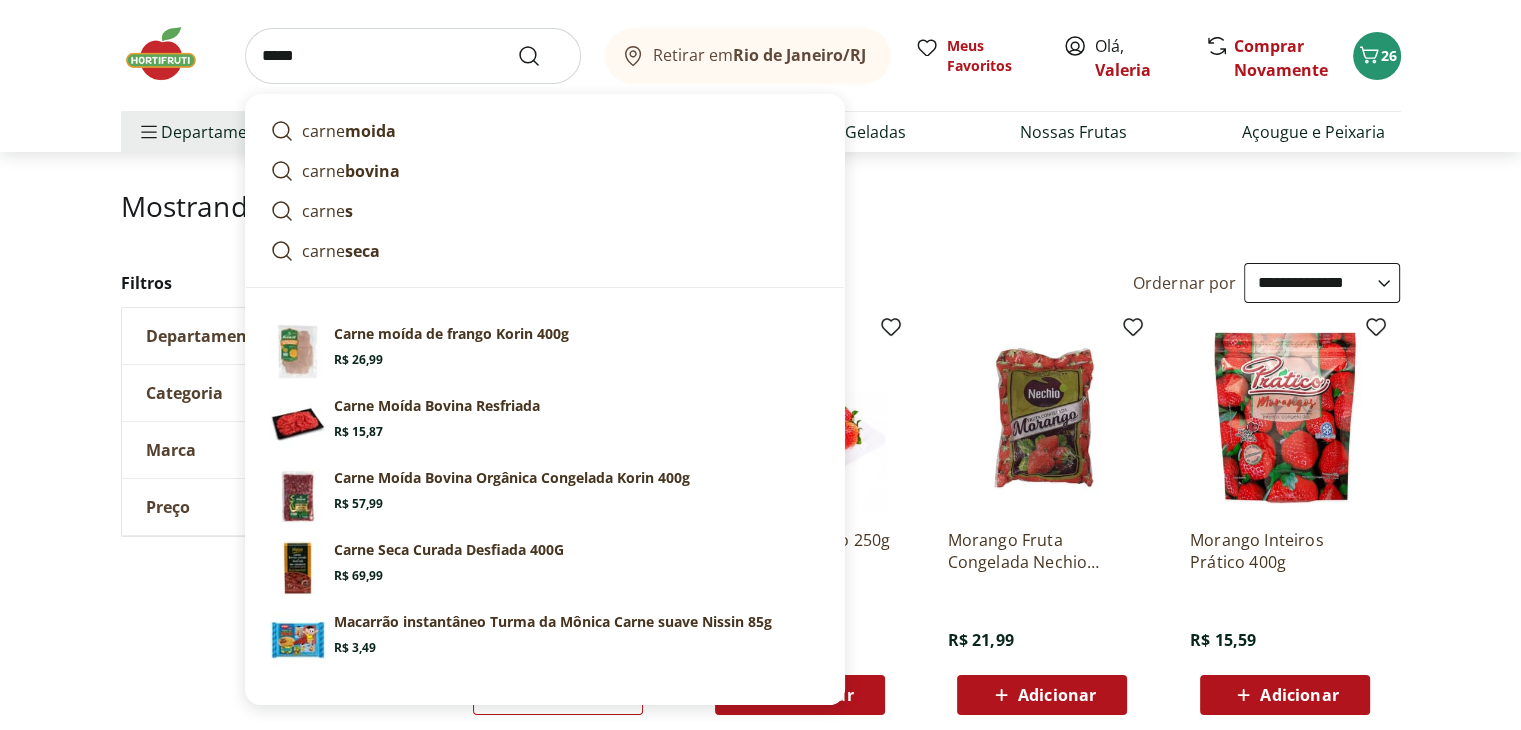 type on "**********" 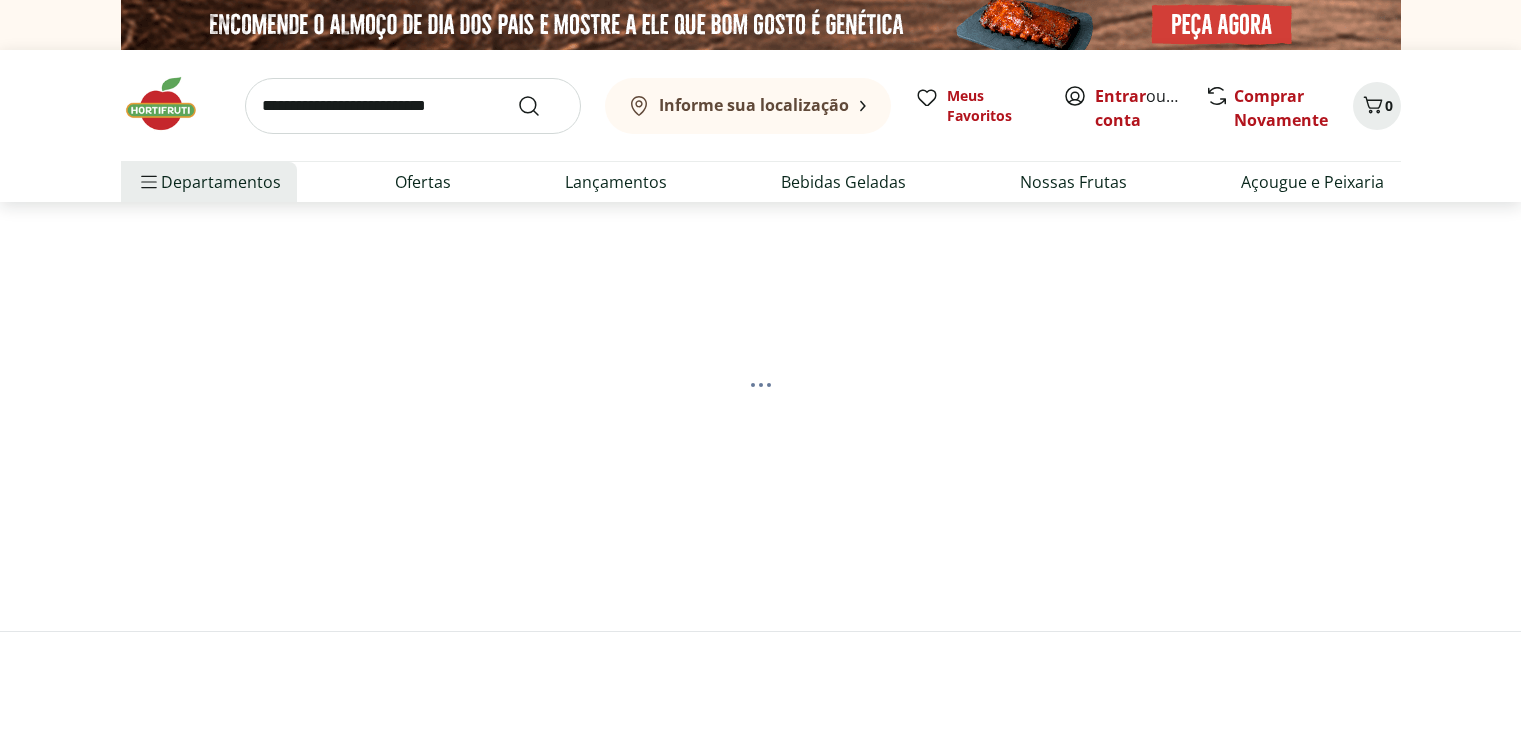 scroll, scrollTop: 0, scrollLeft: 0, axis: both 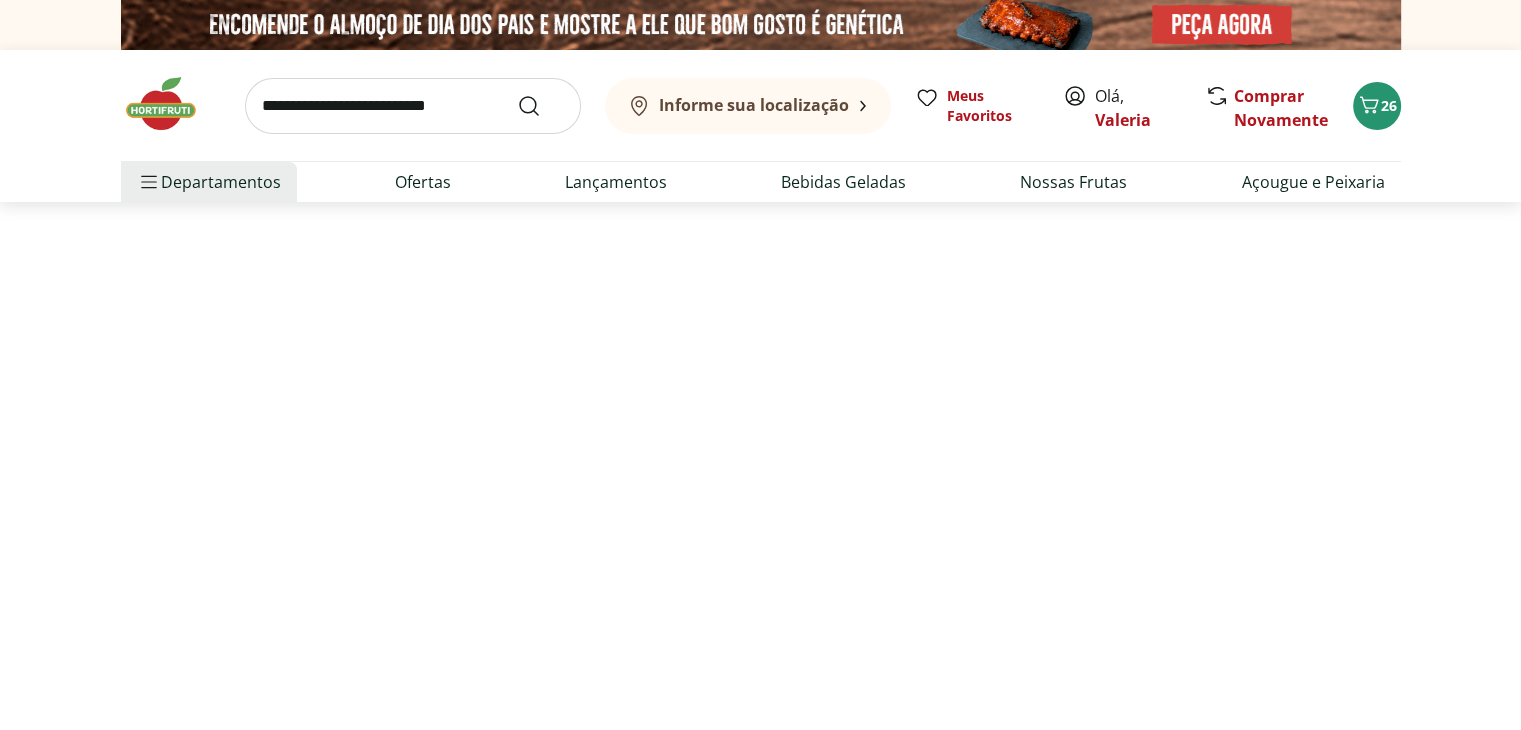 select on "**********" 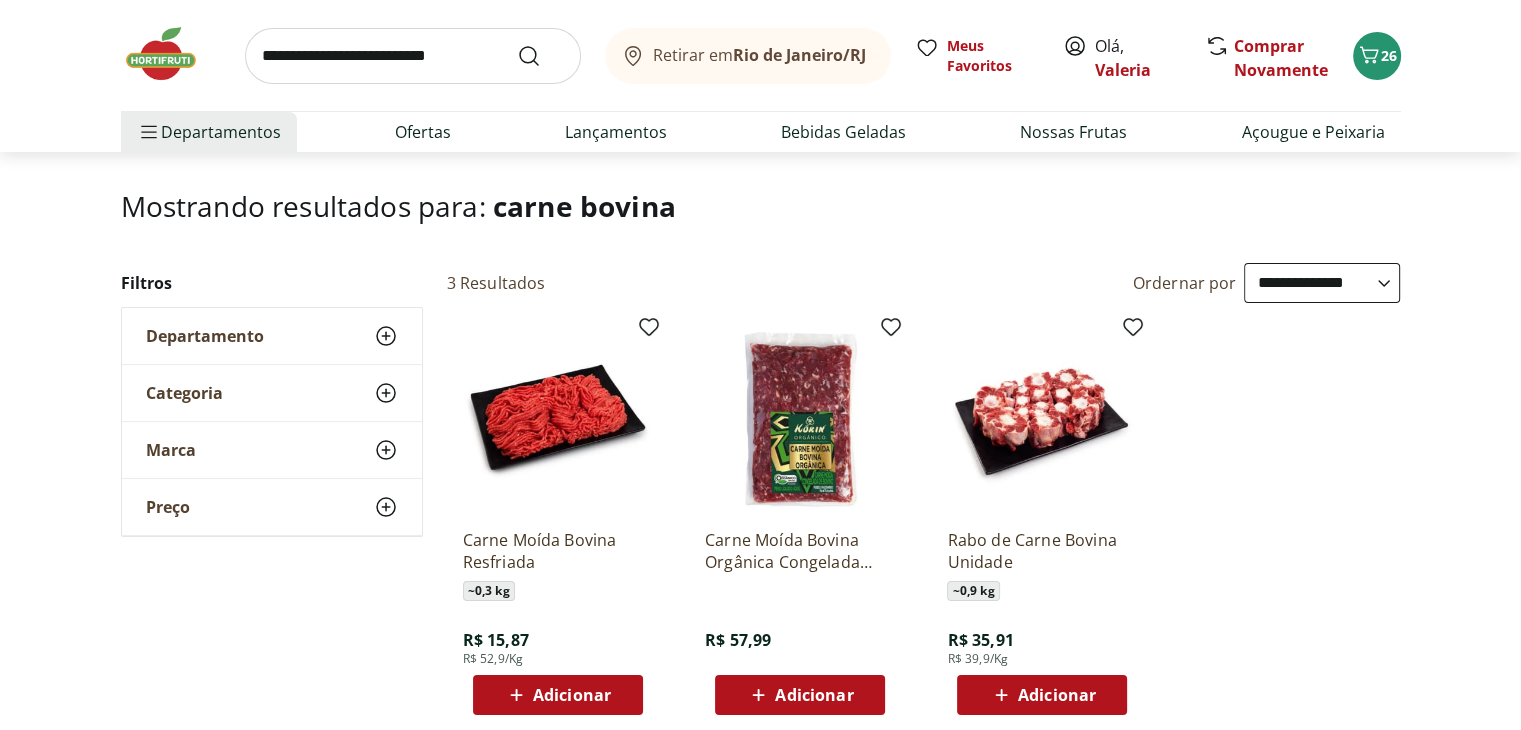 scroll, scrollTop: 0, scrollLeft: 0, axis: both 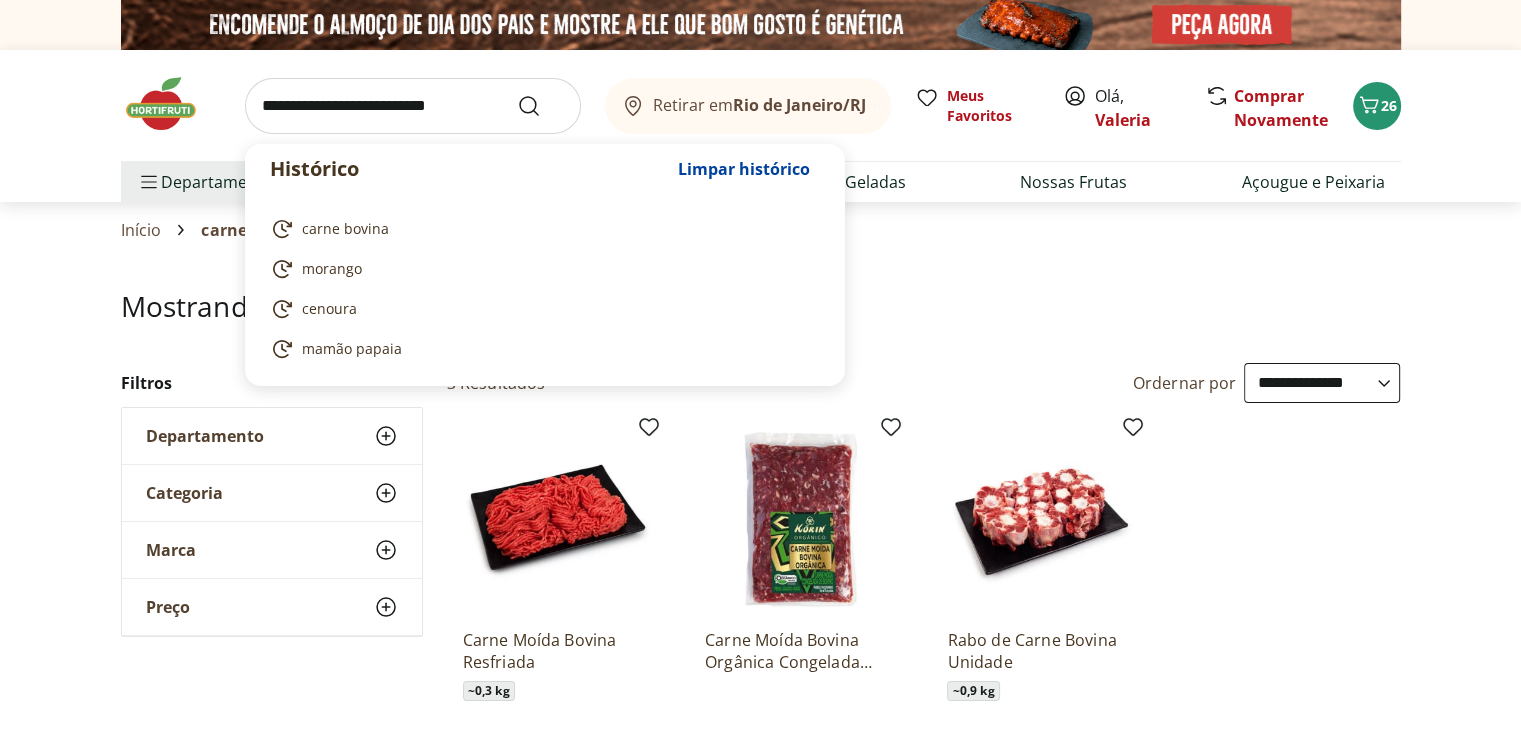 click at bounding box center (413, 106) 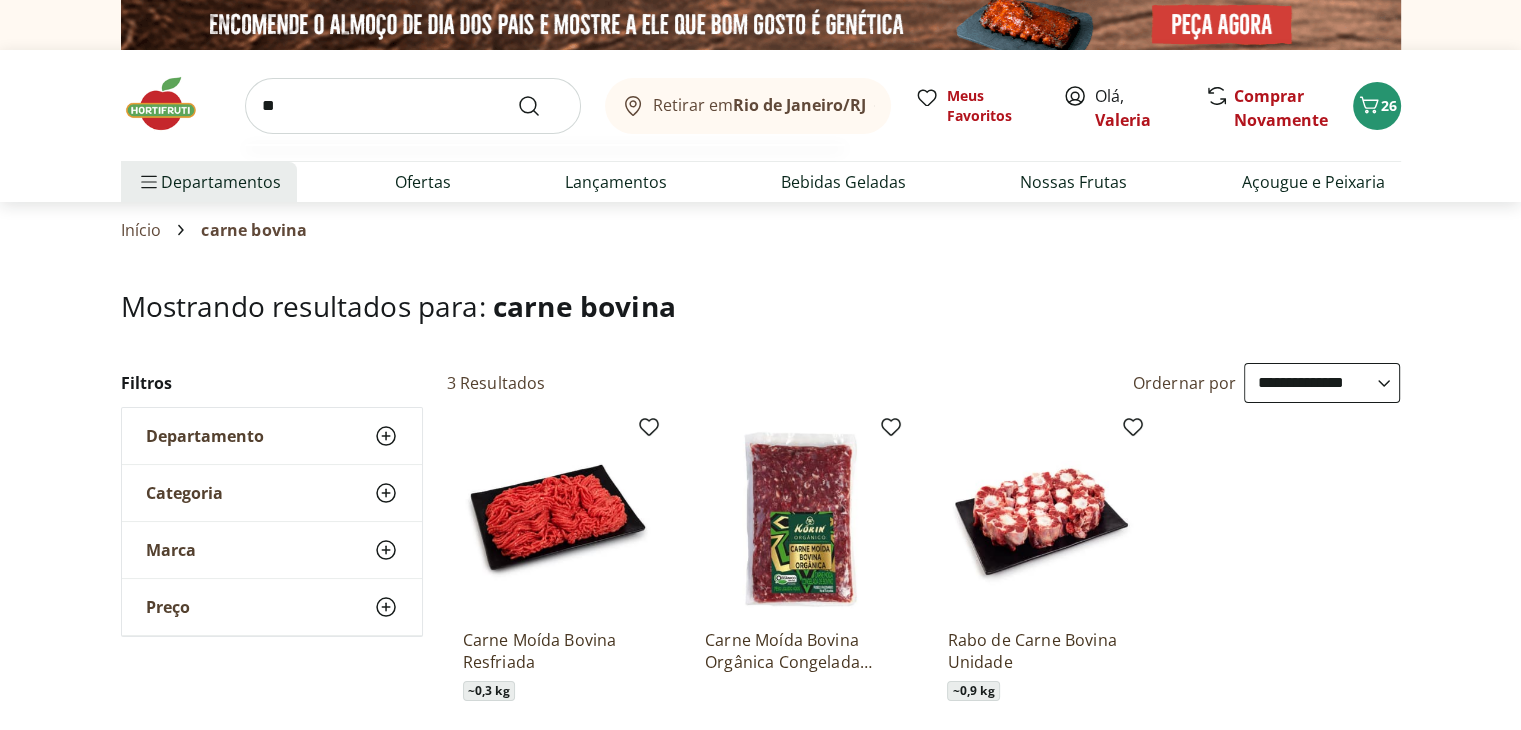 type on "*" 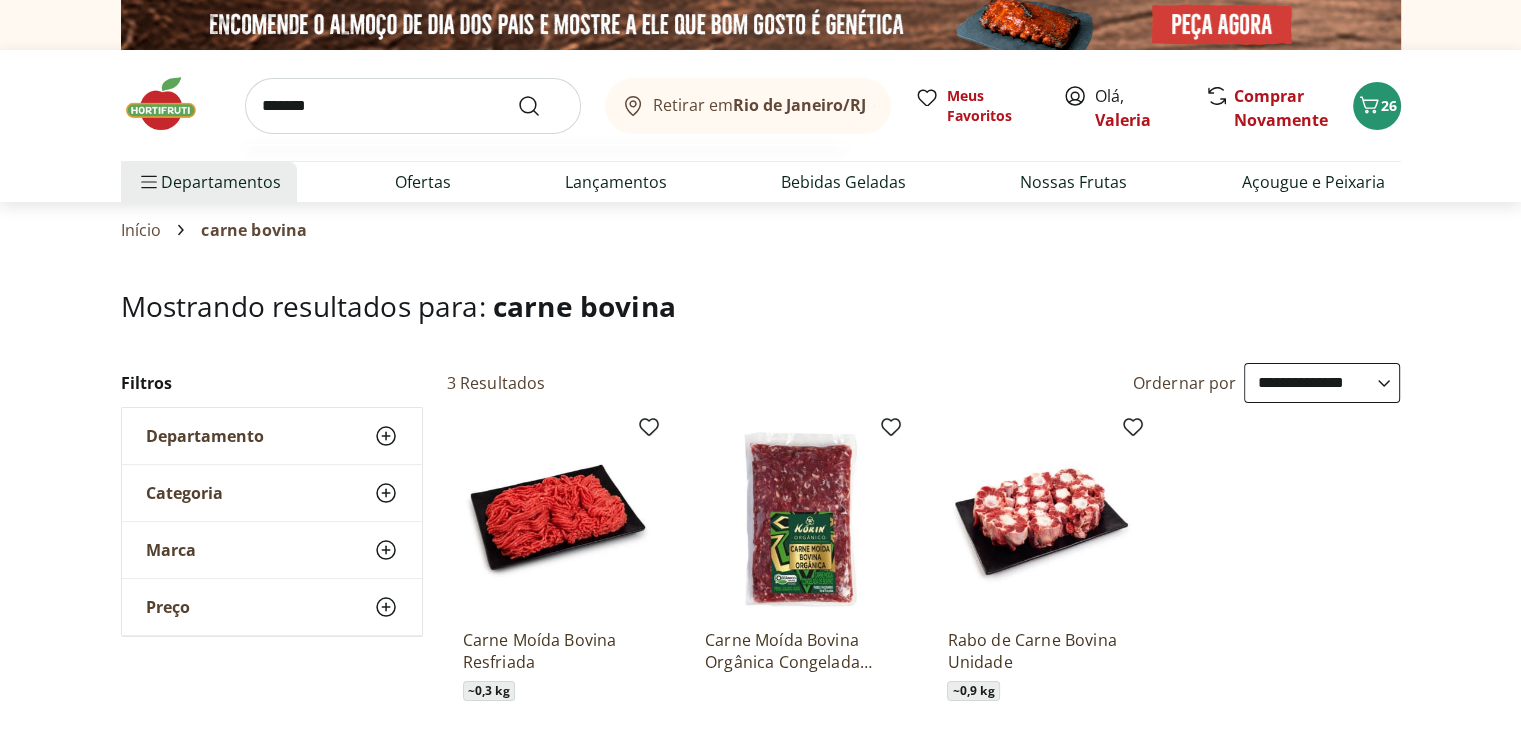 type on "*******" 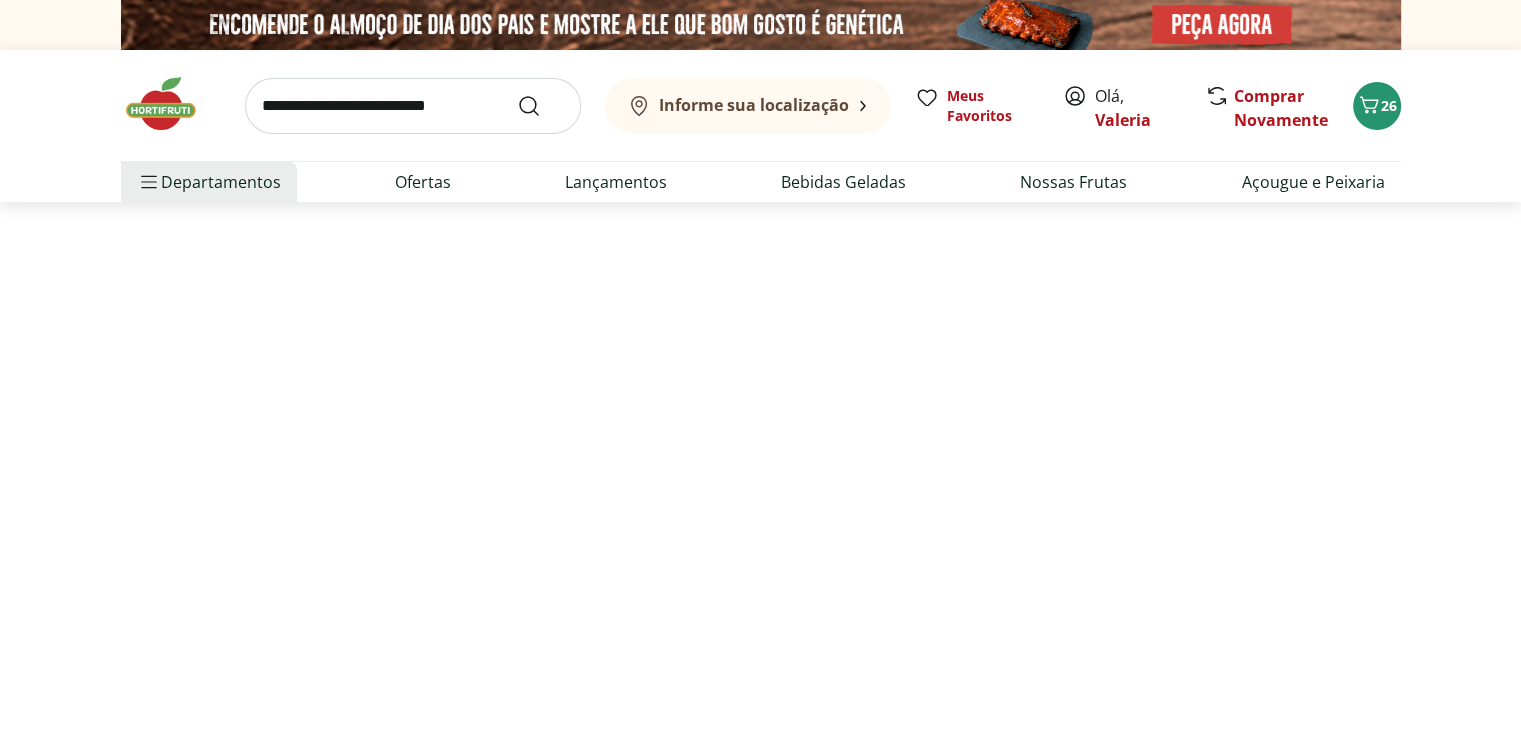 select on "**********" 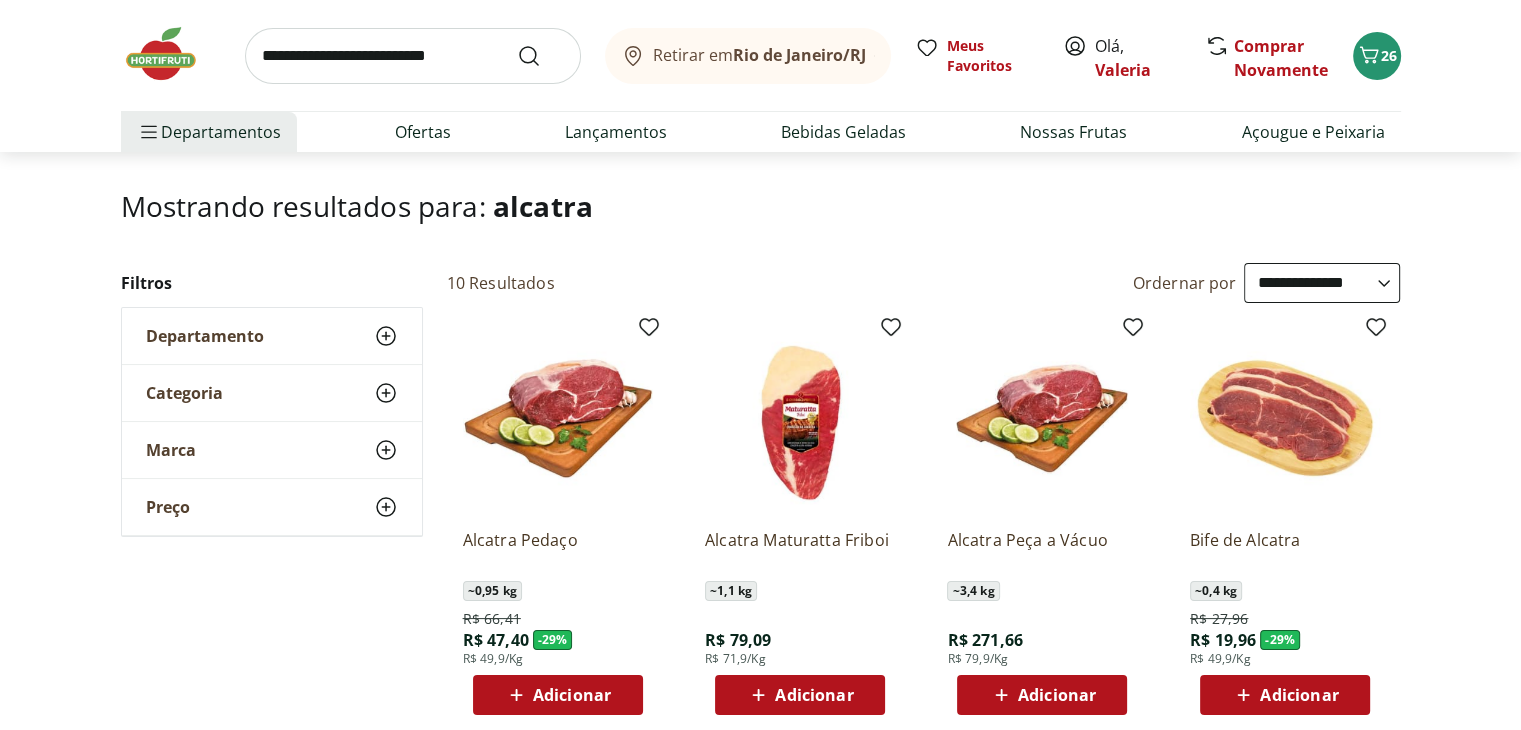 scroll, scrollTop: 200, scrollLeft: 0, axis: vertical 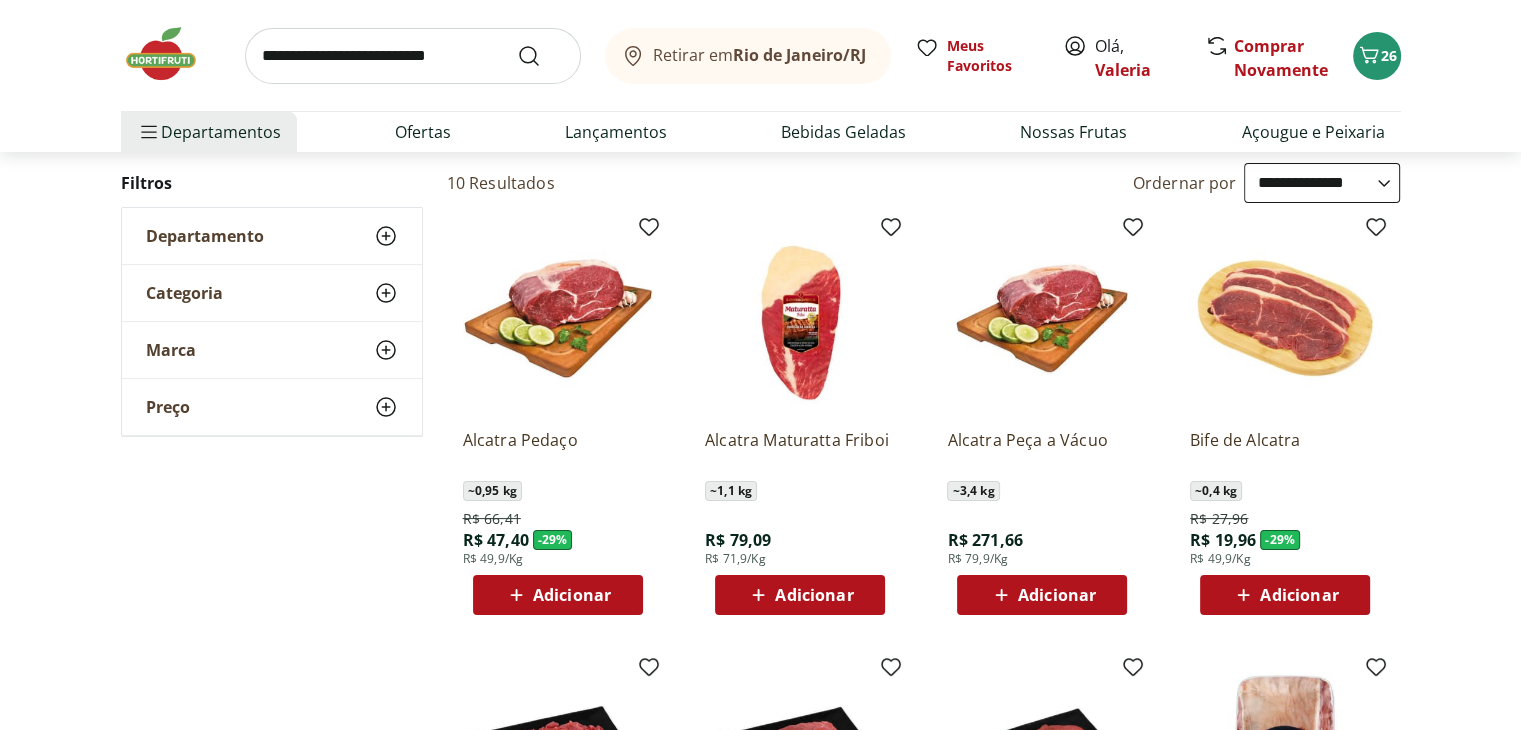 click on "Adicionar" at bounding box center (814, 595) 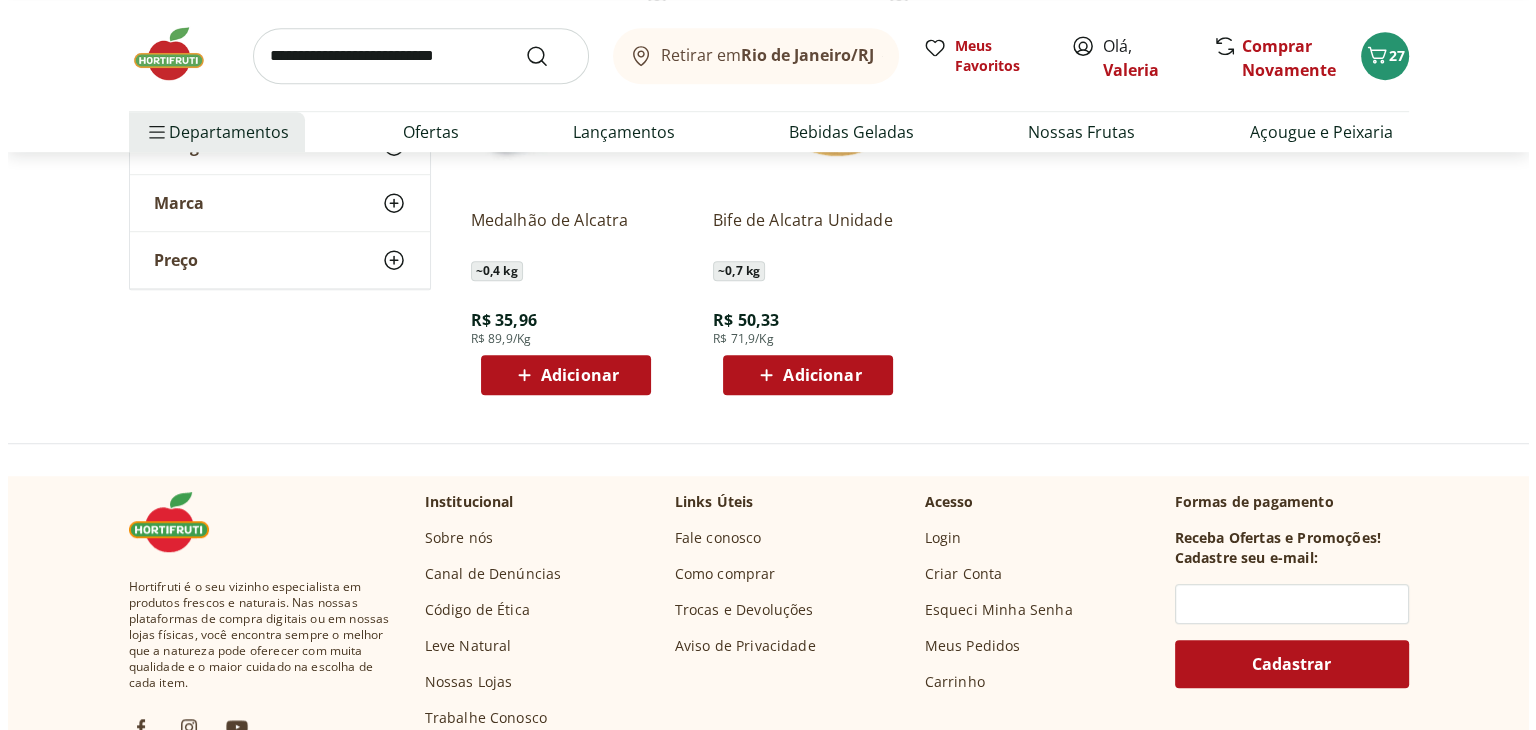 scroll, scrollTop: 800, scrollLeft: 0, axis: vertical 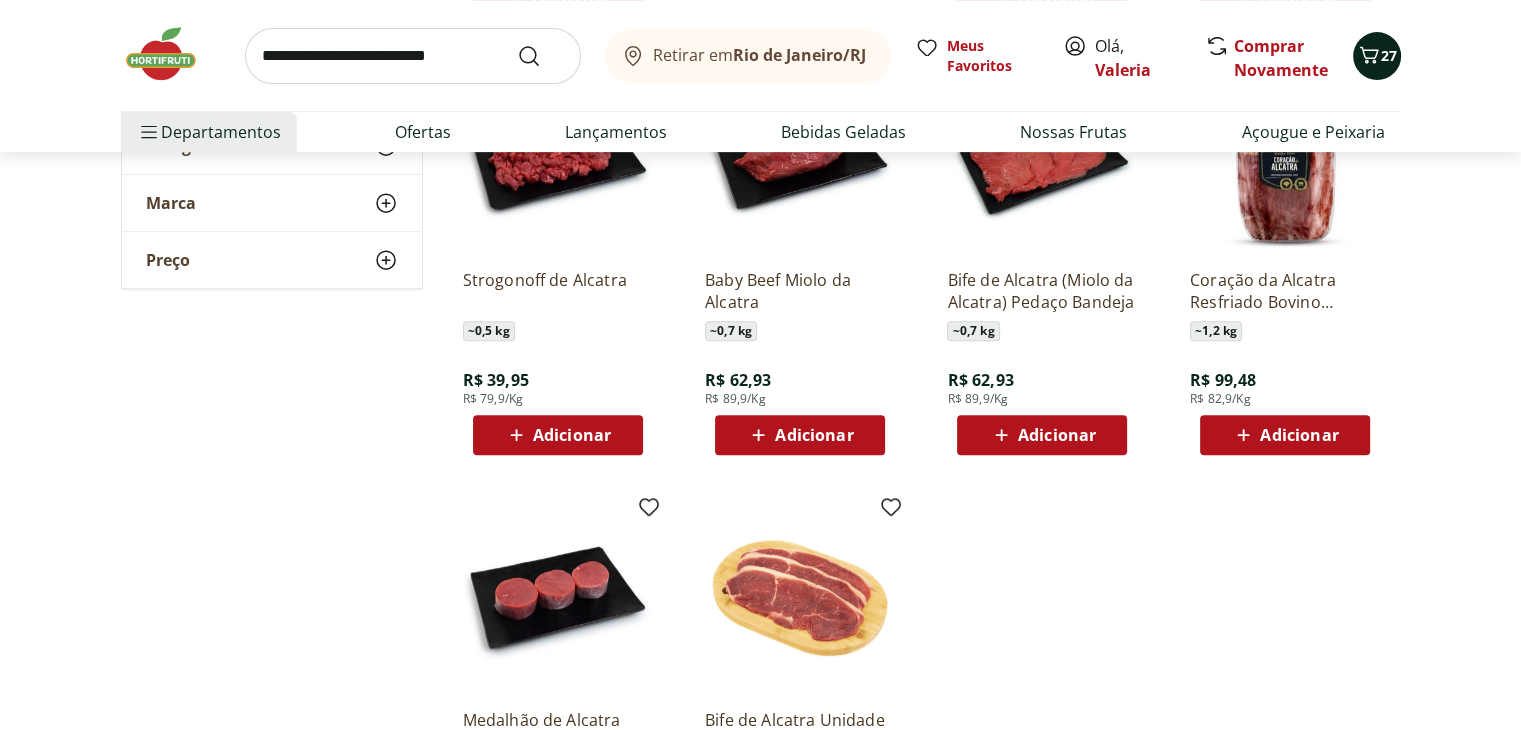 click 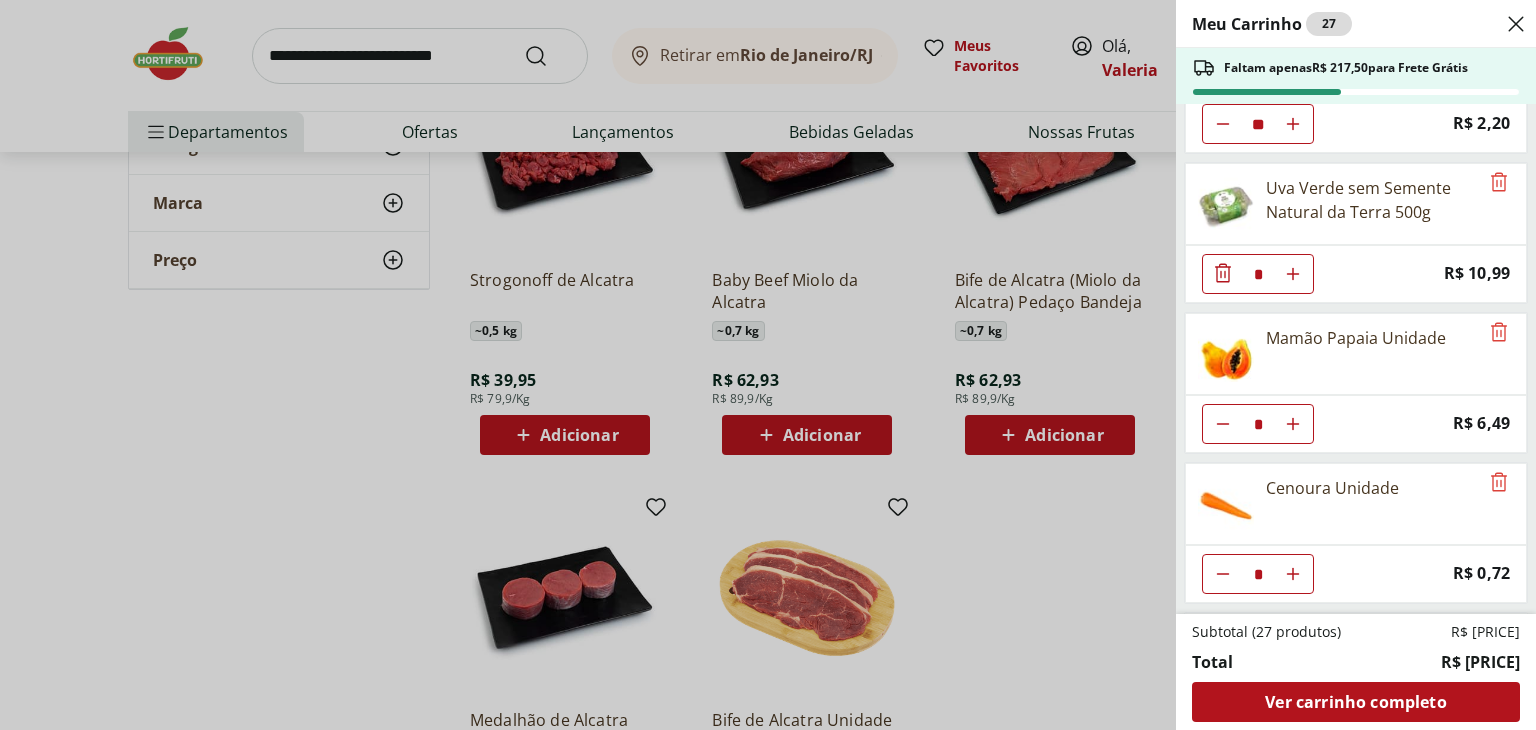scroll, scrollTop: 391, scrollLeft: 0, axis: vertical 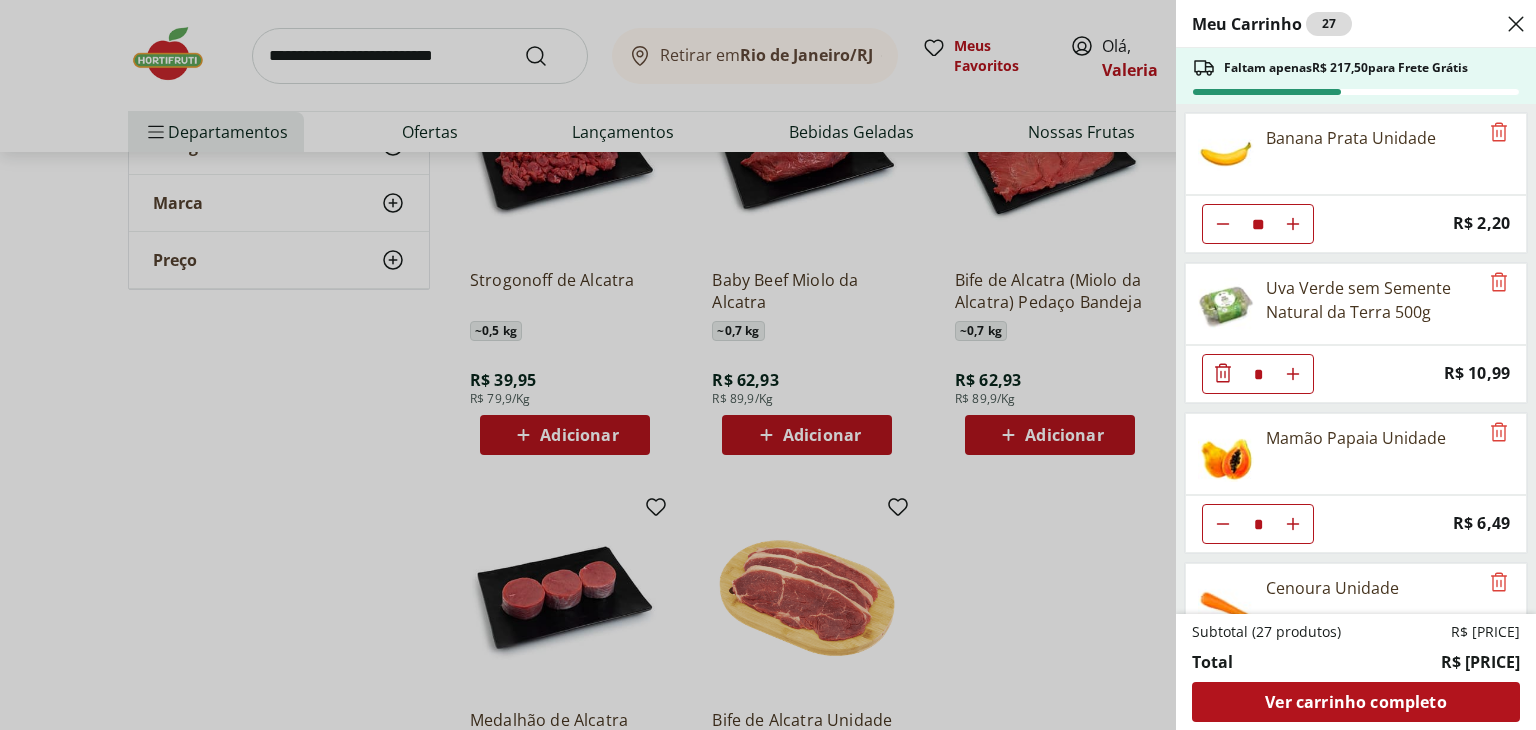 click on "Meu Carrinho 27 Faltam apenas  R$ 217,50  para Frete Grátis Banana Prata Unidade ** Price: R$ 2,20 Uva Verde sem Semente Natural da Terra 500g * Price: R$ 10,99 Mamão Papaia Unidade * Price: R$ 6,49 Cenoura Unidade * Price: R$ 0,72 Morango Bandeja 250g * Price: R$ 15,99 Alcatra Maturatta Friboi * Price: R$ 79,09 Subtotal (27 produtos) R$ 181,50 Total R$ 181,50 Ver carrinho completo" at bounding box center (768, 365) 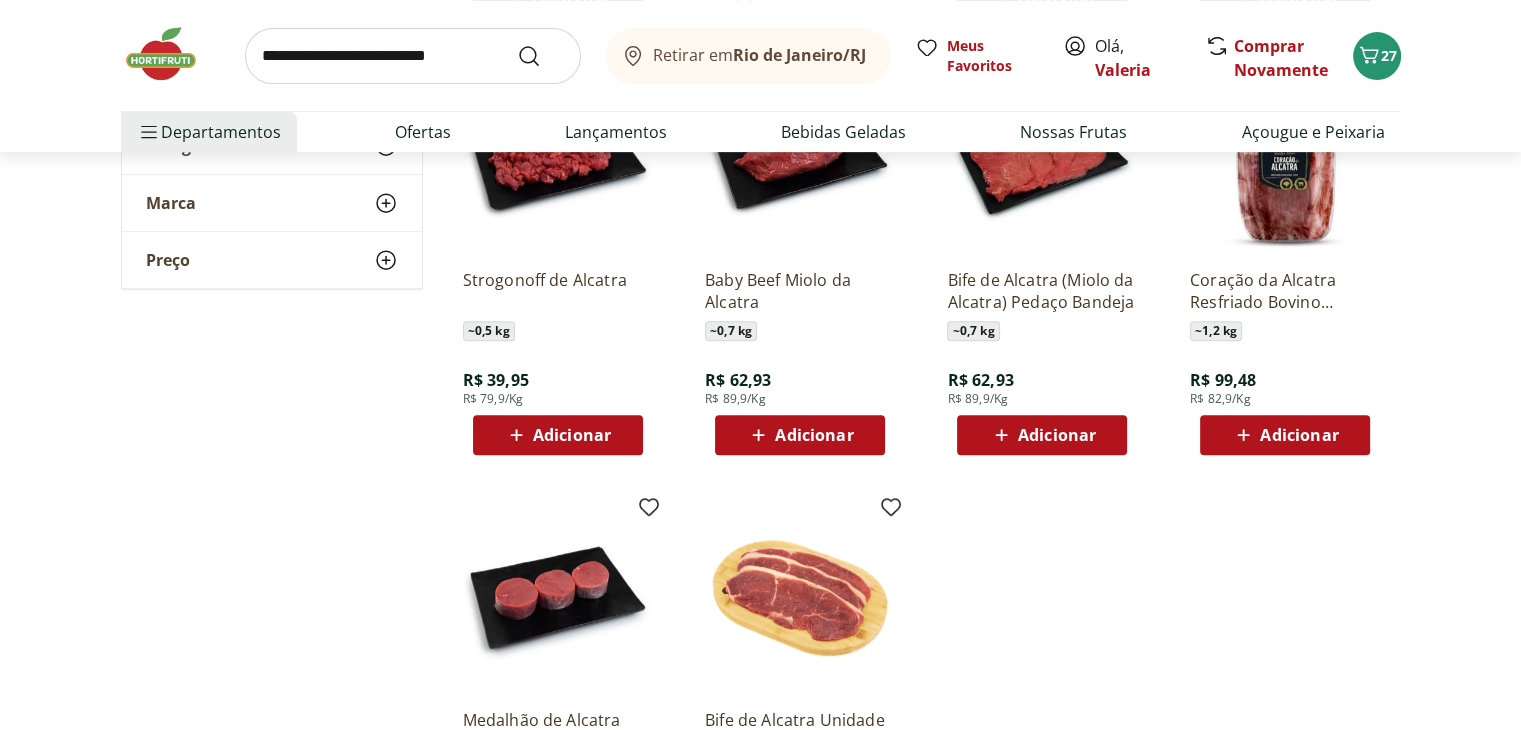 click at bounding box center (413, 56) 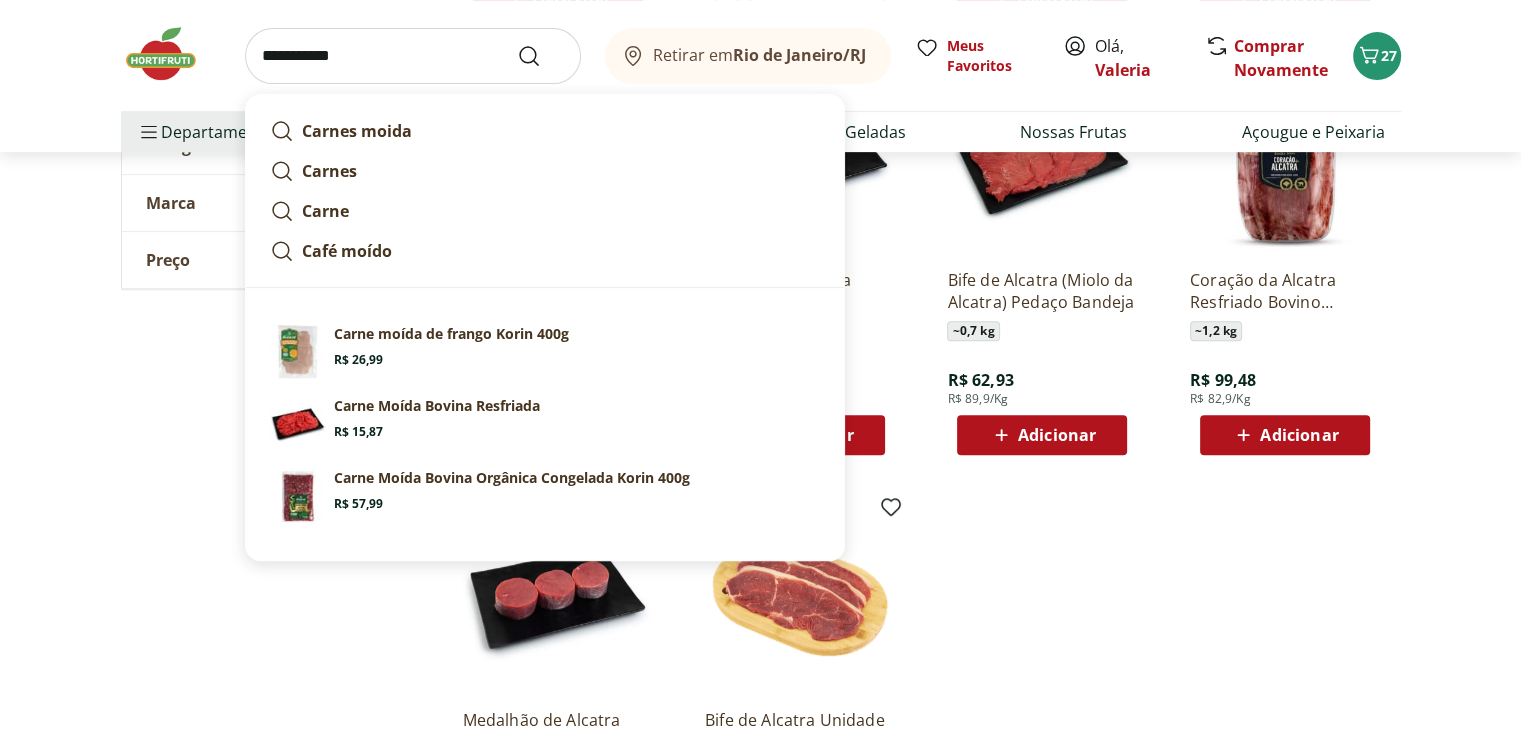 type on "**********" 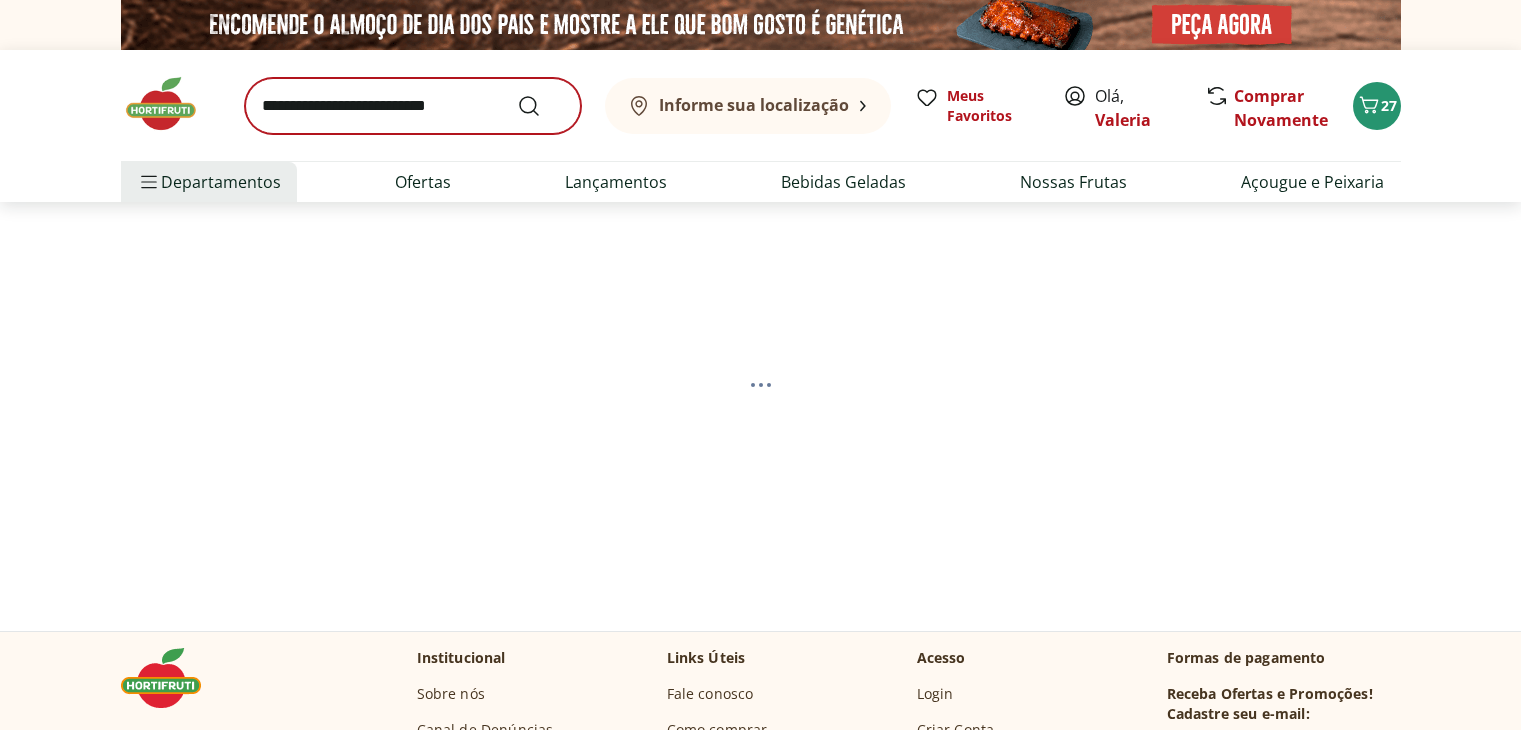 scroll, scrollTop: 0, scrollLeft: 0, axis: both 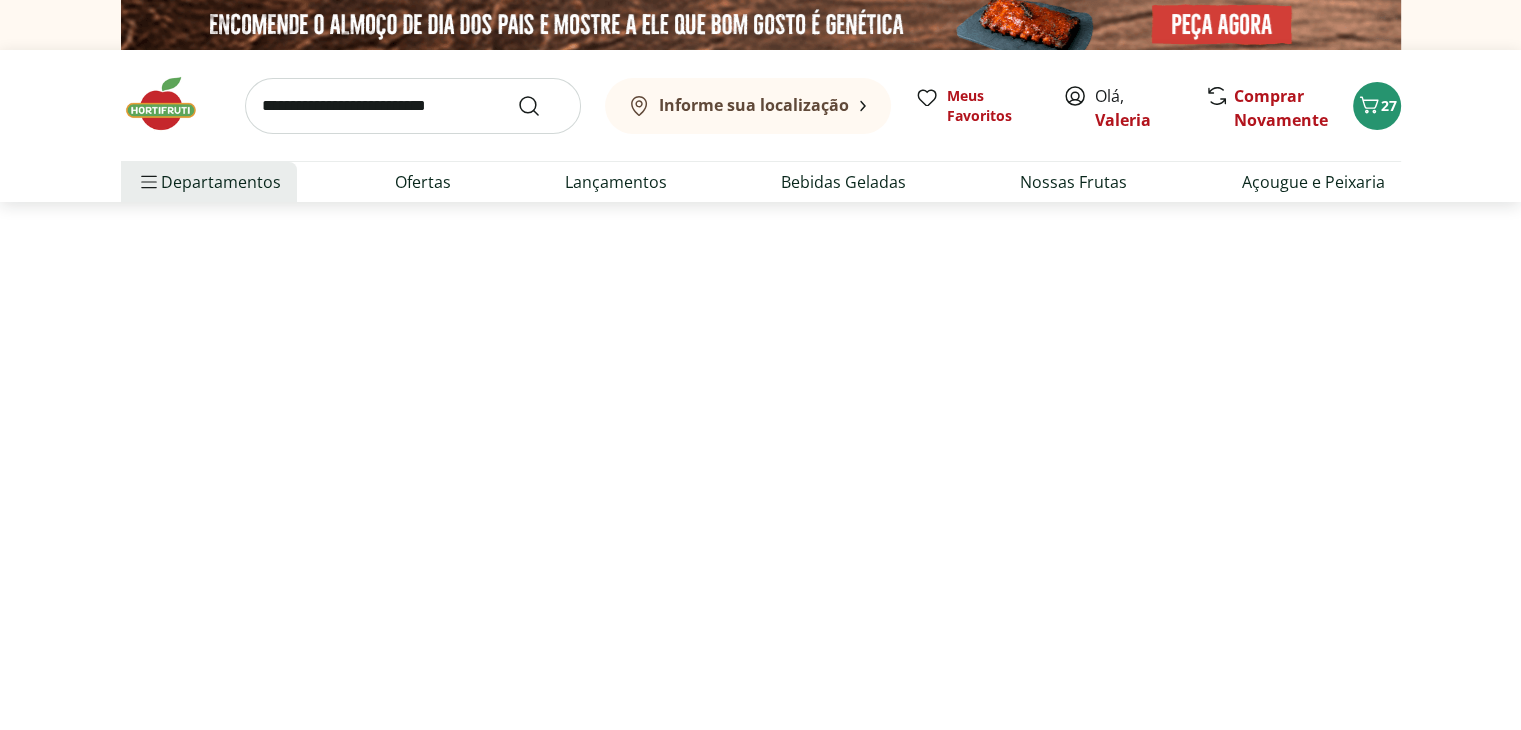 select on "**********" 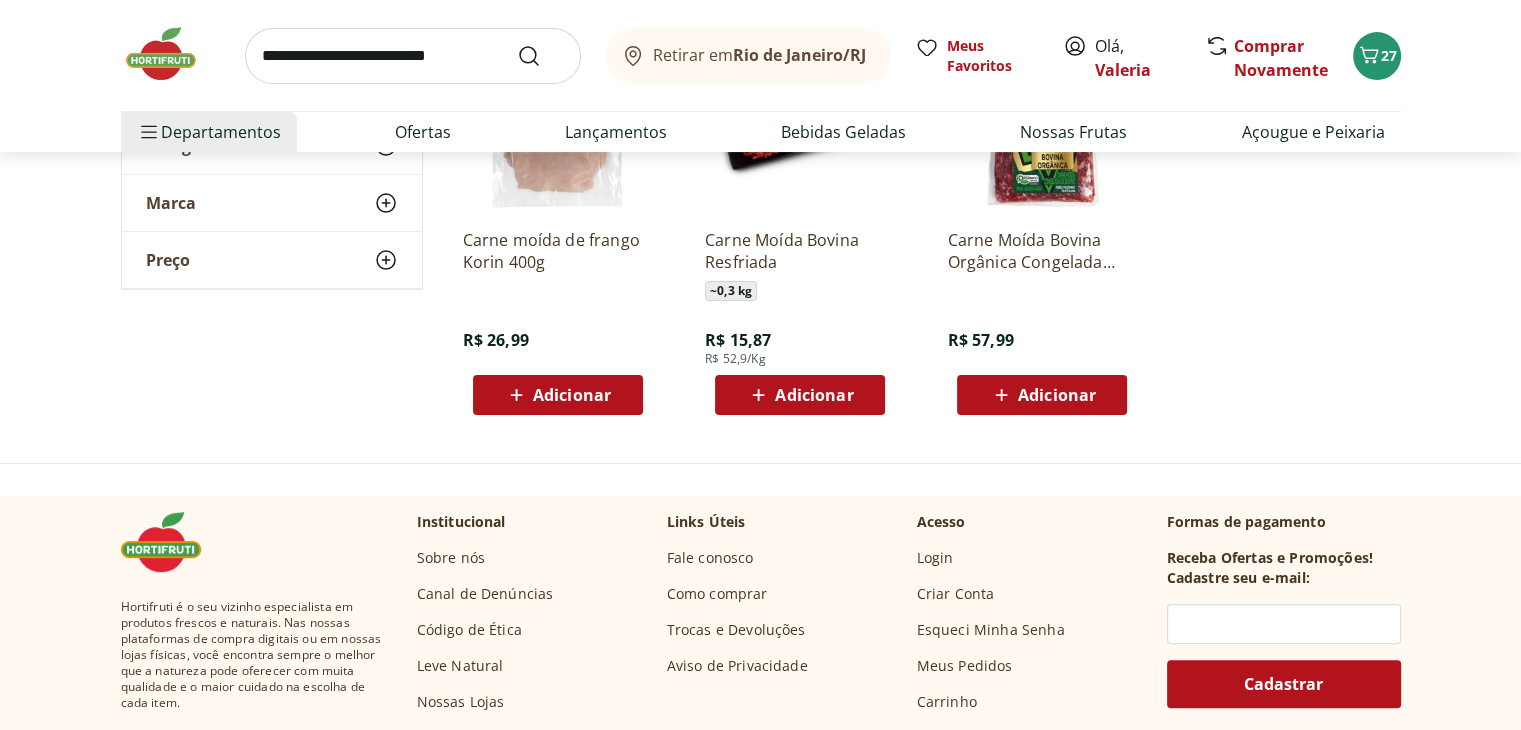 scroll, scrollTop: 300, scrollLeft: 0, axis: vertical 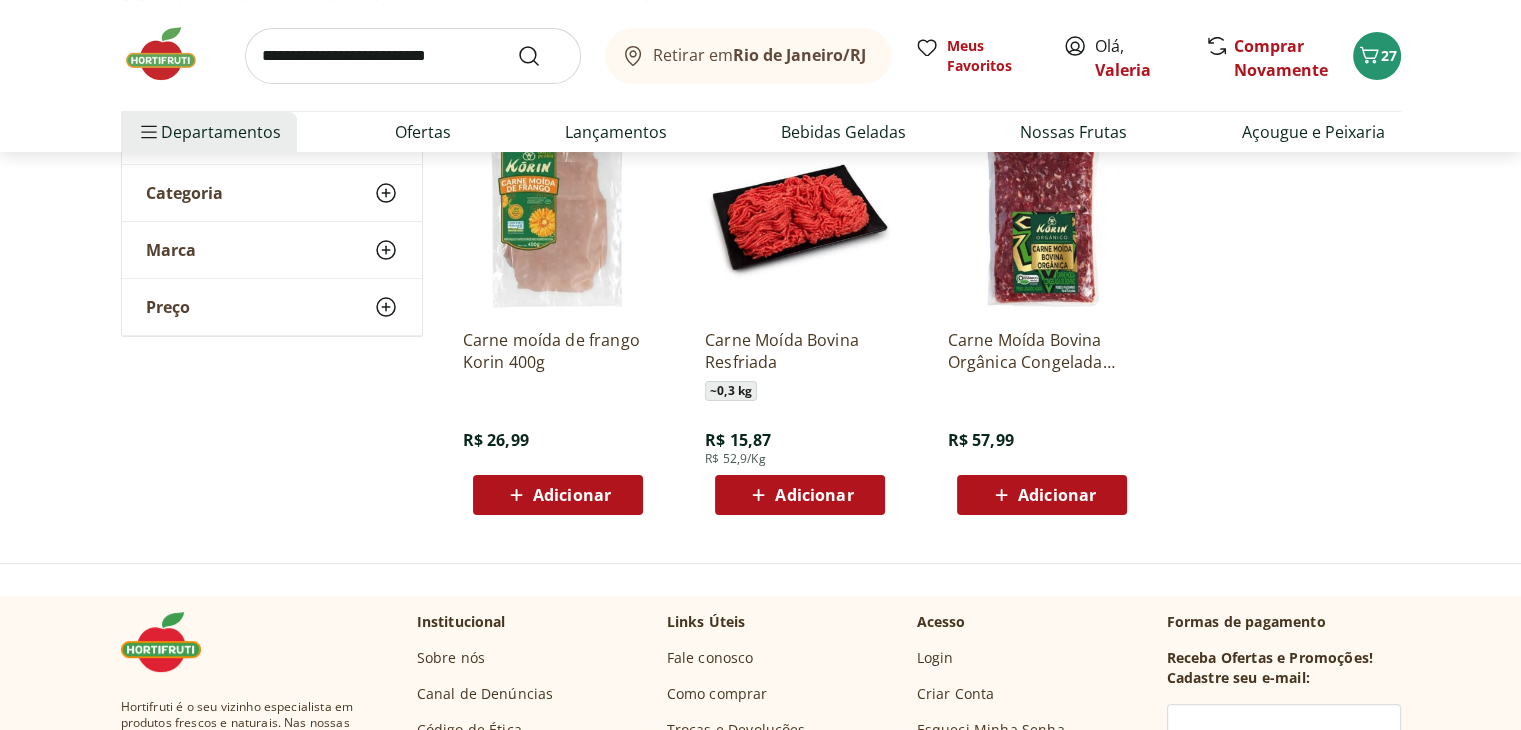 click on "Adicionar" at bounding box center (814, 495) 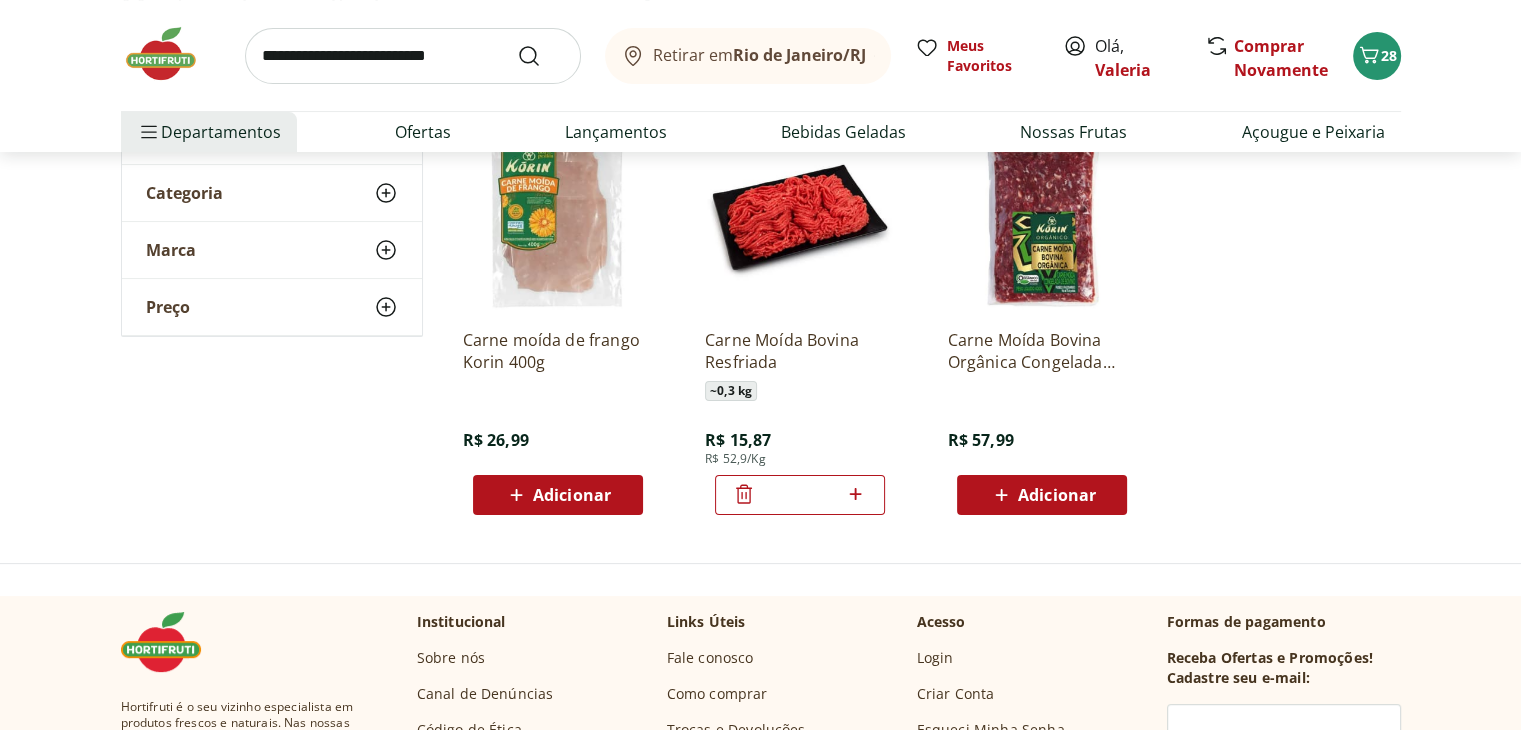 click 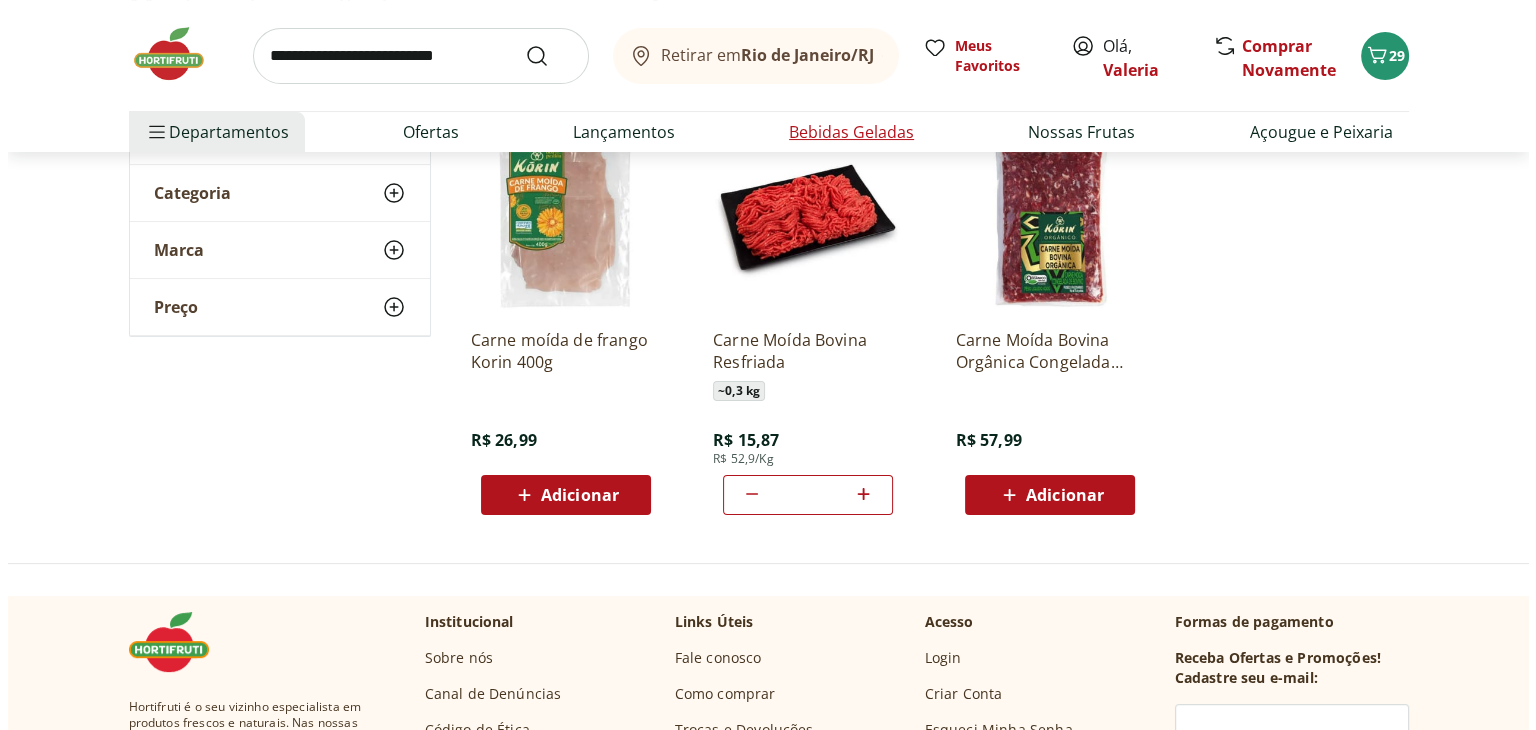 scroll, scrollTop: 0, scrollLeft: 0, axis: both 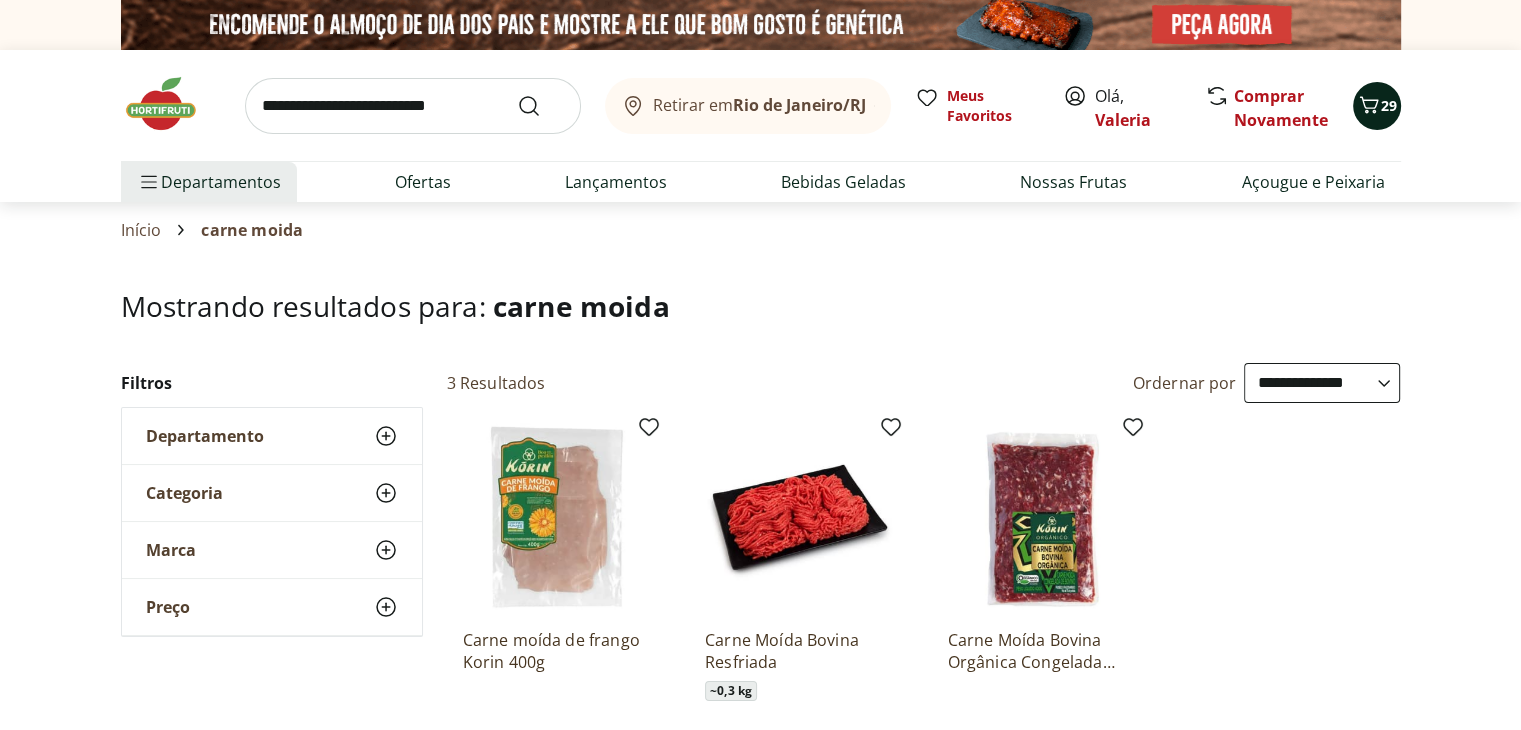click 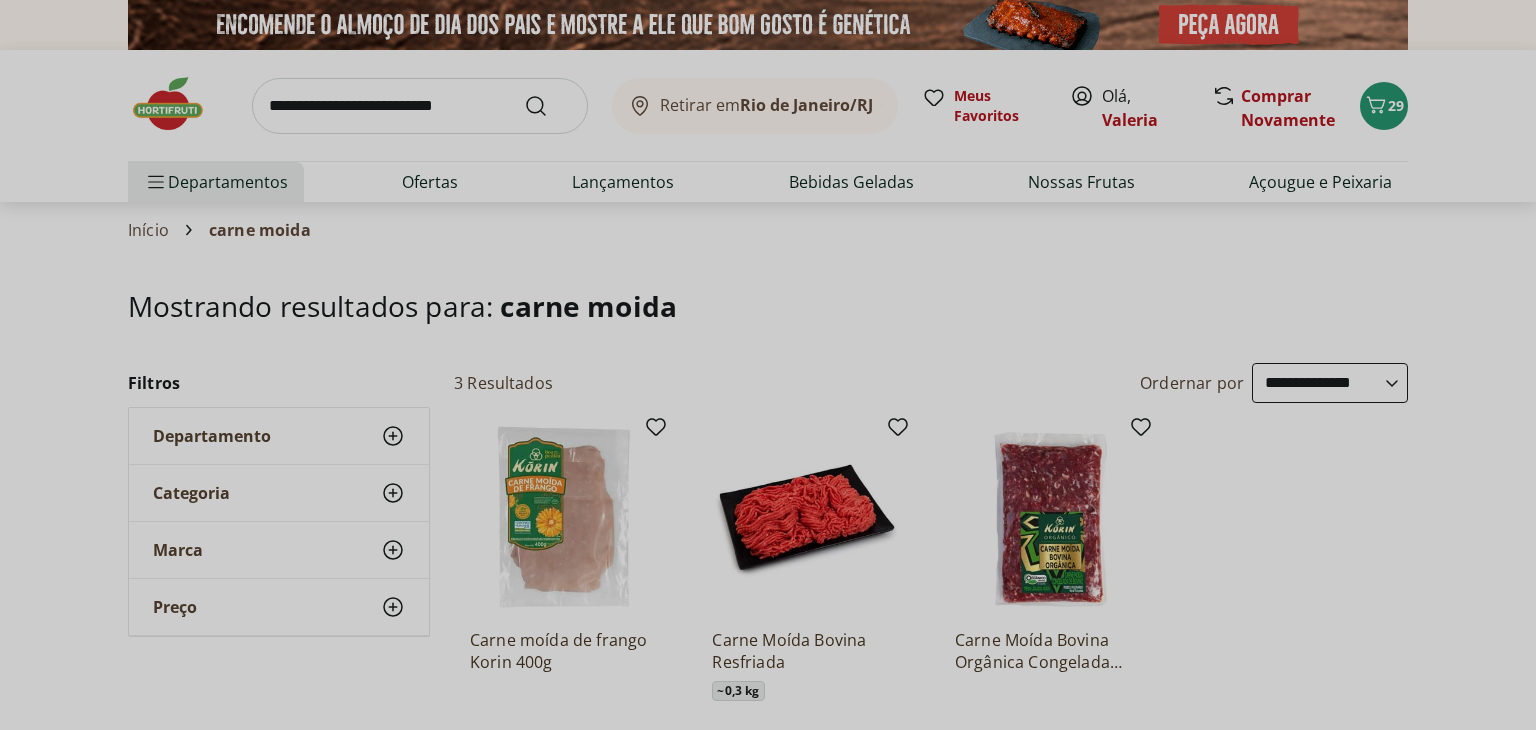 click on "Meu Carrinho 29 Faltam apenas  [CURRENCY]  para Frete Grátis Banana Prata Unidade ** Price: [CURRENCY] Uva Verde sem Semente Natural da Terra 500g * Price: [CURRENCY] Mamão Papaia Unidade * Price: [CURRENCY] Cenoura Unidade * Price: [CURRENCY] Morango Bandeja 250g * Price: [CURRENCY] Alcatra Maturatta Friboi * Price: [CURRENCY] Carne Moída Bovina Resfriada * Price: [CURRENCY] Subtotal (29 produtos) [CURRENCY] Total [CURRENCY] Ver carrinho completo" at bounding box center [768, 365] 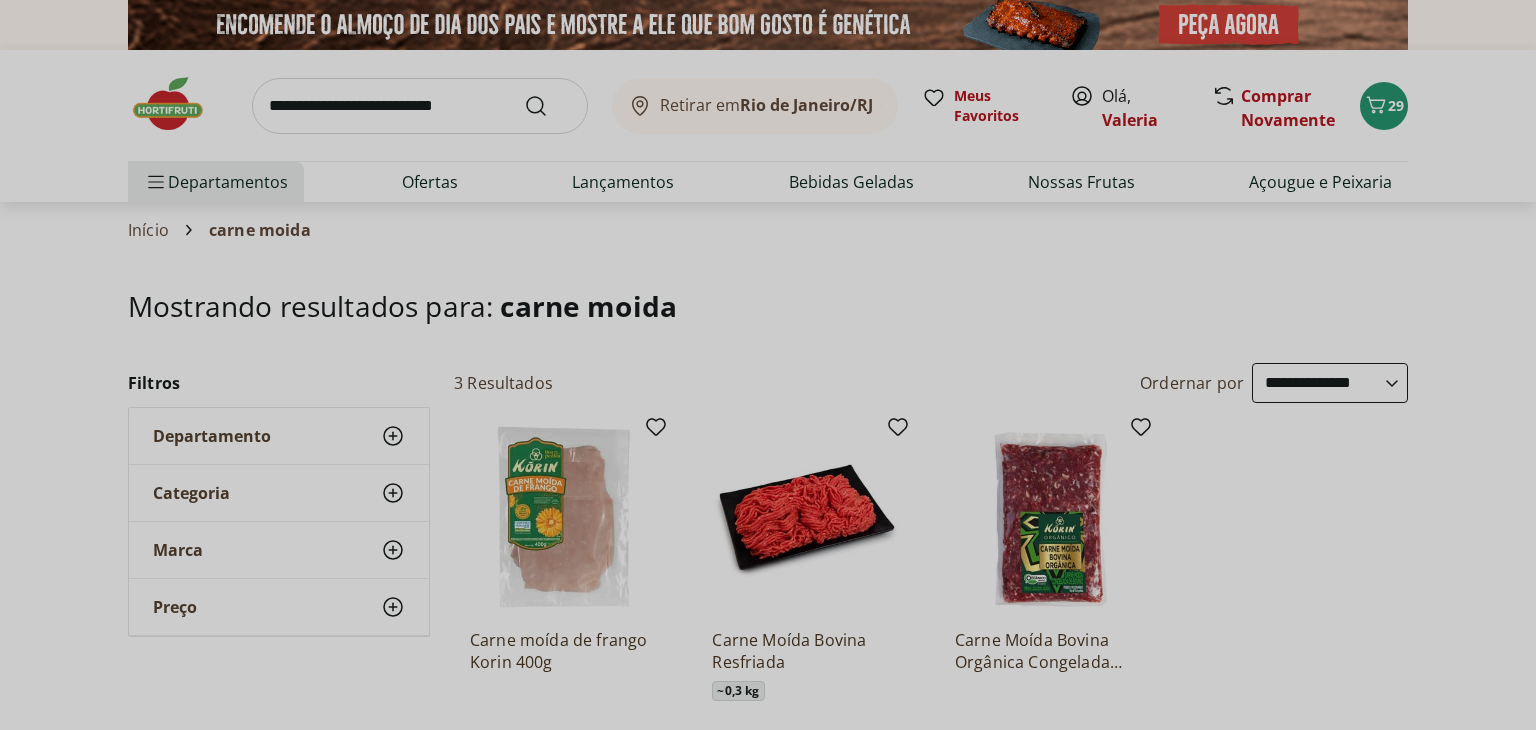 click on "Meu Carrinho 29 Faltam apenas  R$ 185,76  para Frete Grátis Banana Prata Unidade ** Price: R$ 2,20 Uva Verde sem Semente Natural da Terra 500g * Price: R$ 10,99 Mamão Papaia Unidade * Price: R$ 6,49 Cenoura Unidade * Price: R$ 0,72 Morango Bandeja 250g * Price: R$ 15,99 Alcatra Maturatta Friboi * Price: R$ 79,09 Carne Moída Bovina Resfriada * Price: R$ 15,87 Subtotal (29 produtos) R$ 213,24 Total R$ 213,24 Ver carrinho completo" at bounding box center [768, 365] 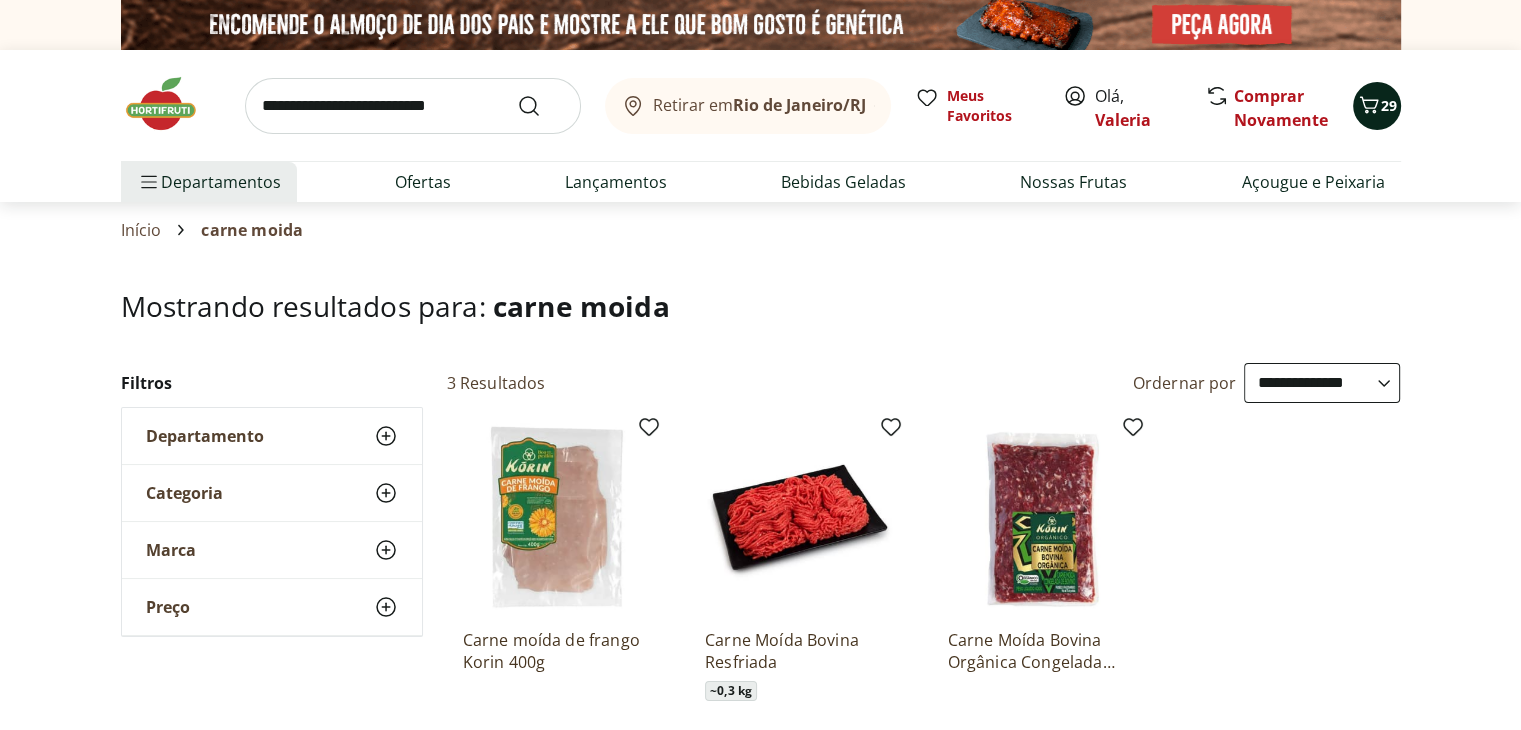 click 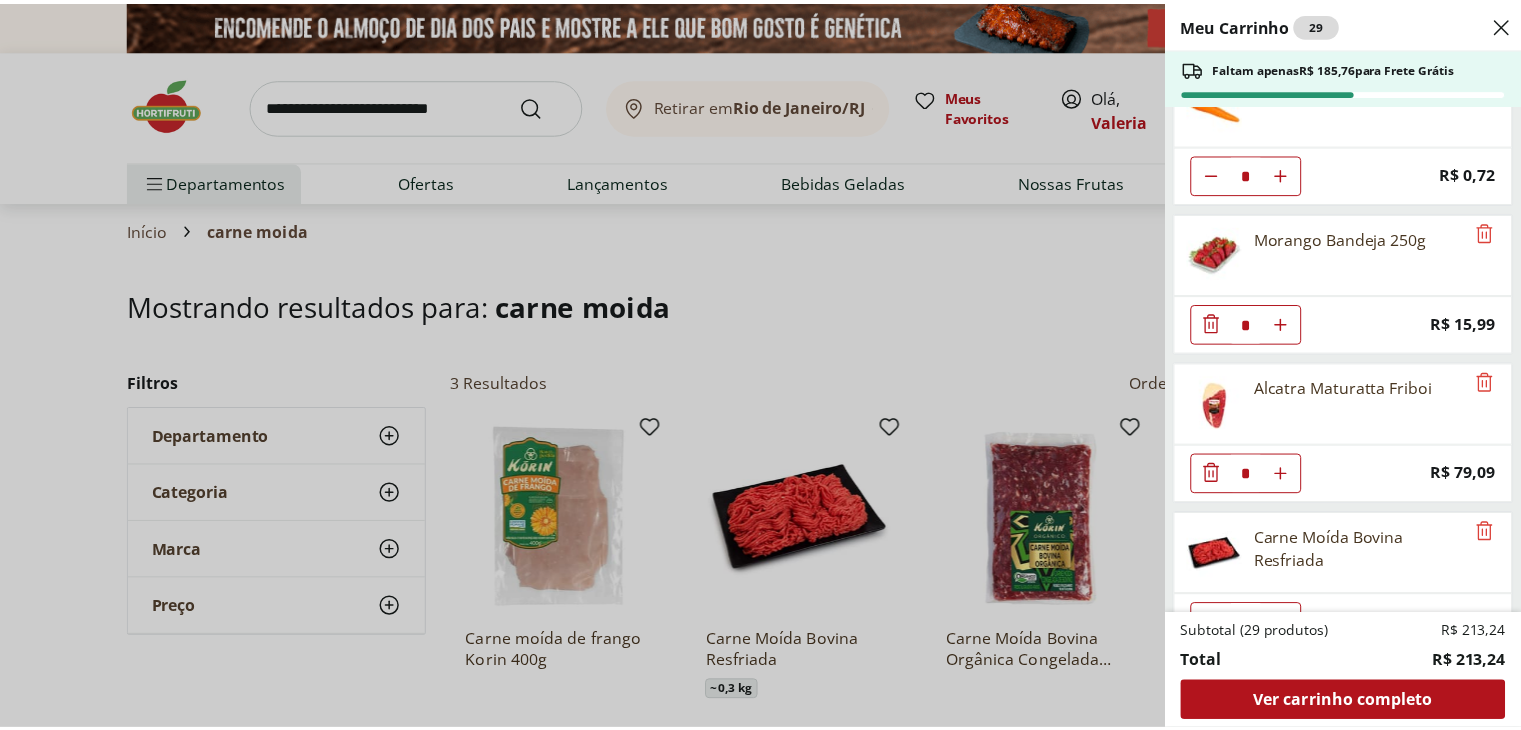 scroll, scrollTop: 540, scrollLeft: 0, axis: vertical 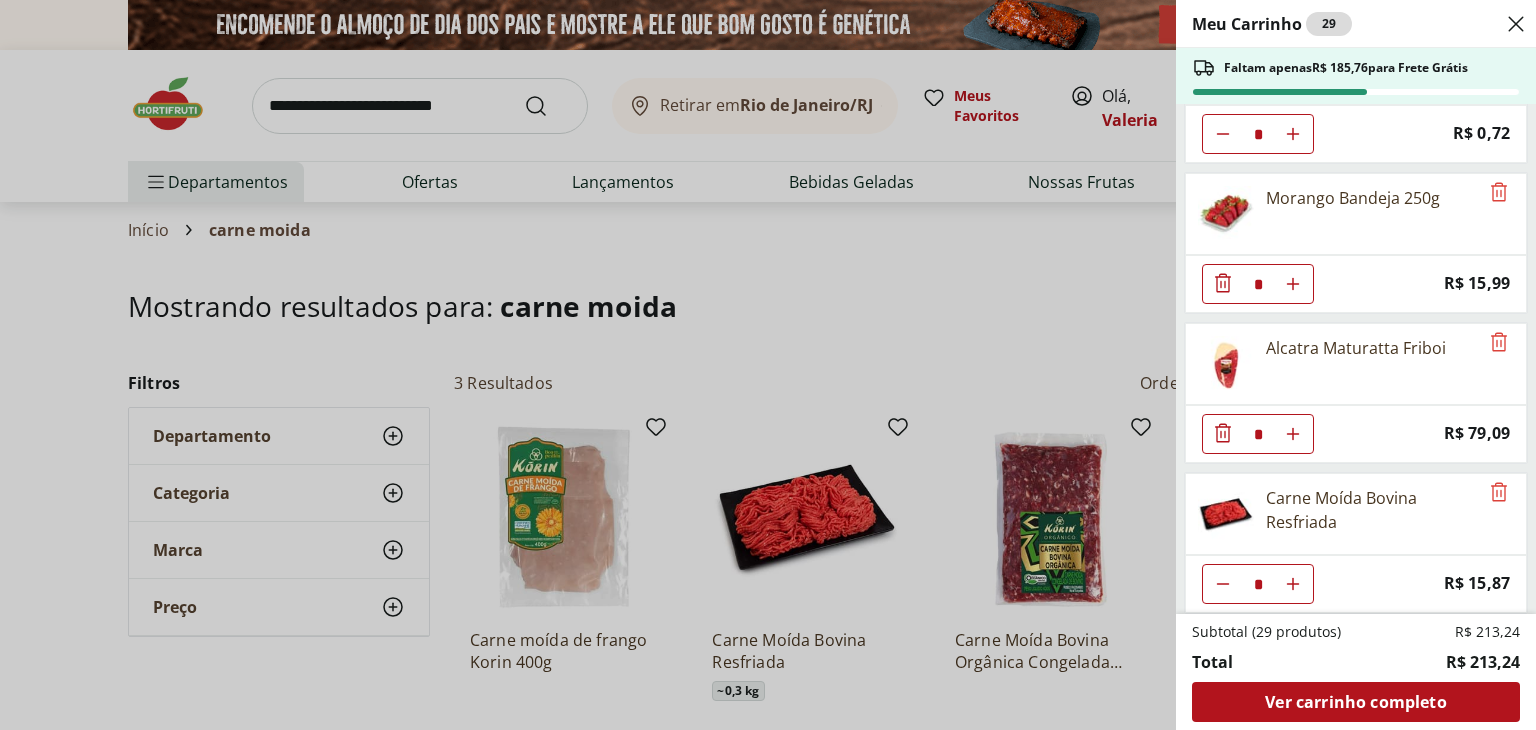 click on "Meu Carrinho 29 Faltam apenas  R$ 185,76  para Frete Grátis Banana Prata Unidade ** Price: R$ 2,20 Uva Verde sem Semente Natural da Terra 500g * Price: R$ 10,99 Mamão Papaia Unidade * Price: R$ 6,49 Cenoura Unidade * Price: R$ 0,72 Morango Bandeja 250g * Price: R$ 15,99 Alcatra Maturatta Friboi * Price: R$ 79,09 Carne Moída Bovina Resfriada * Price: R$ 15,87 Subtotal (29 produtos) R$ 213,24 Total R$ 213,24 Ver carrinho completo" at bounding box center (768, 365) 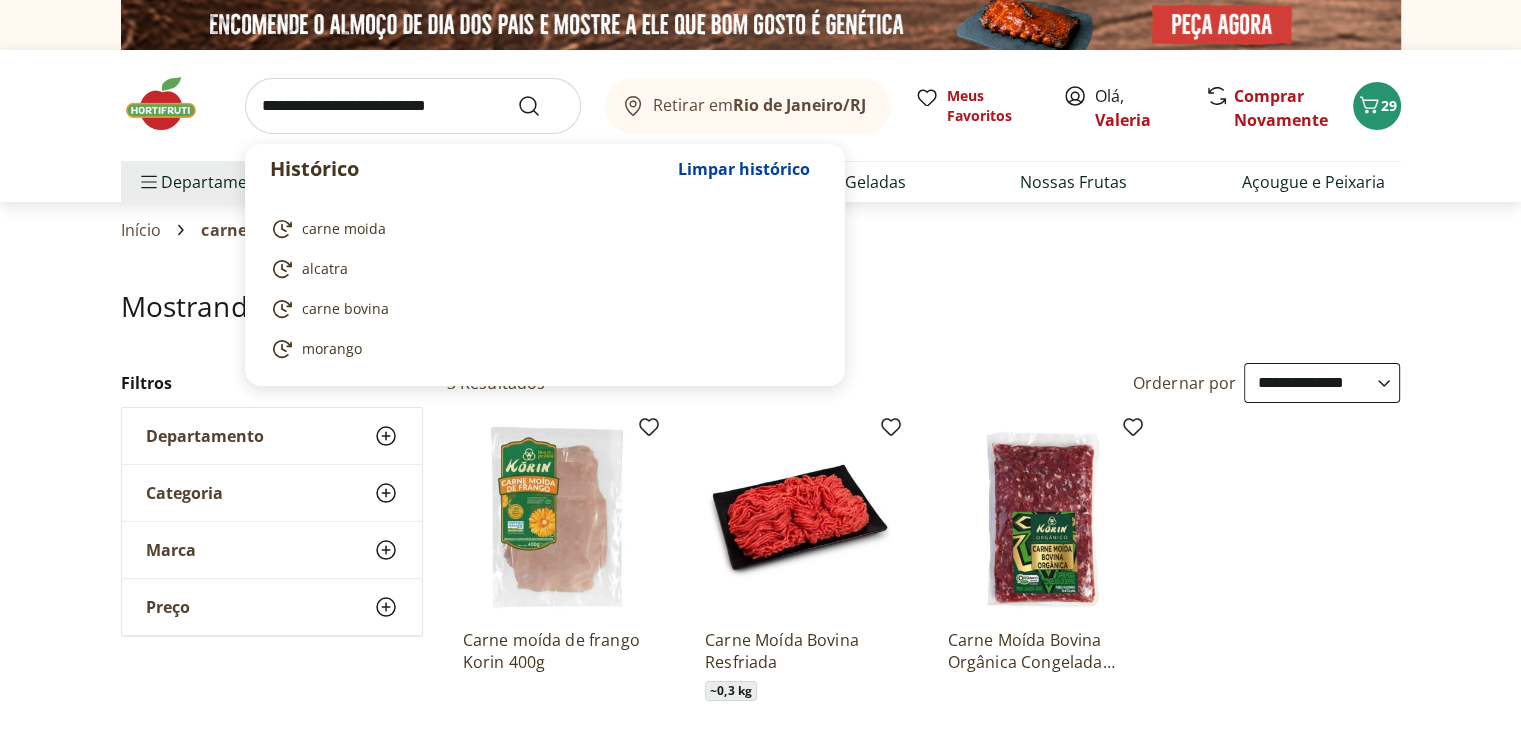 click at bounding box center [413, 106] 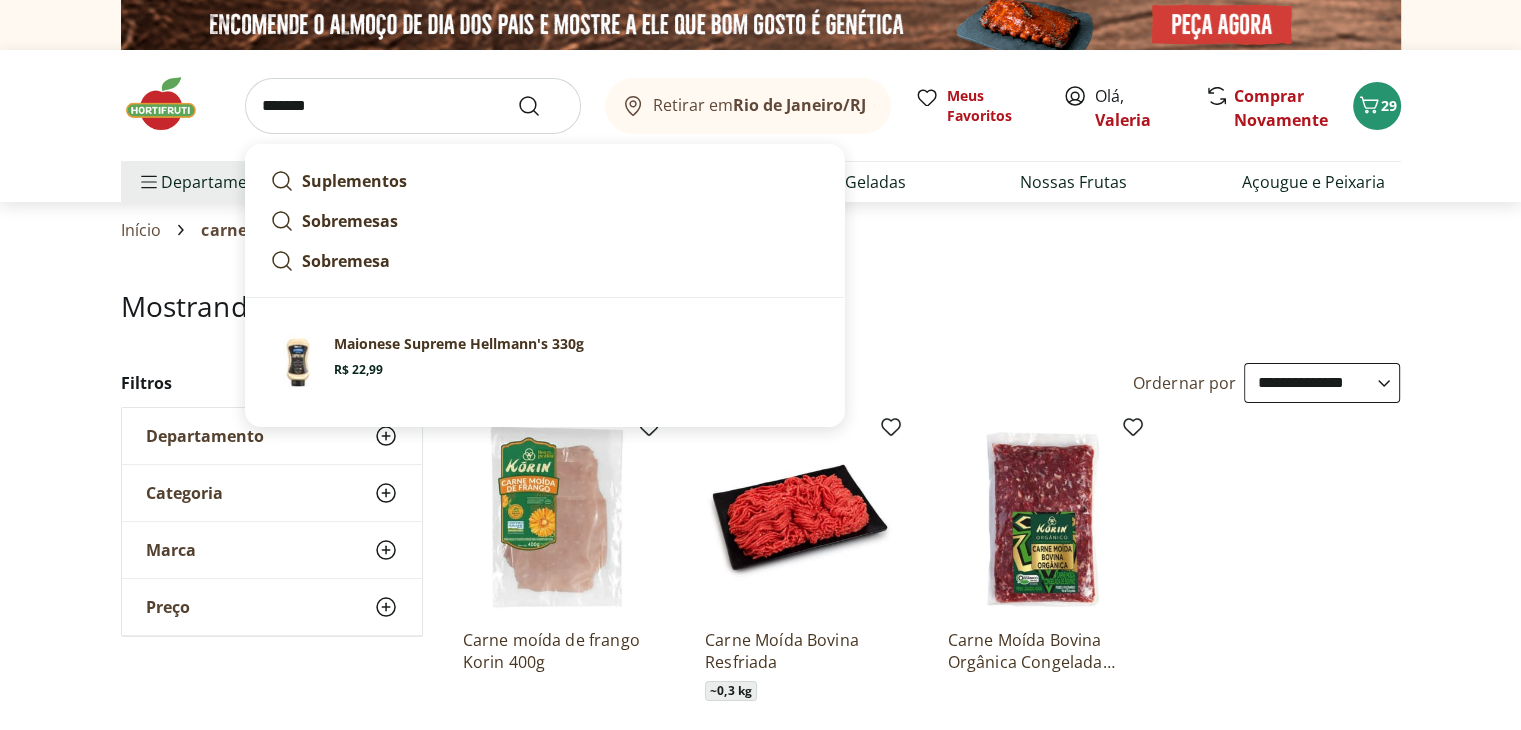 type on "*******" 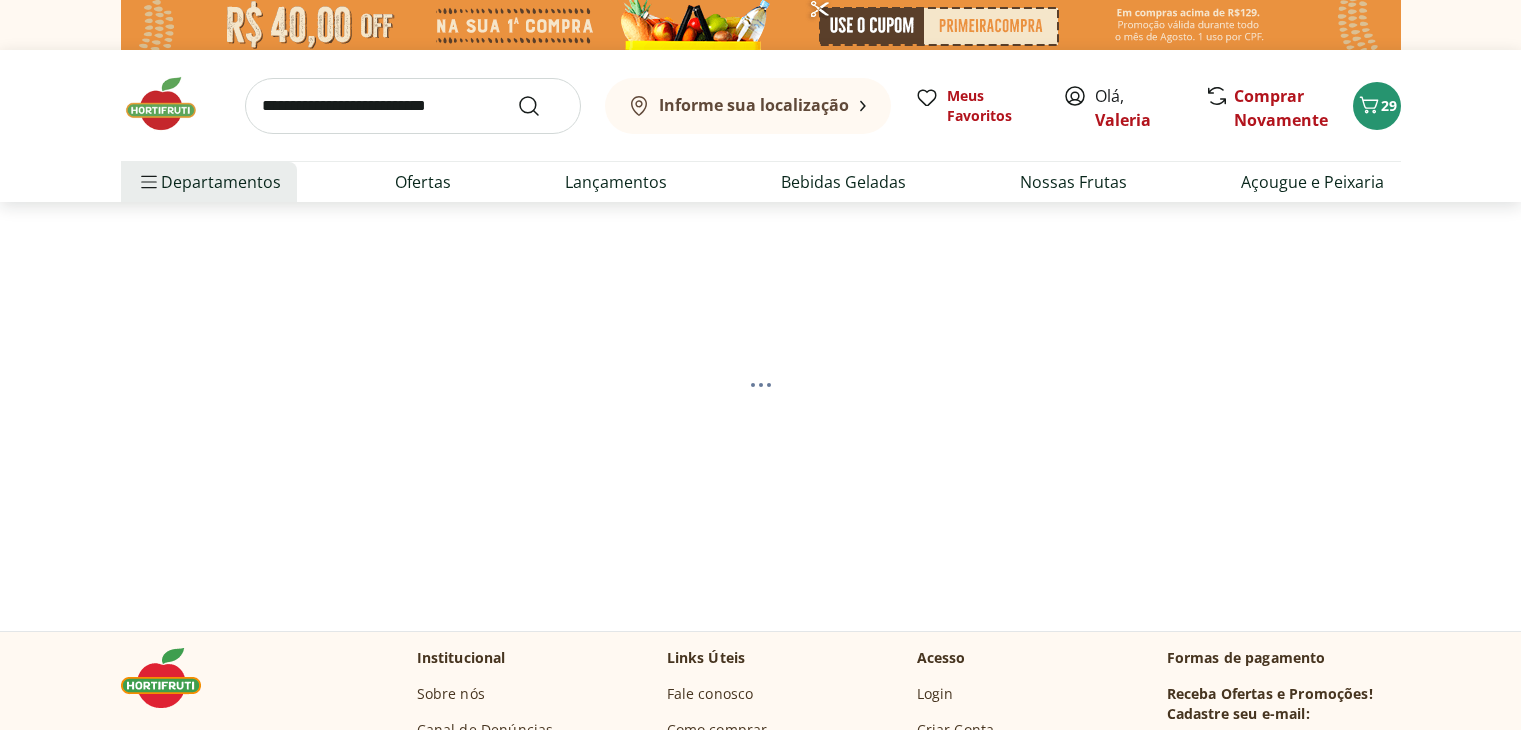 scroll, scrollTop: 0, scrollLeft: 0, axis: both 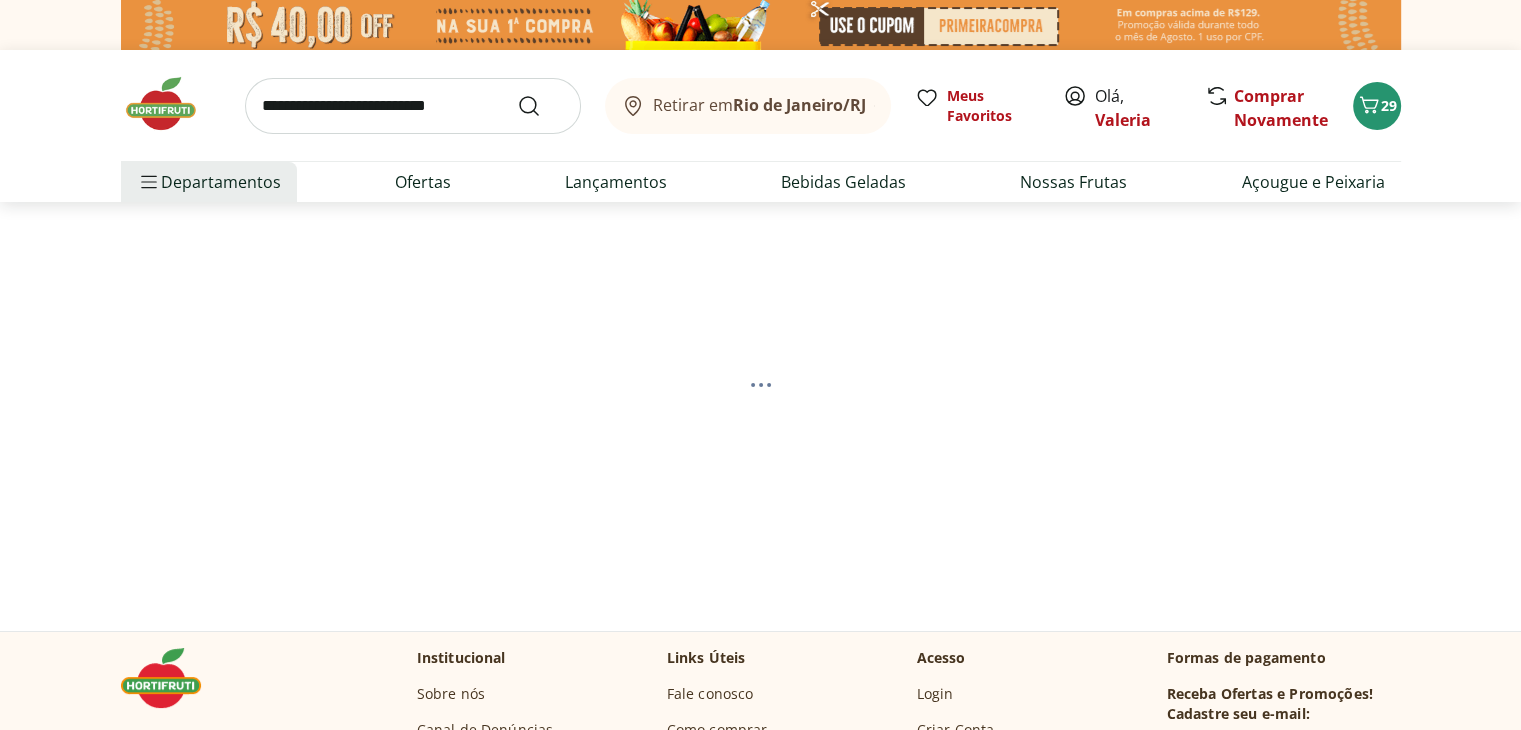 select on "**********" 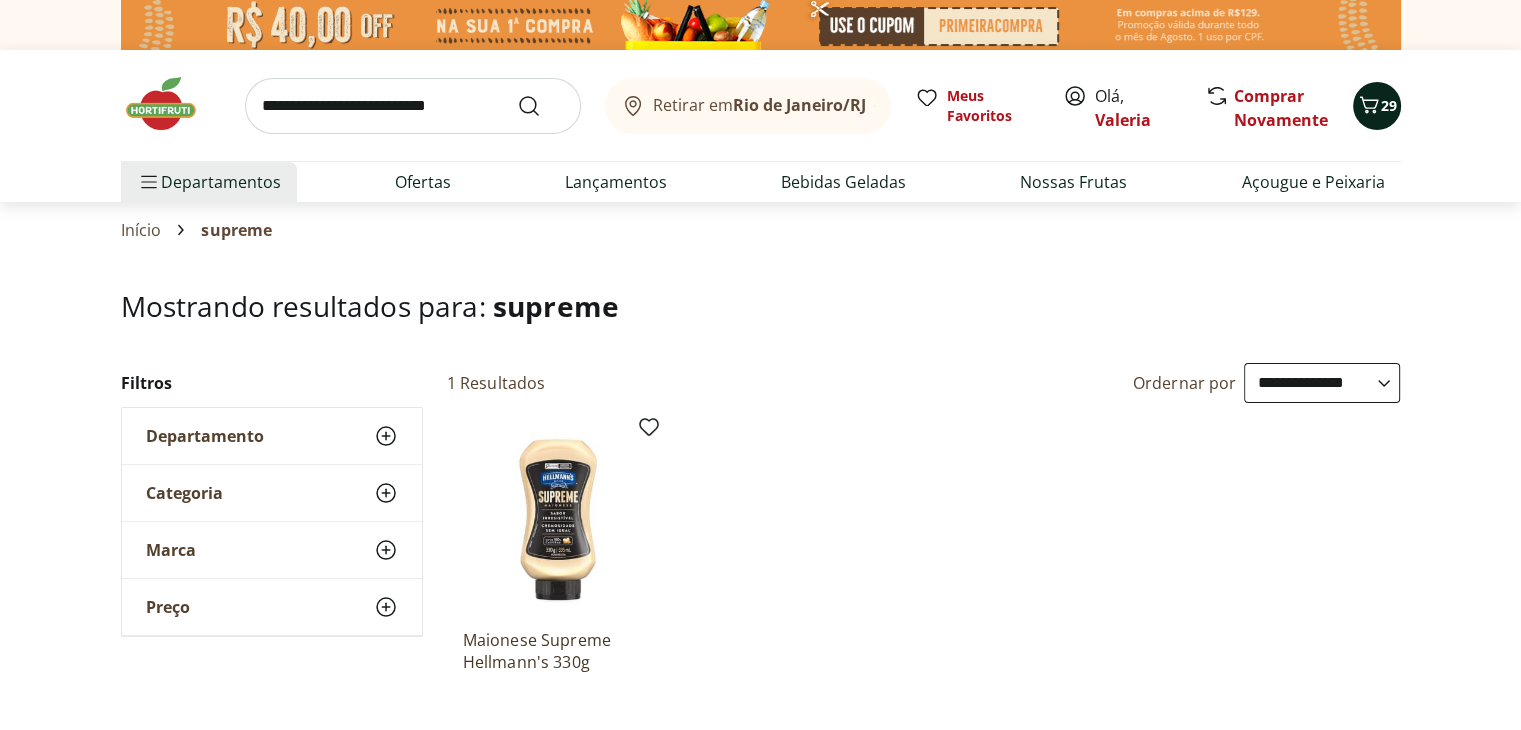 click on "29" at bounding box center [1377, 106] 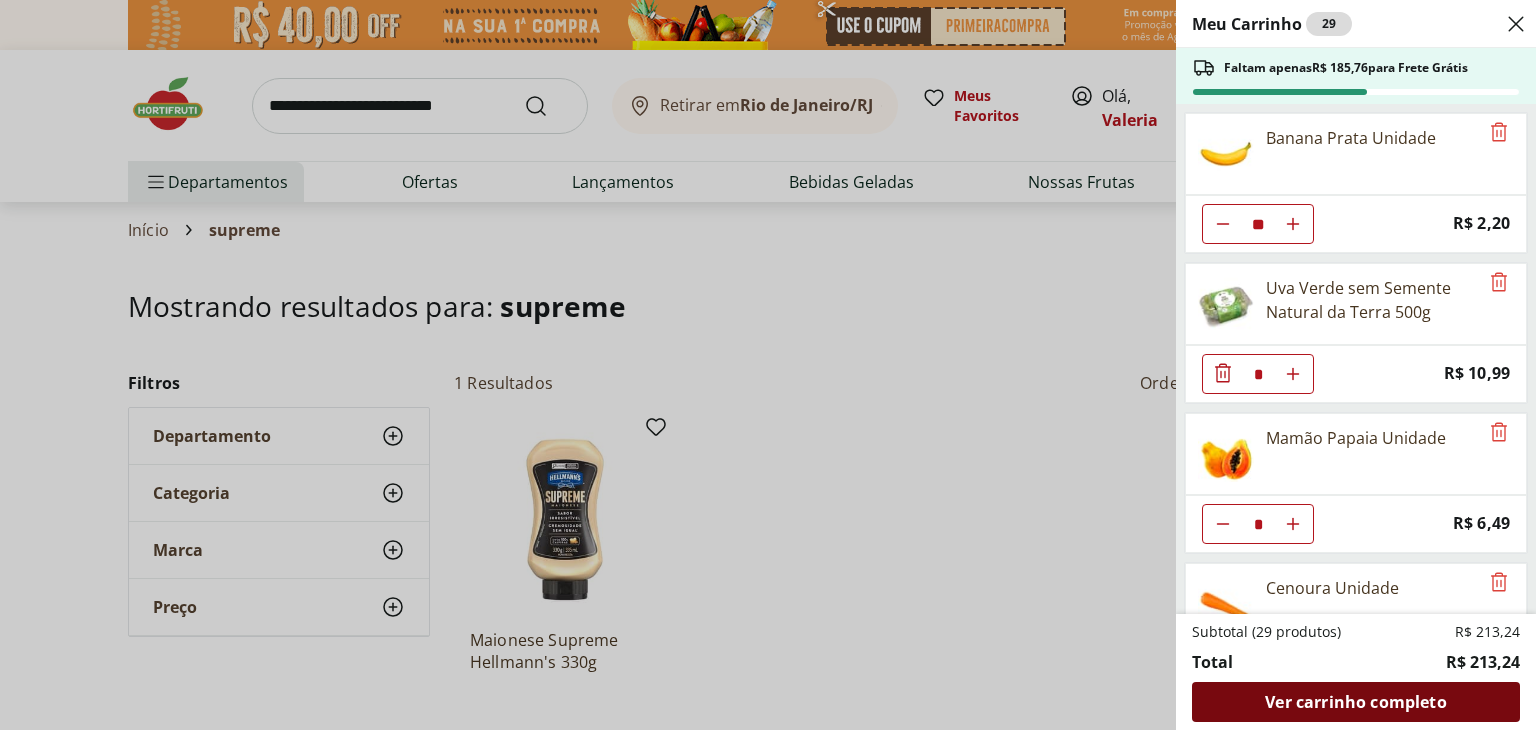 click on "Ver carrinho completo" at bounding box center (1355, 702) 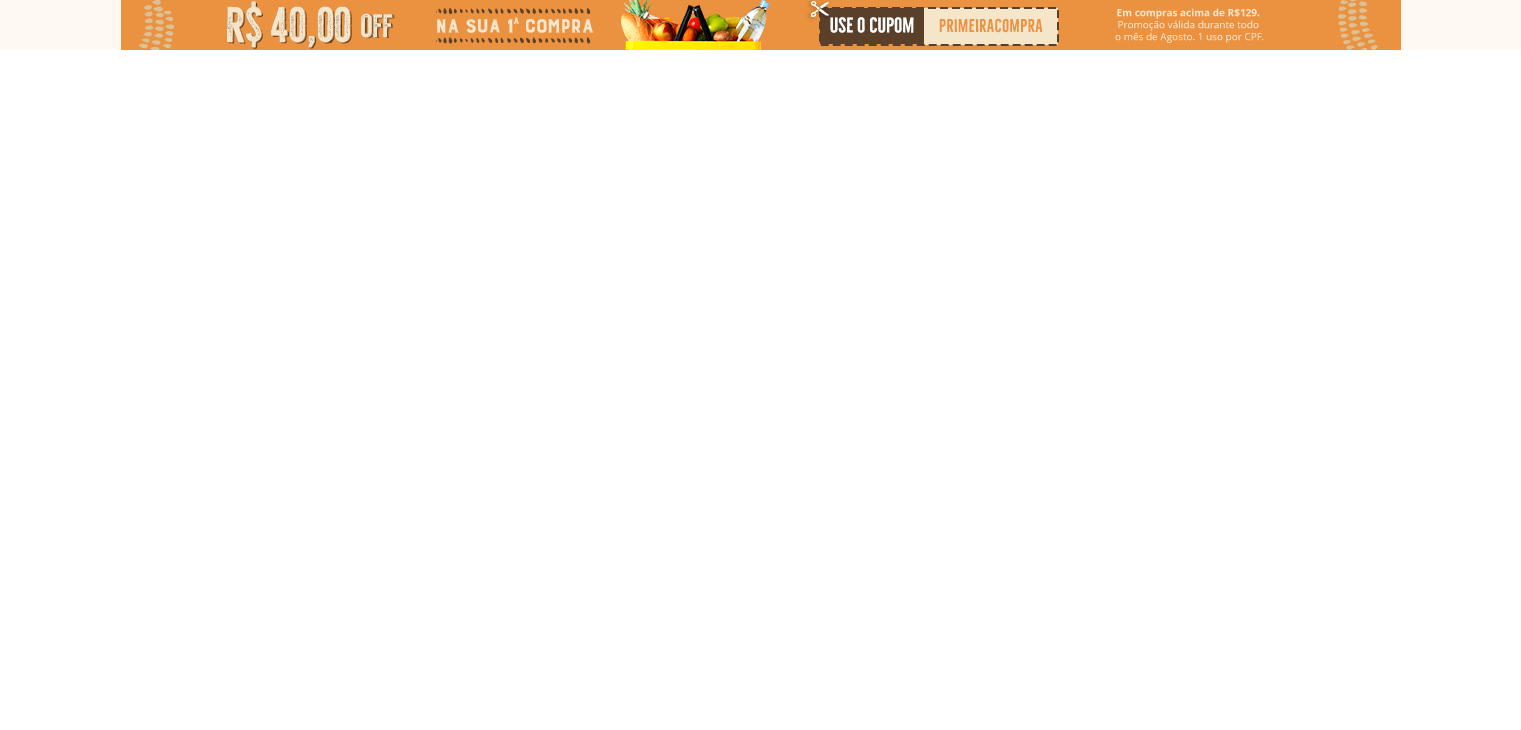 scroll, scrollTop: 0, scrollLeft: 0, axis: both 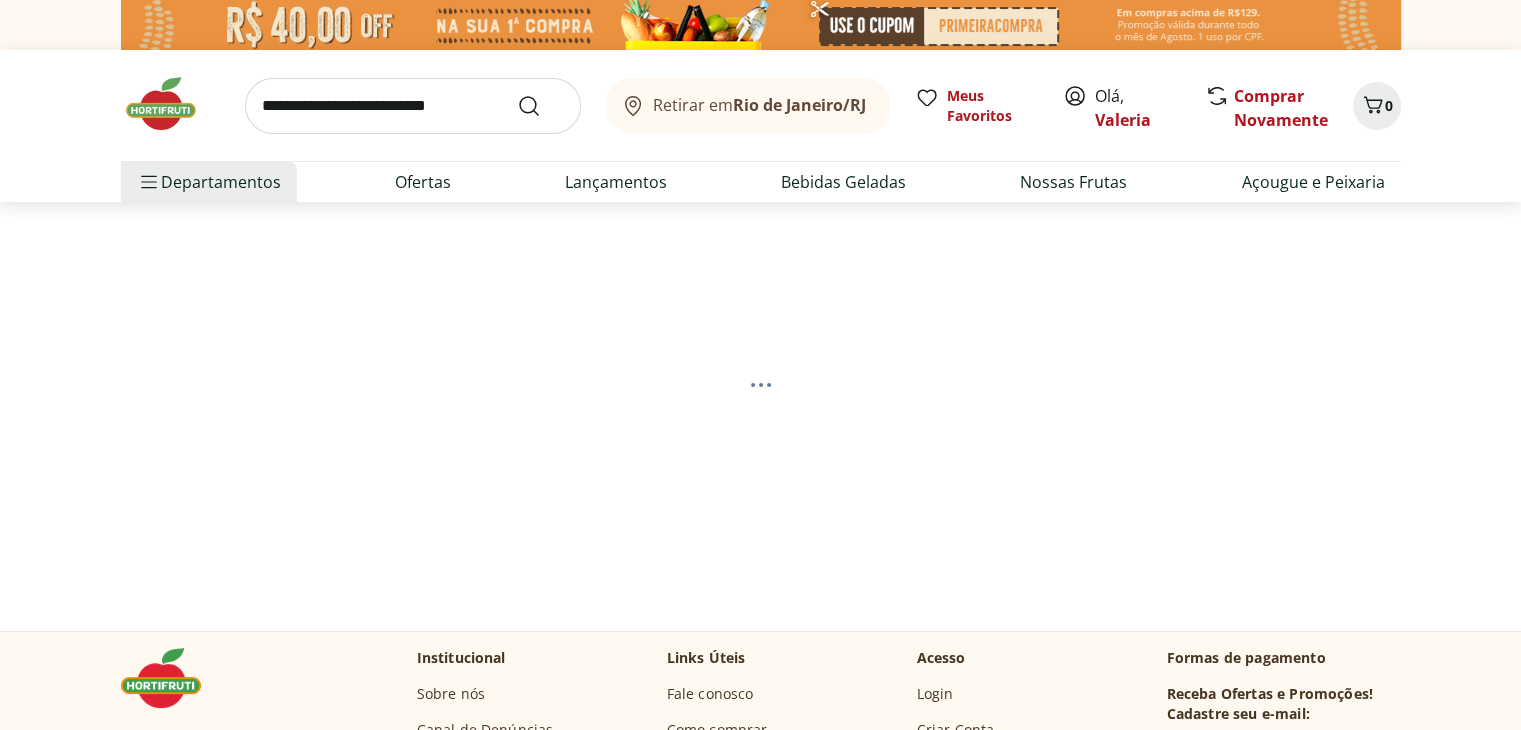 select on "**********" 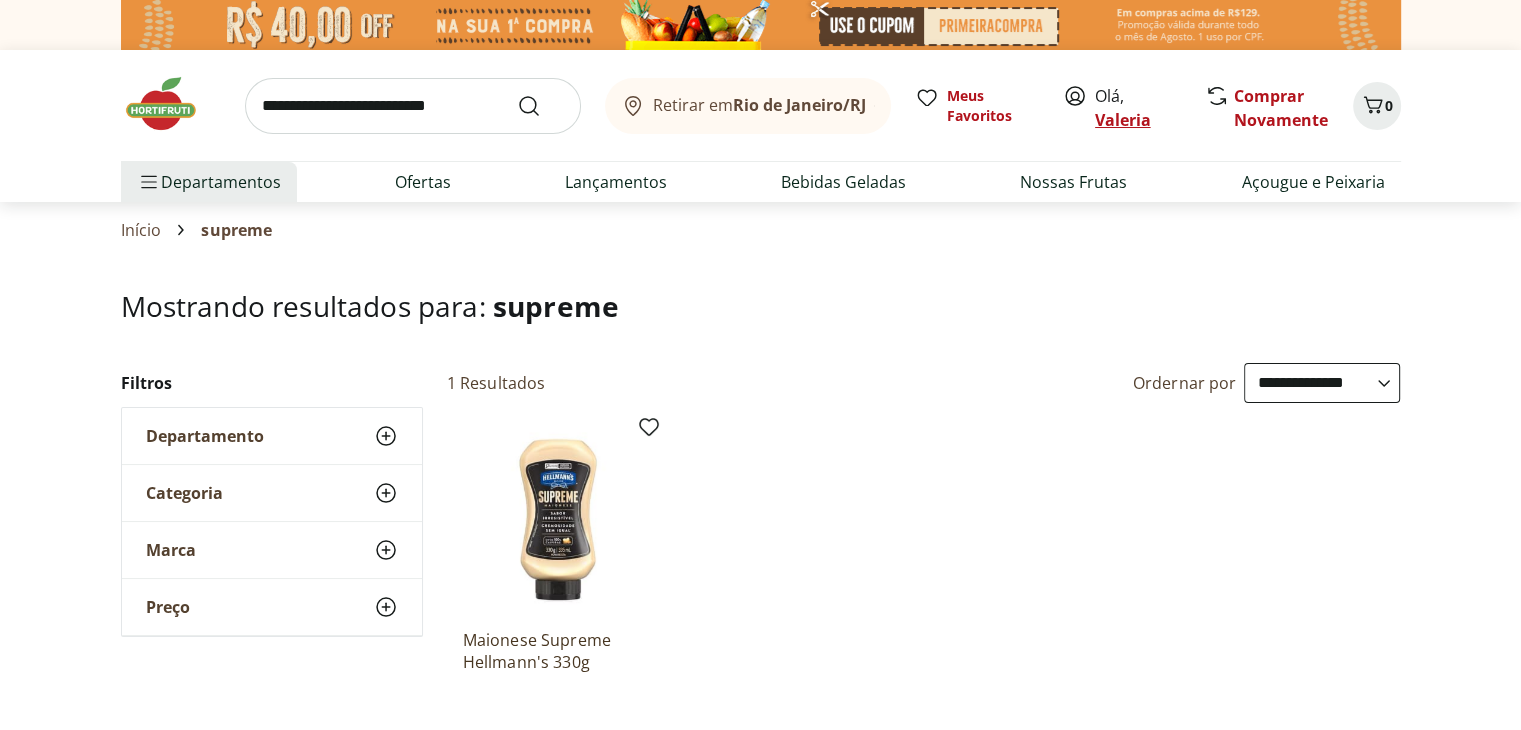 click on "Valeria" at bounding box center (1123, 120) 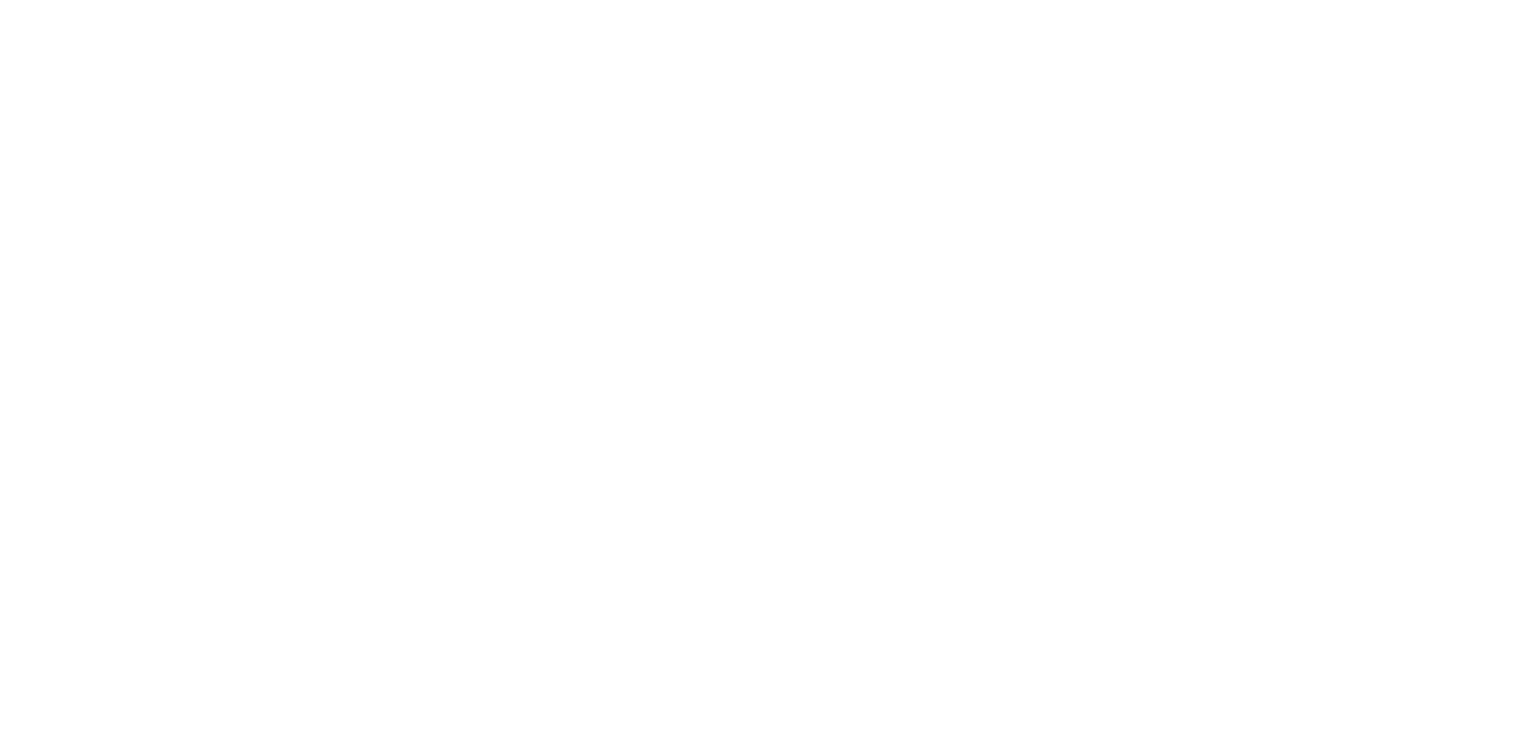 scroll, scrollTop: 0, scrollLeft: 0, axis: both 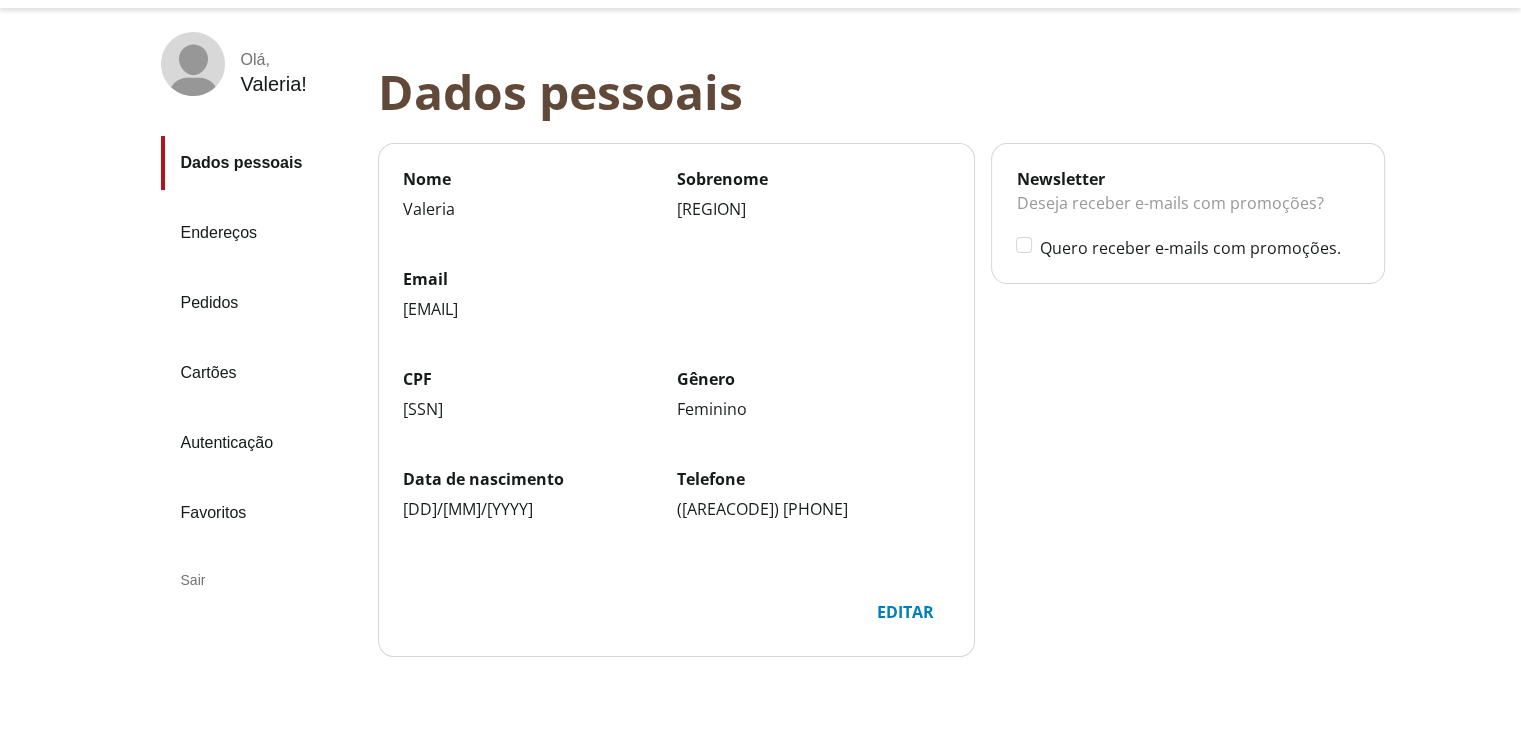 click on "Pedidos" at bounding box center (261, 303) 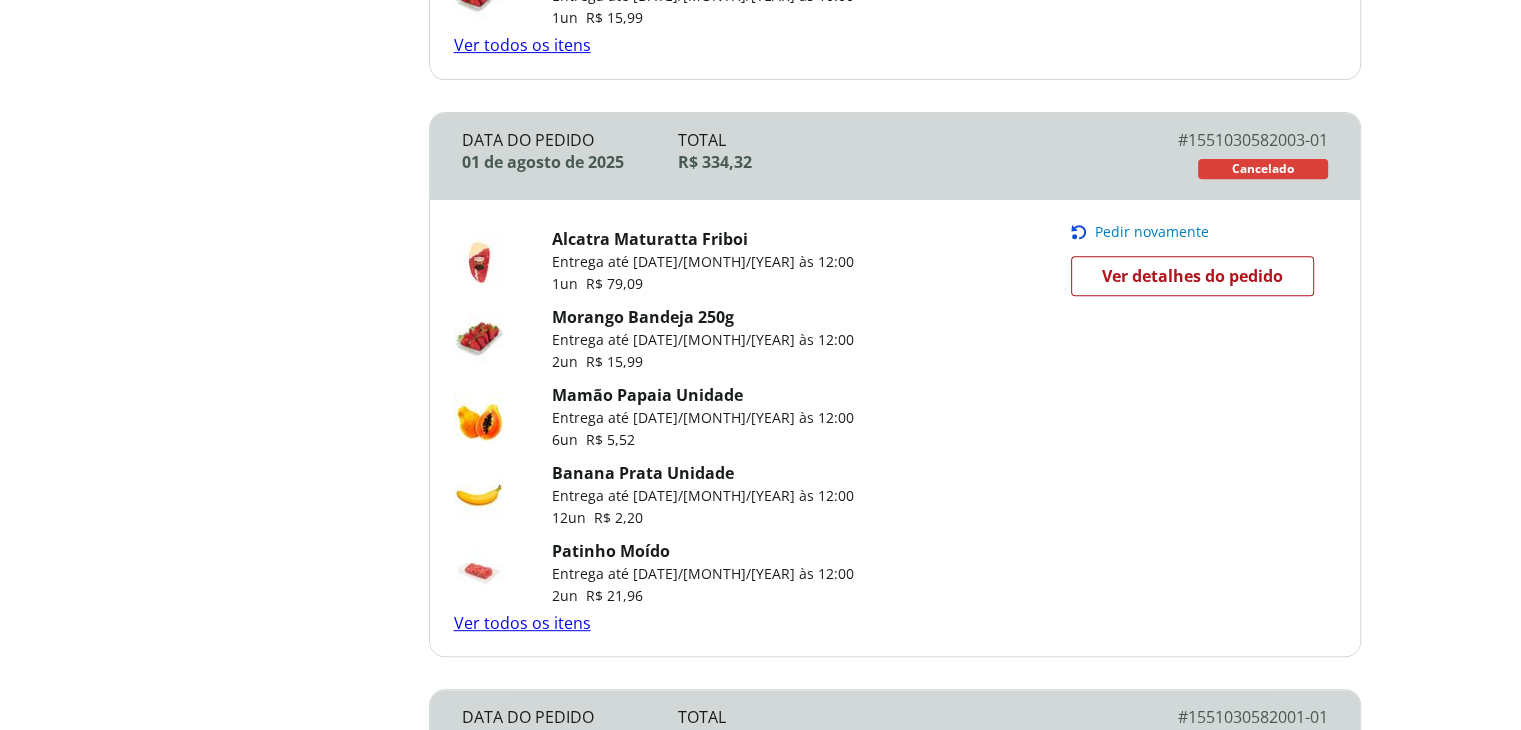 scroll, scrollTop: 0, scrollLeft: 0, axis: both 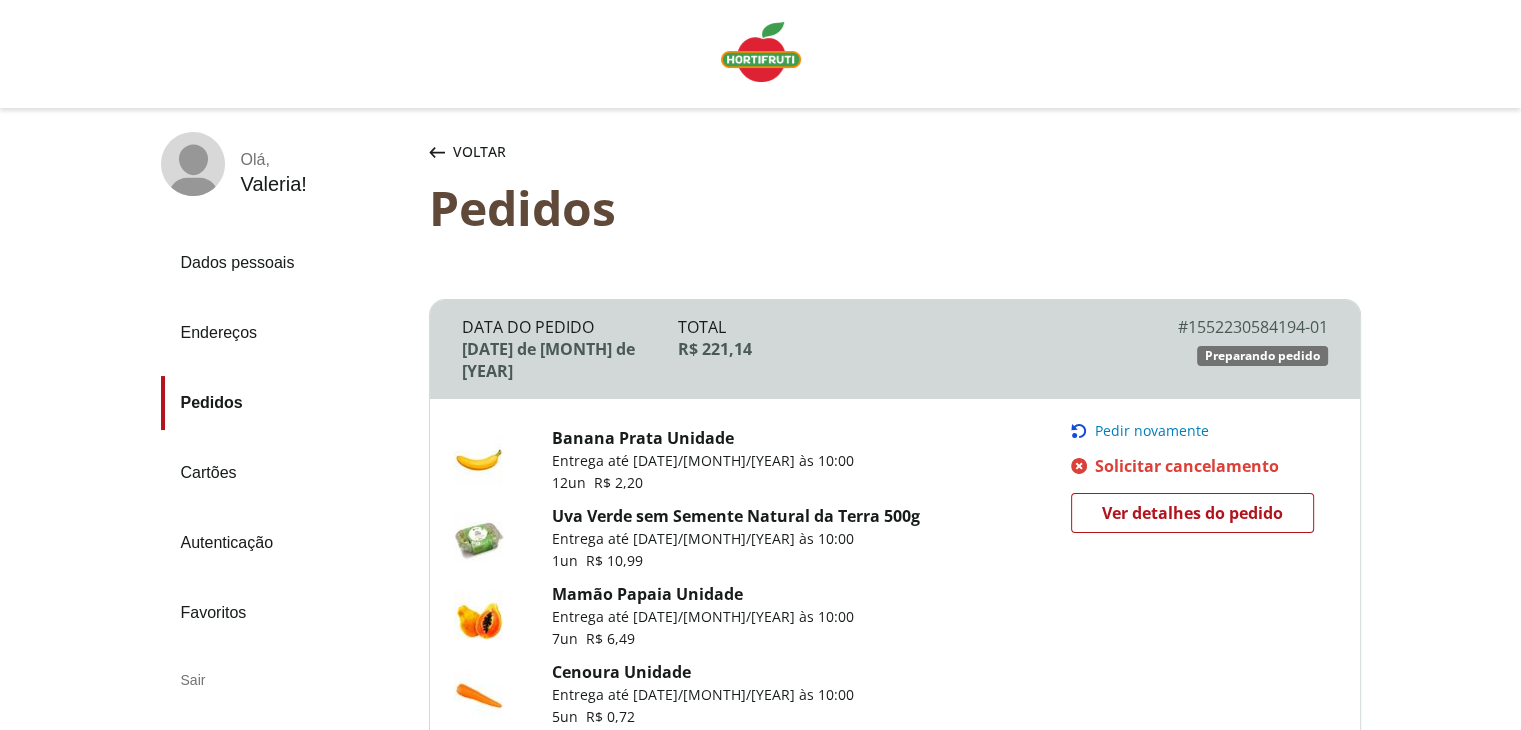 click on "Sair" at bounding box center (287, 680) 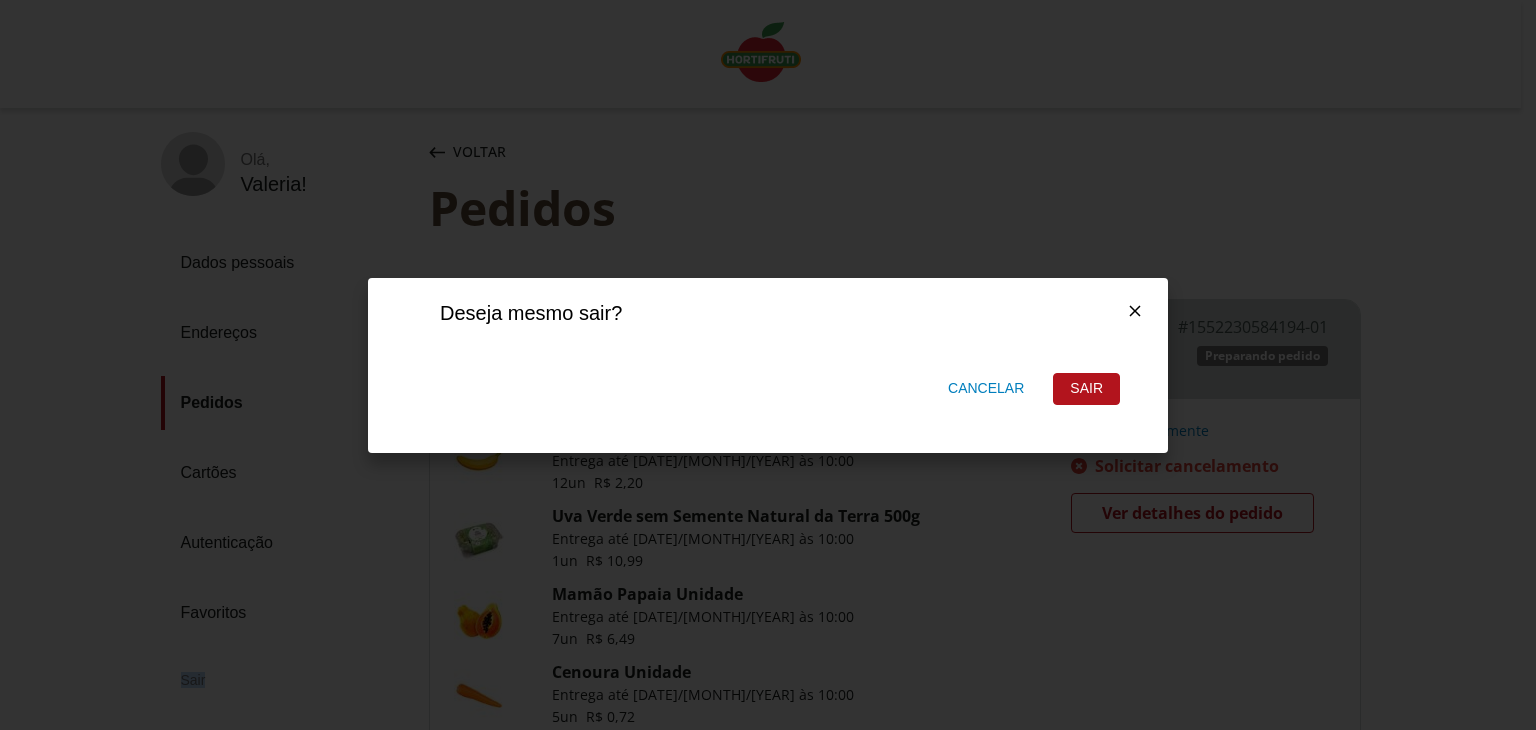 click on "Cancelar" at bounding box center (986, 389) 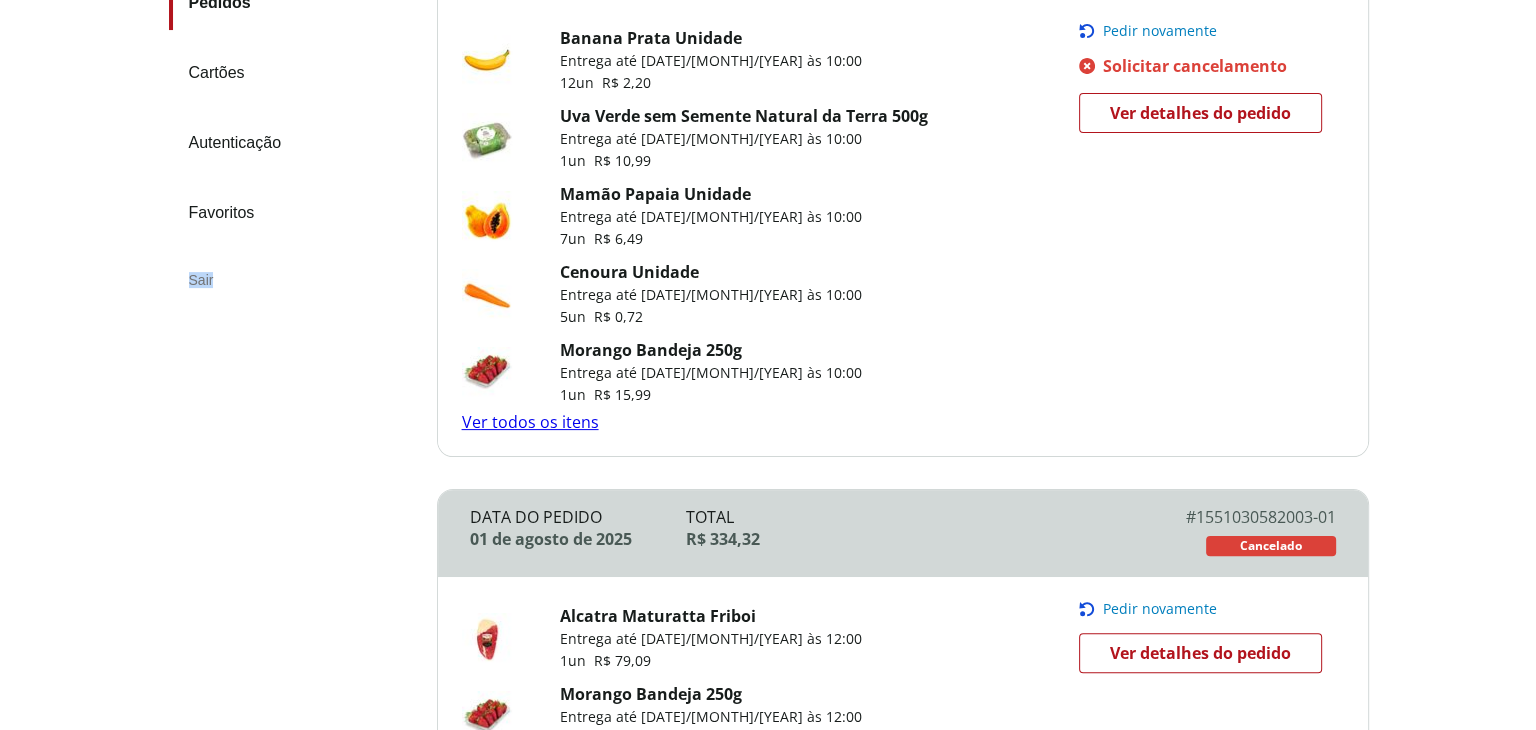 scroll, scrollTop: 0, scrollLeft: 0, axis: both 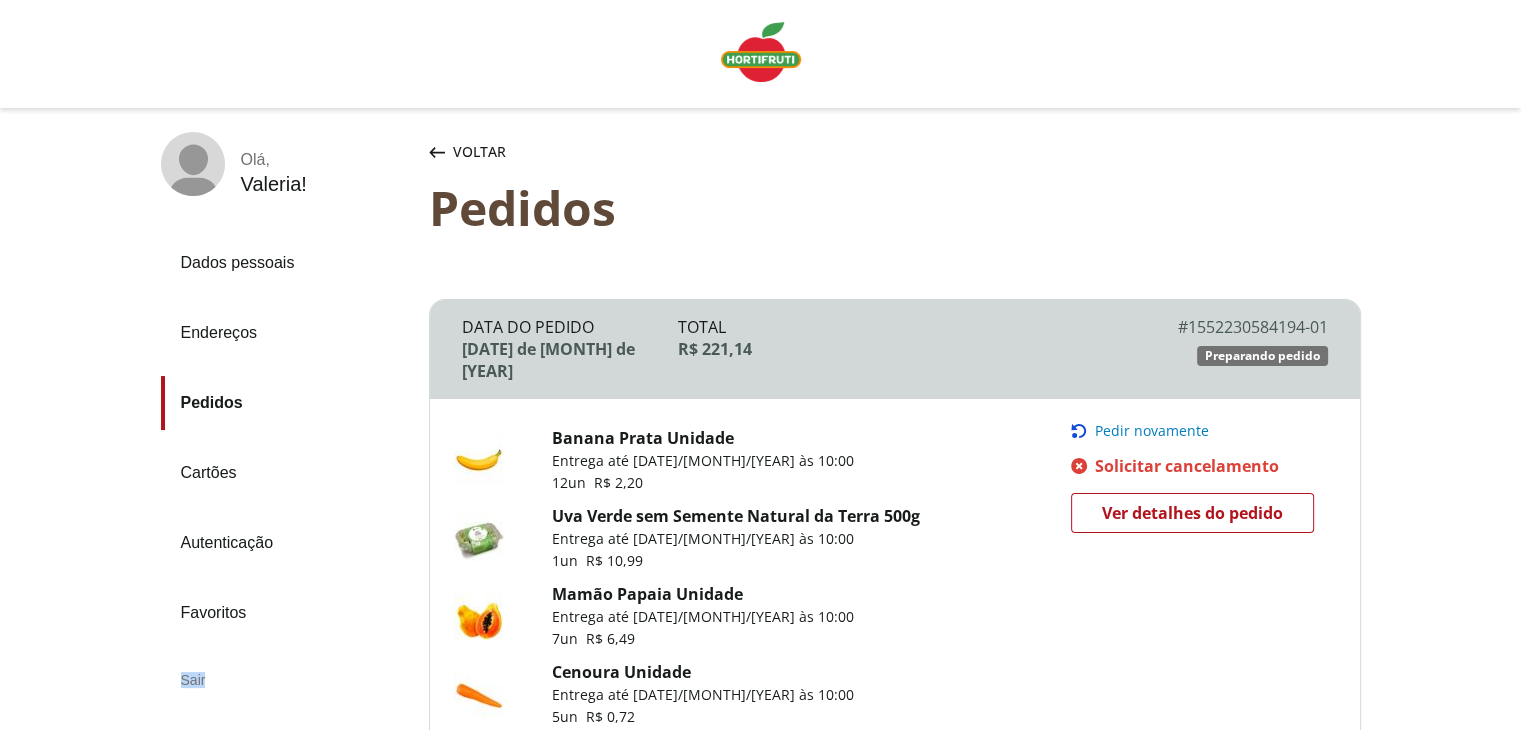 click on "Sair" at bounding box center [287, 680] 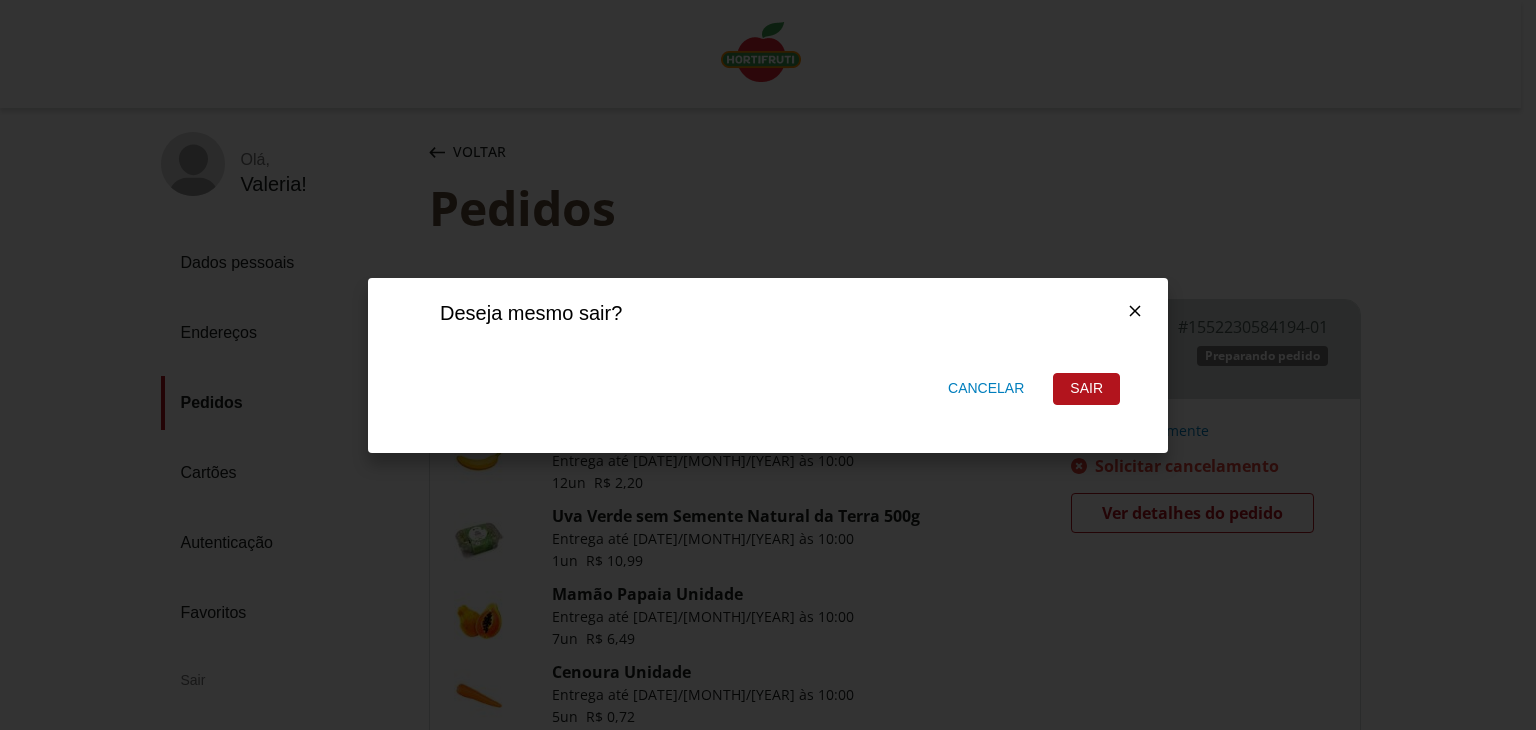 click on "Sair" at bounding box center [1086, 389] 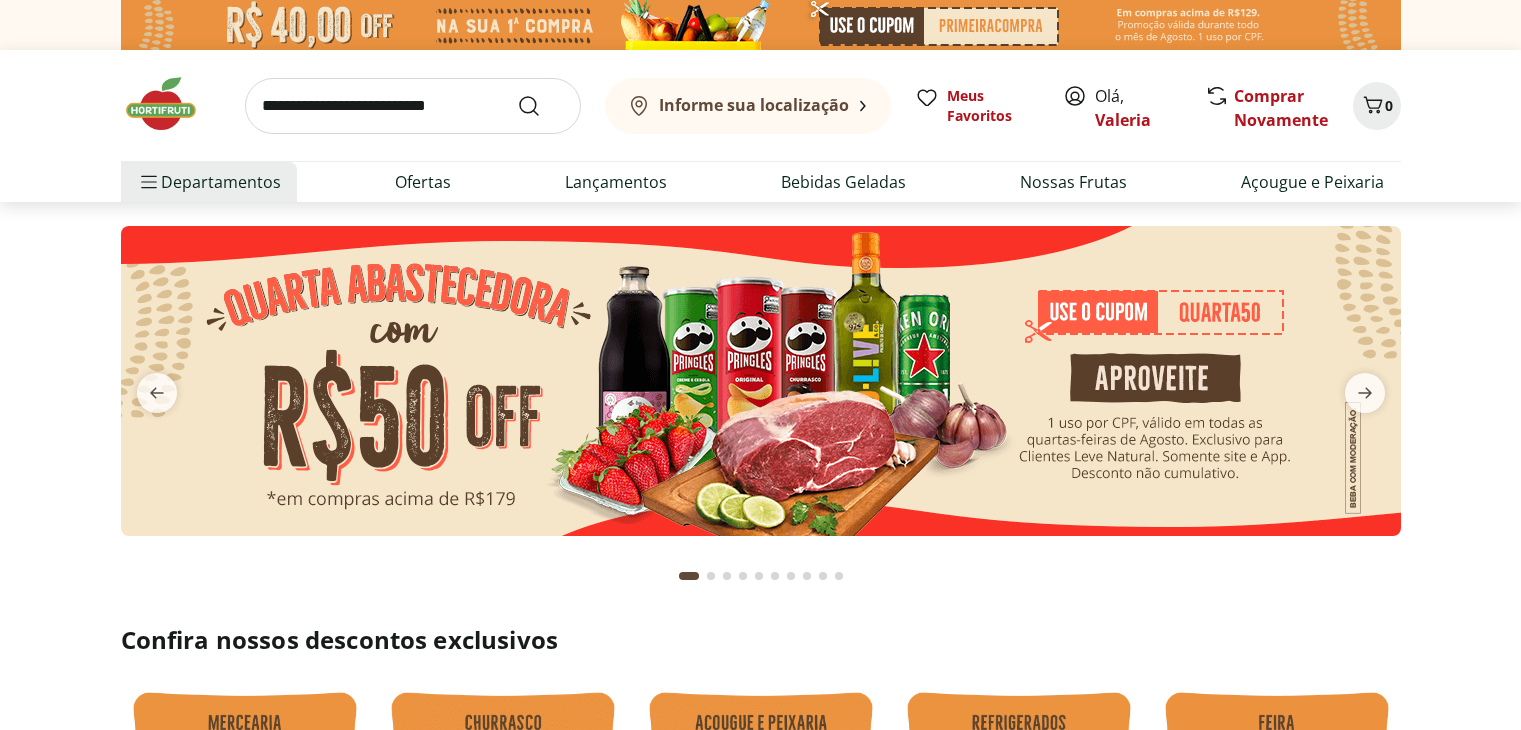 scroll, scrollTop: 0, scrollLeft: 0, axis: both 